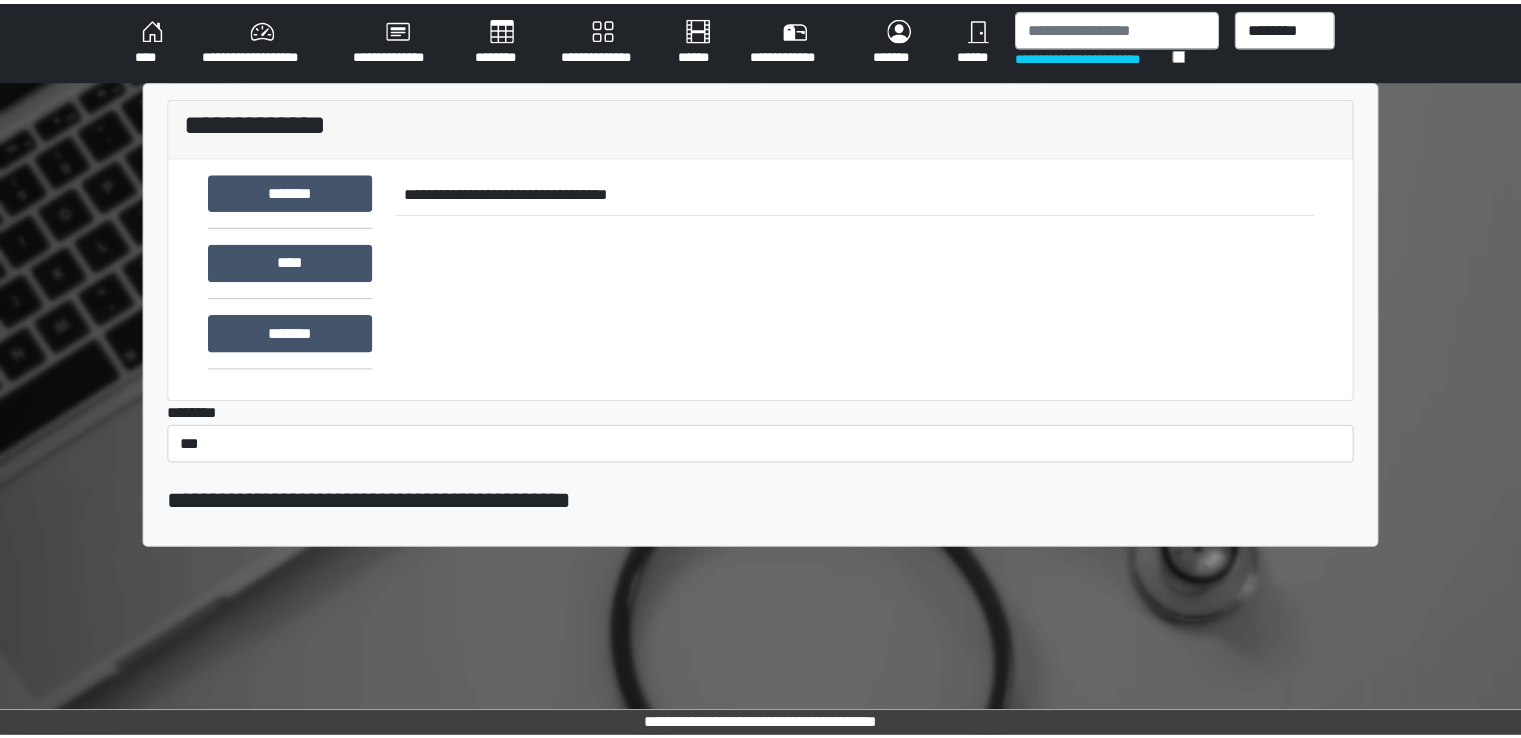 scroll, scrollTop: 0, scrollLeft: 0, axis: both 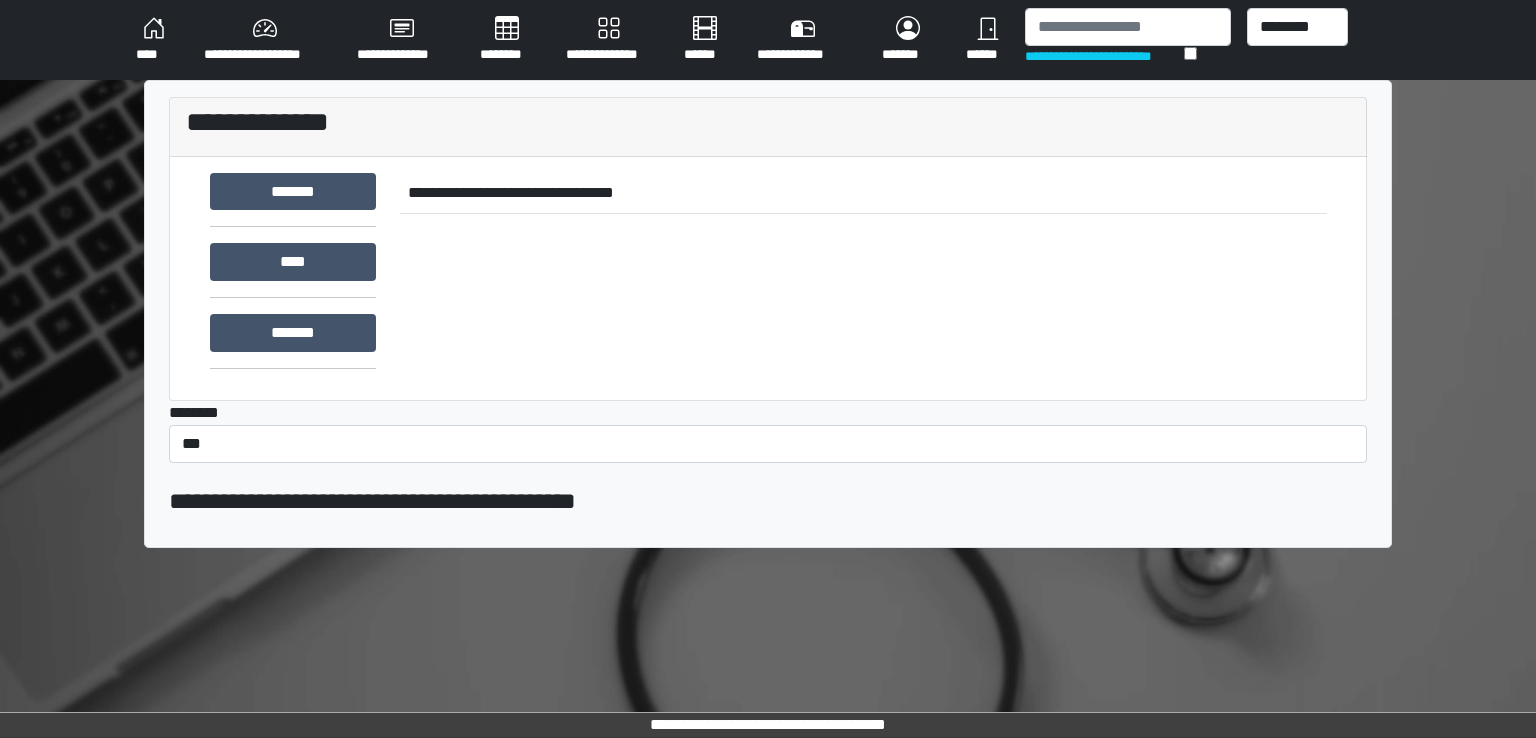 click on "**********" at bounding box center [768, 40] 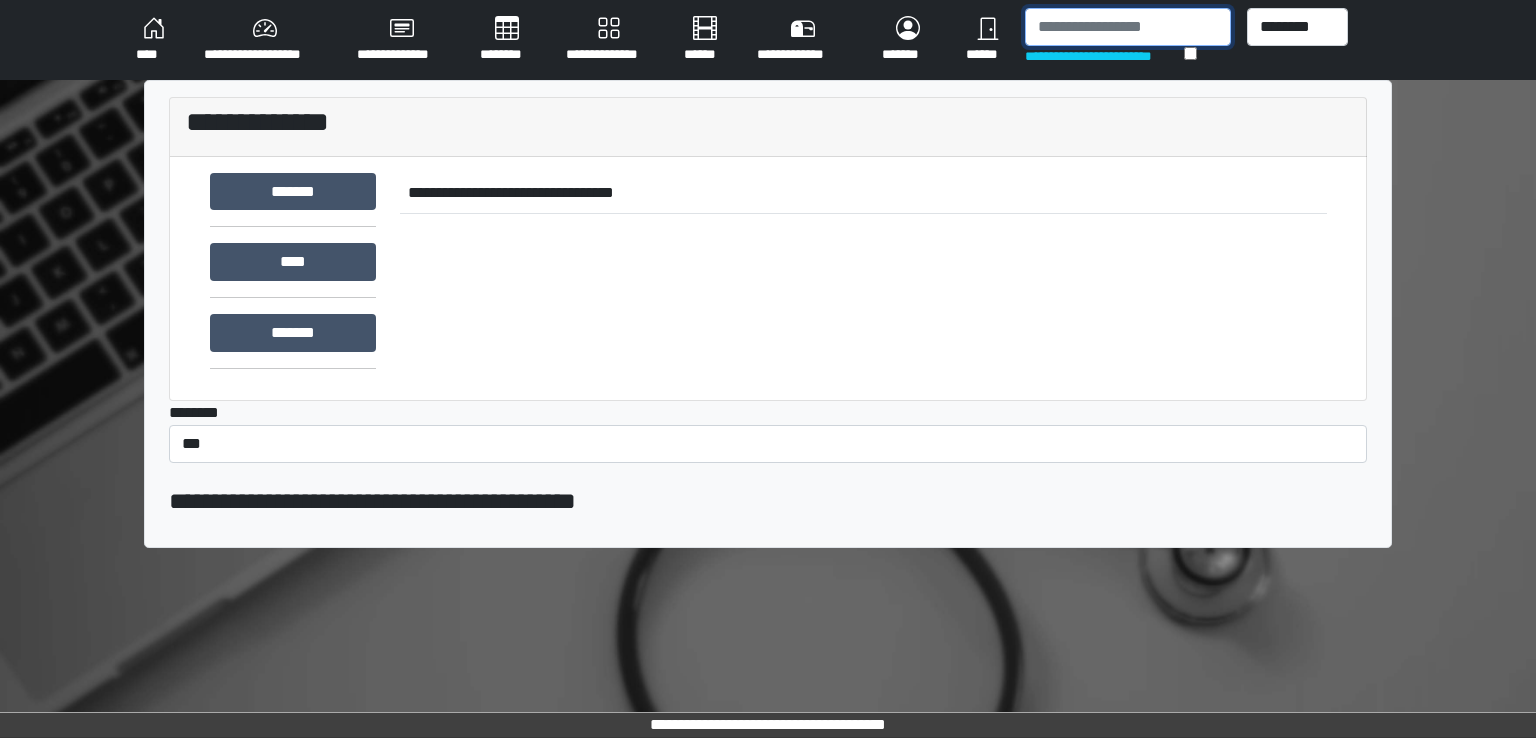 click at bounding box center [1128, 27] 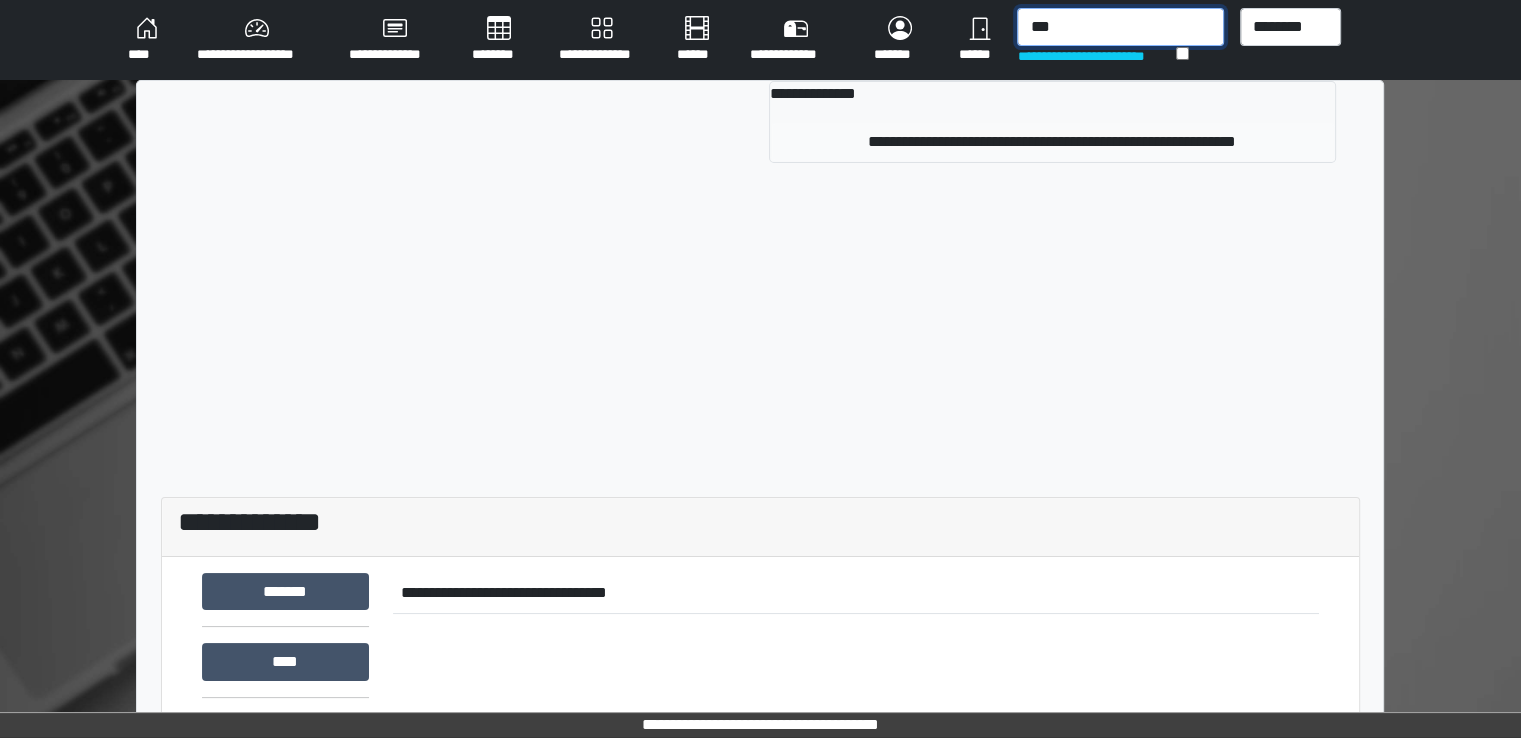 type on "***" 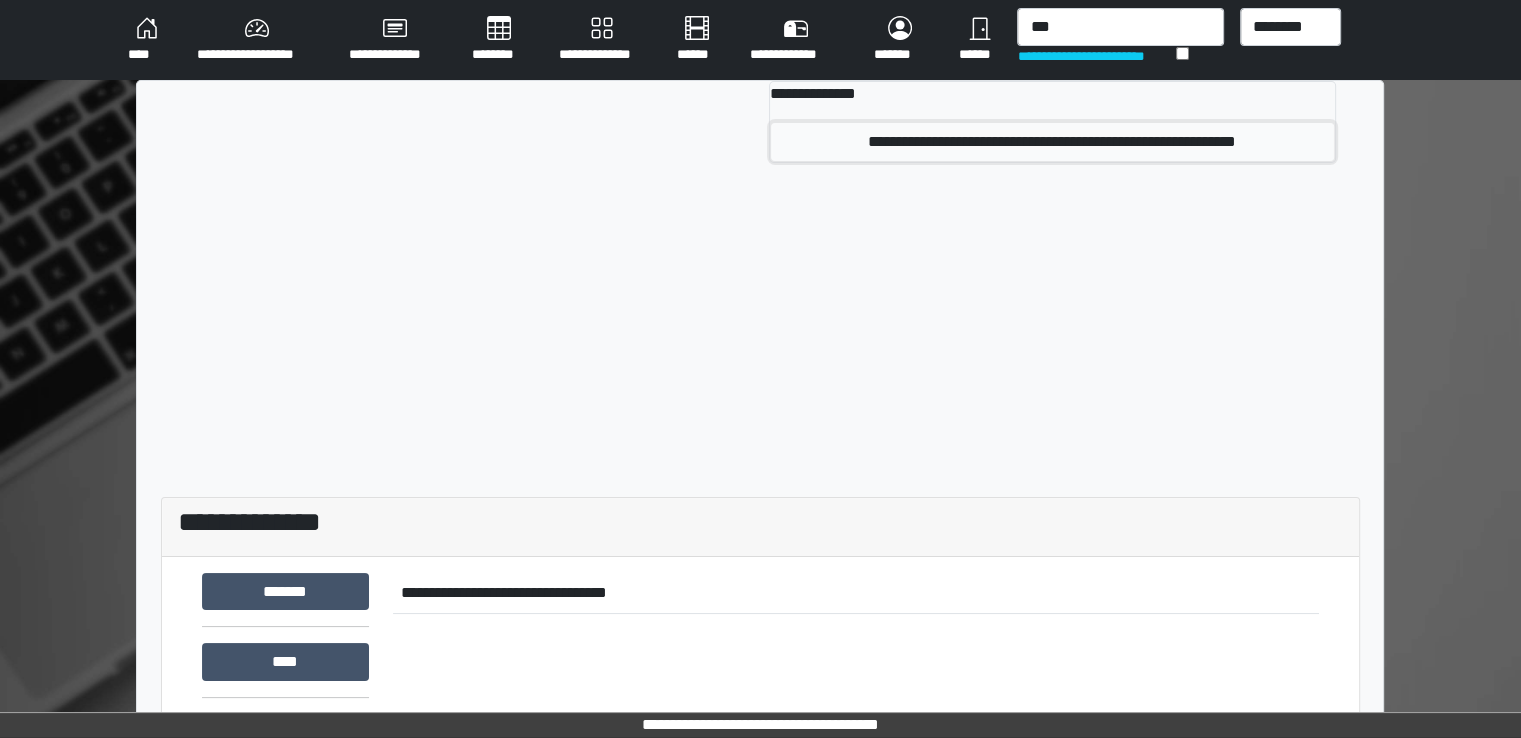 click on "**********" at bounding box center [1052, 142] 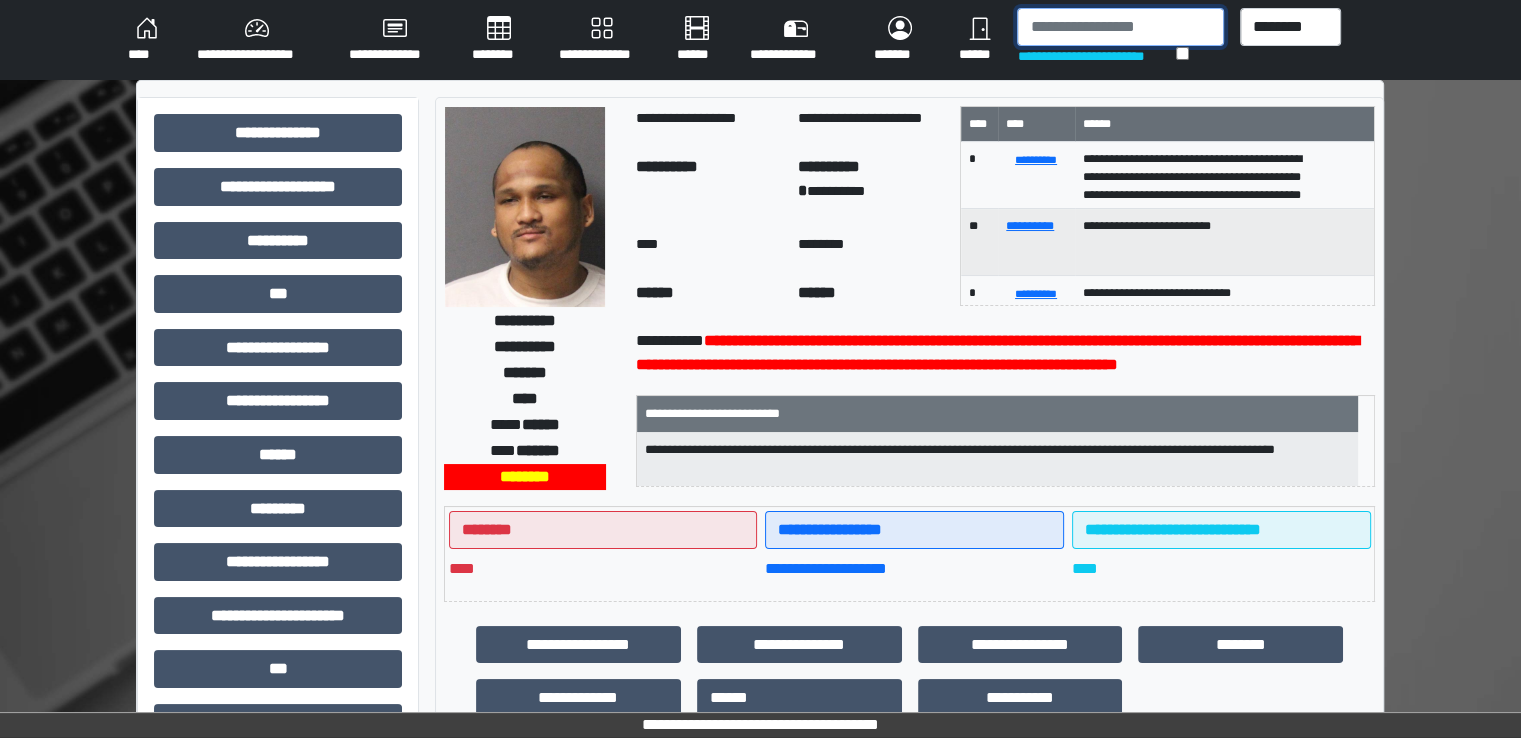 click at bounding box center [1120, 27] 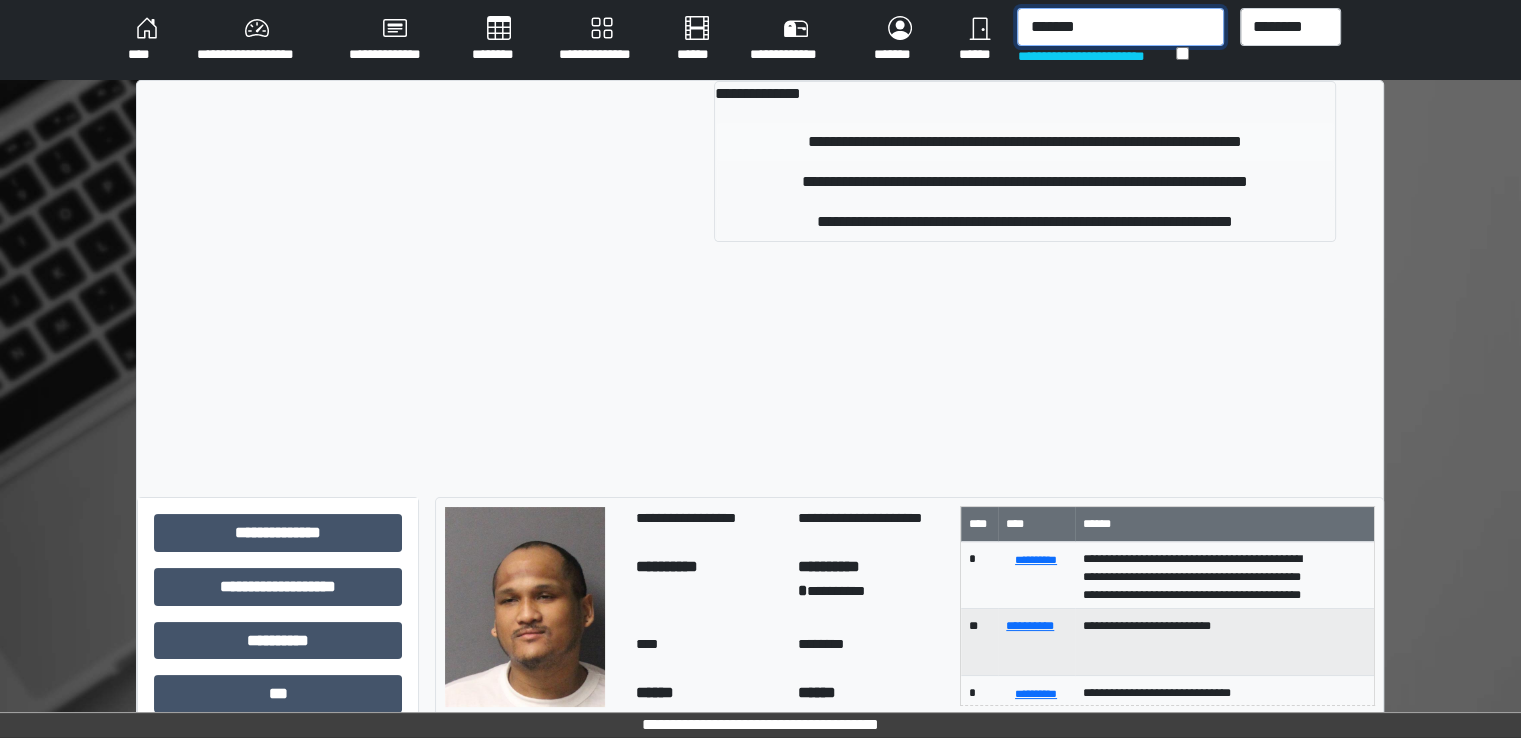 type on "*******" 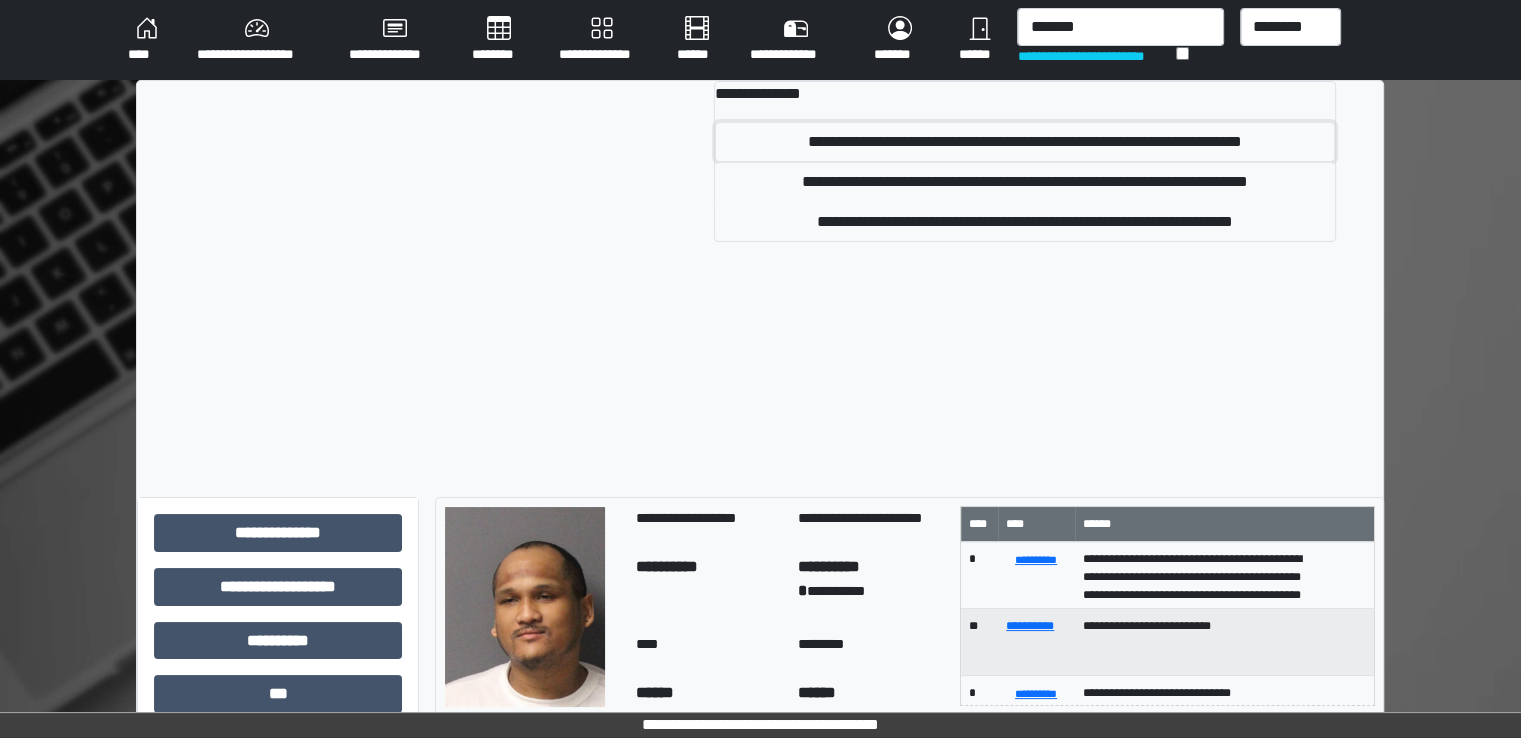 click on "**********" at bounding box center [1025, 142] 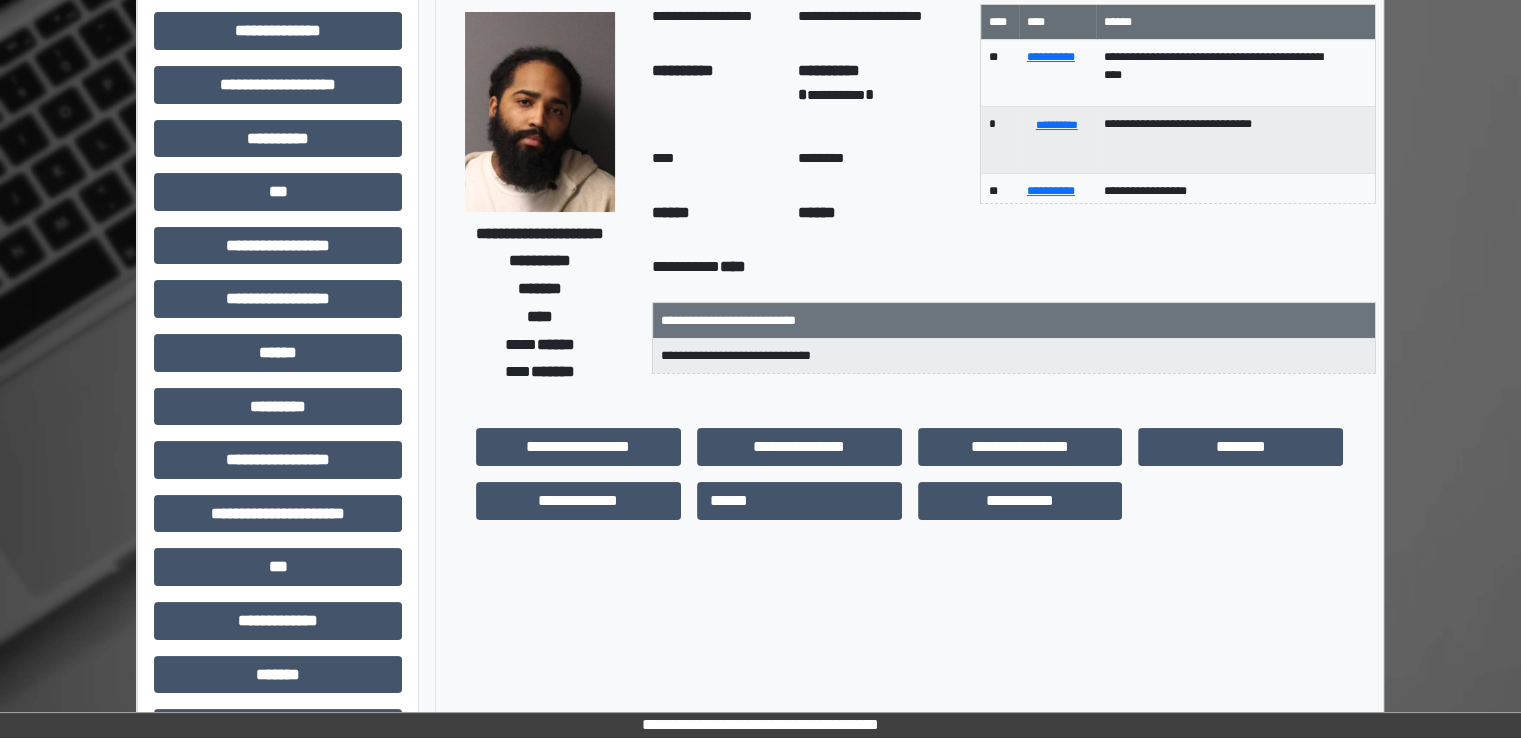 scroll, scrollTop: 28, scrollLeft: 0, axis: vertical 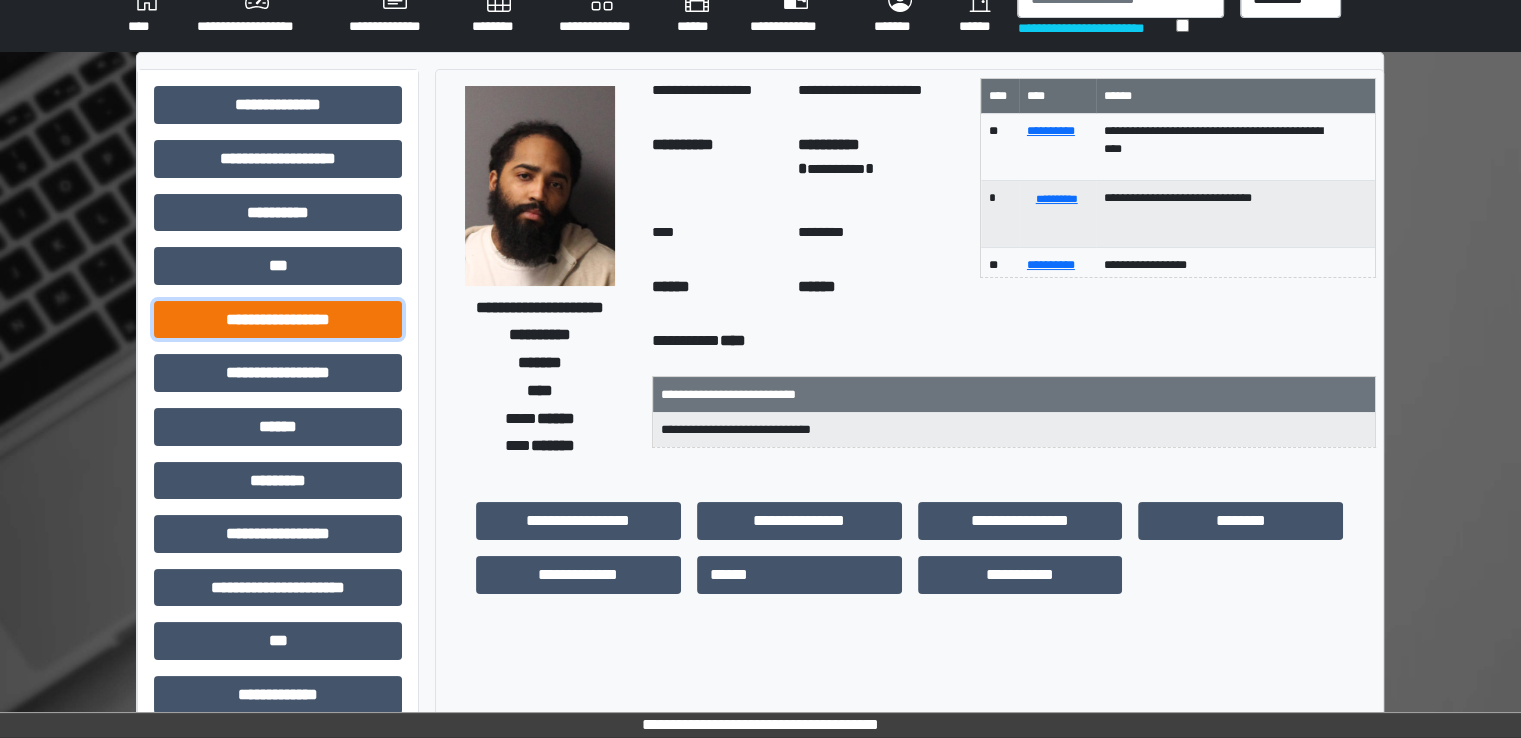 click on "**********" at bounding box center (278, 320) 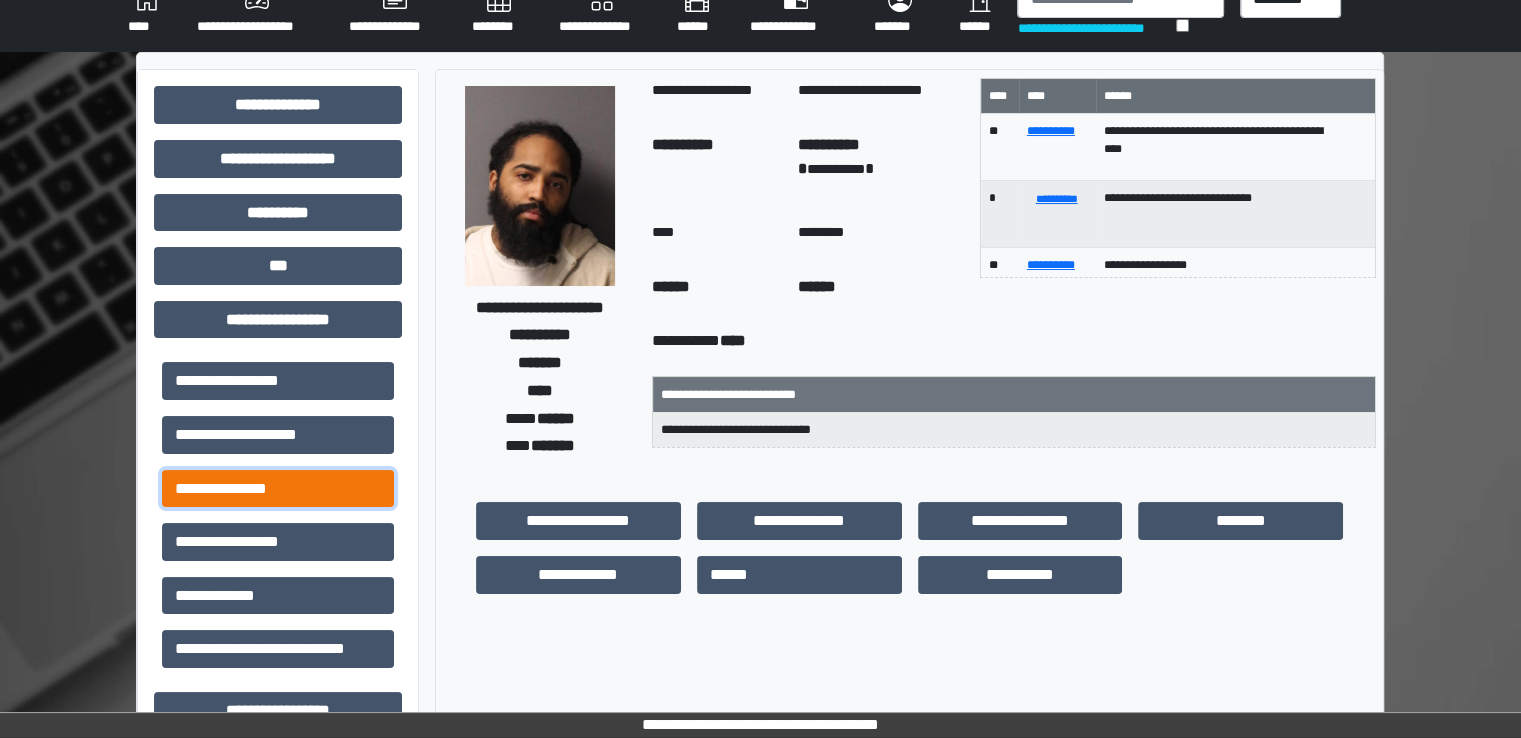 click on "**********" at bounding box center [278, 489] 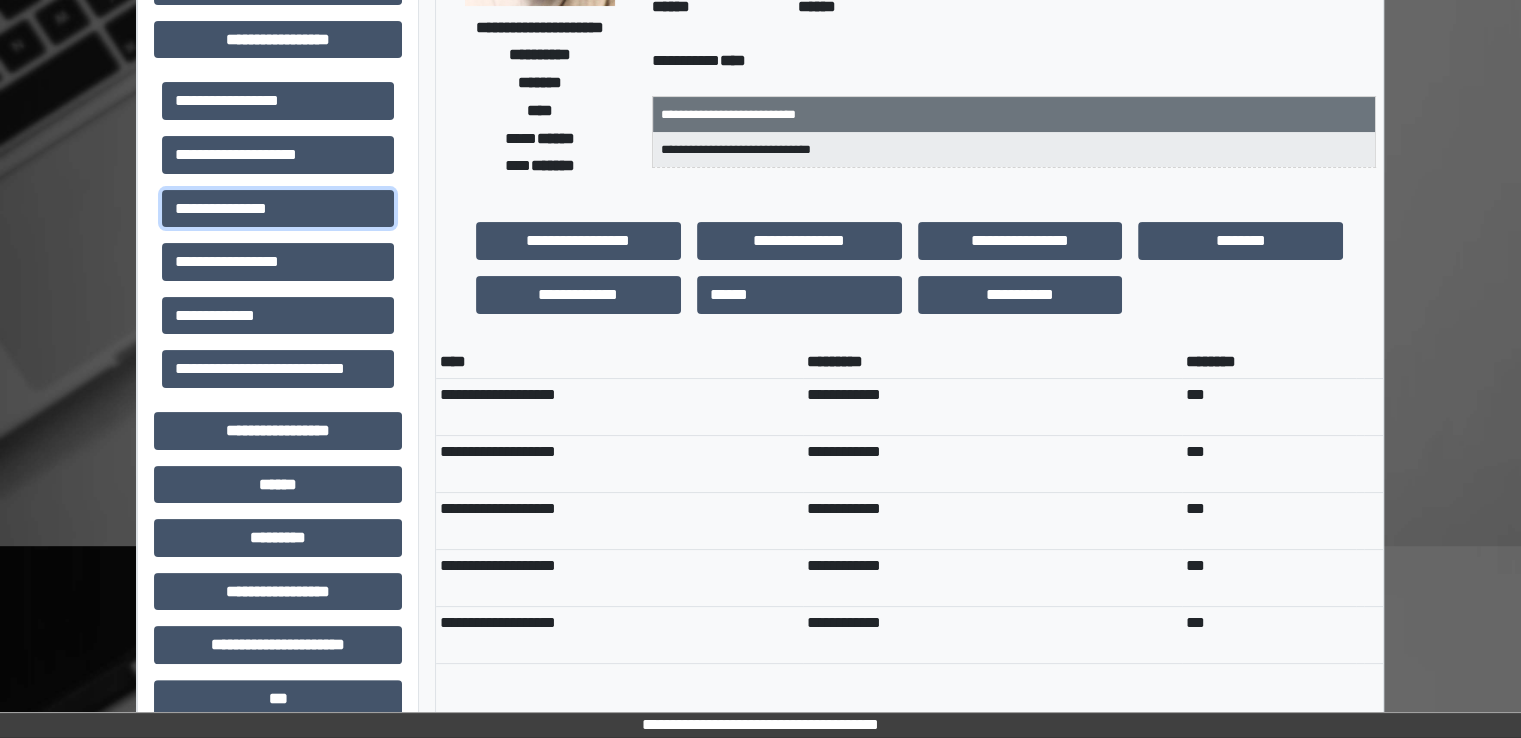scroll, scrollTop: 766, scrollLeft: 0, axis: vertical 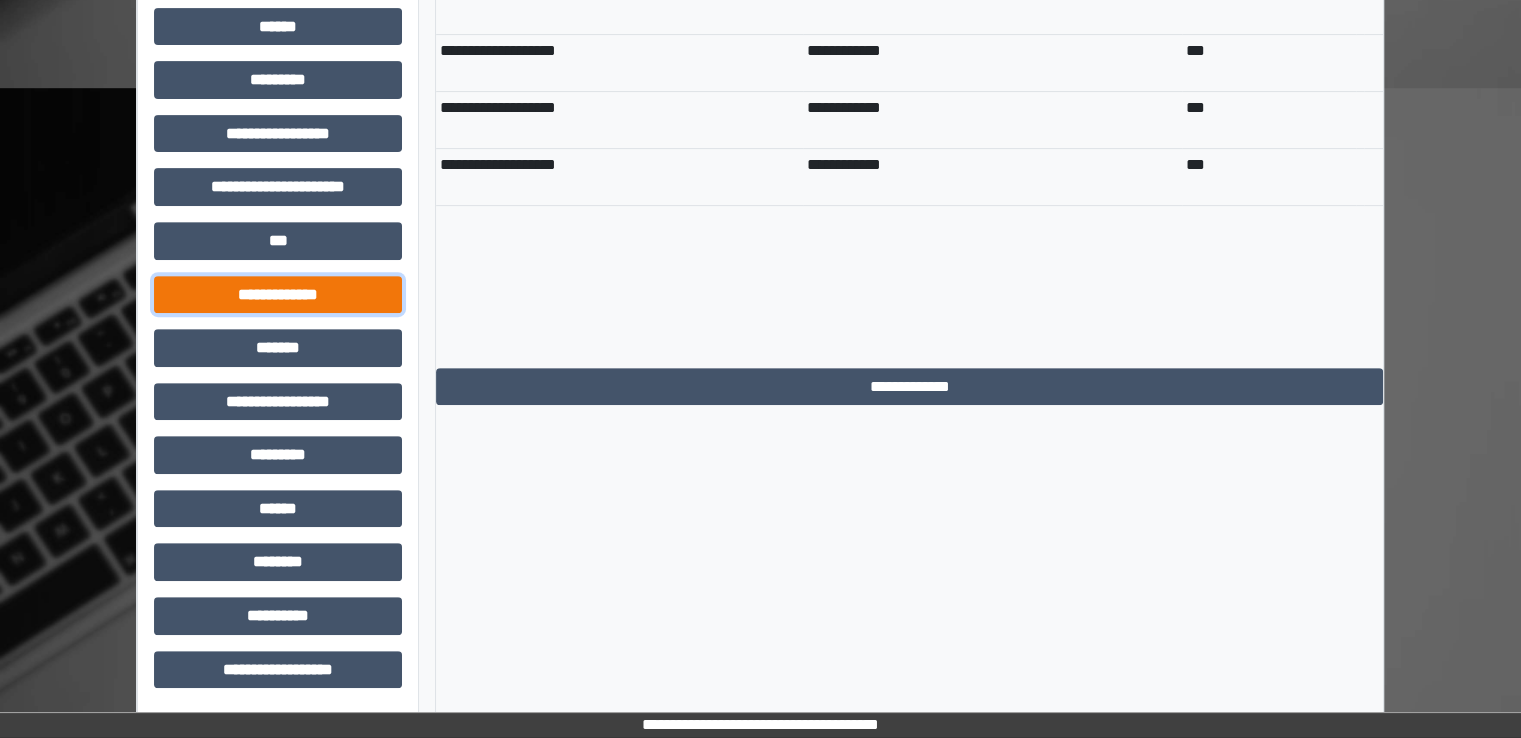 click on "**********" at bounding box center (278, 295) 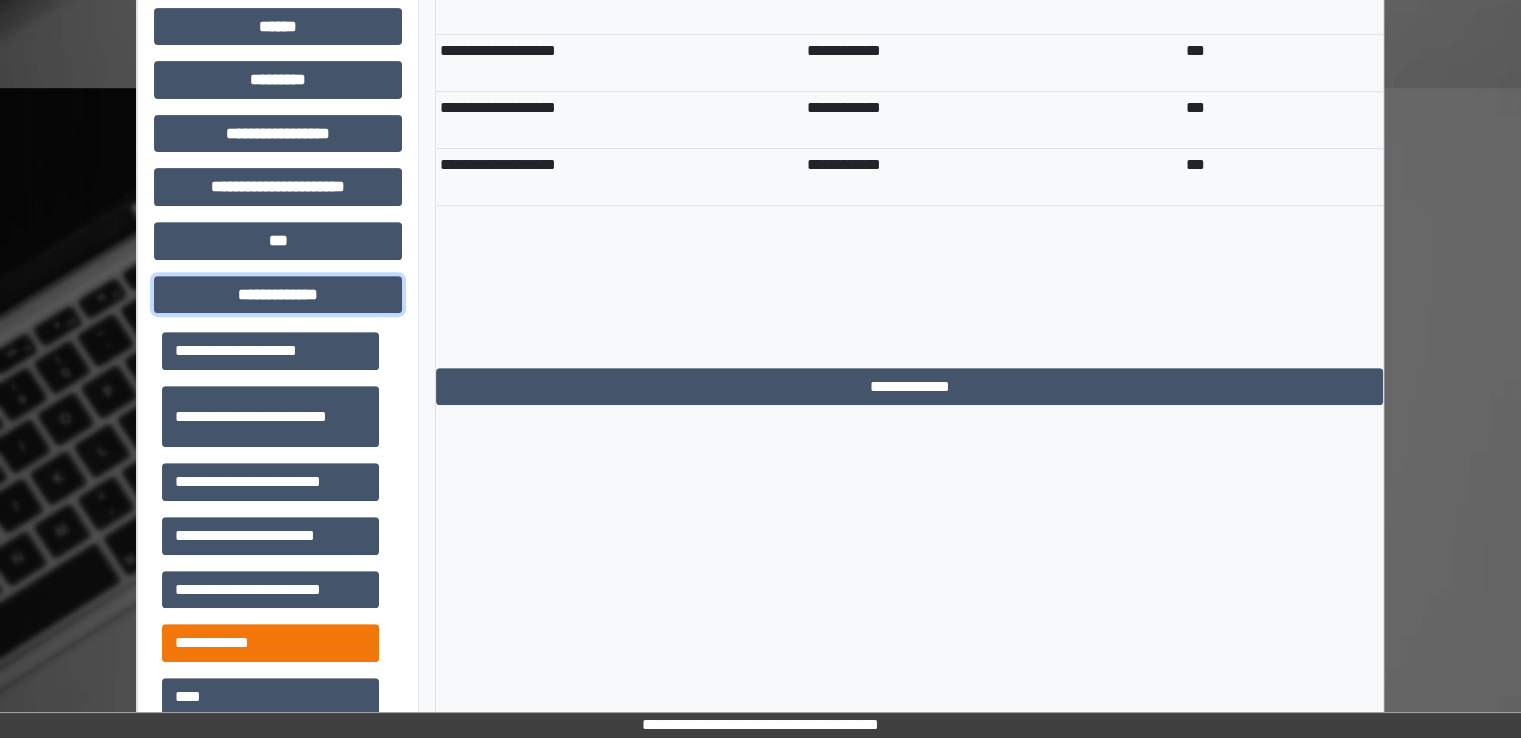 scroll, scrollTop: 600, scrollLeft: 0, axis: vertical 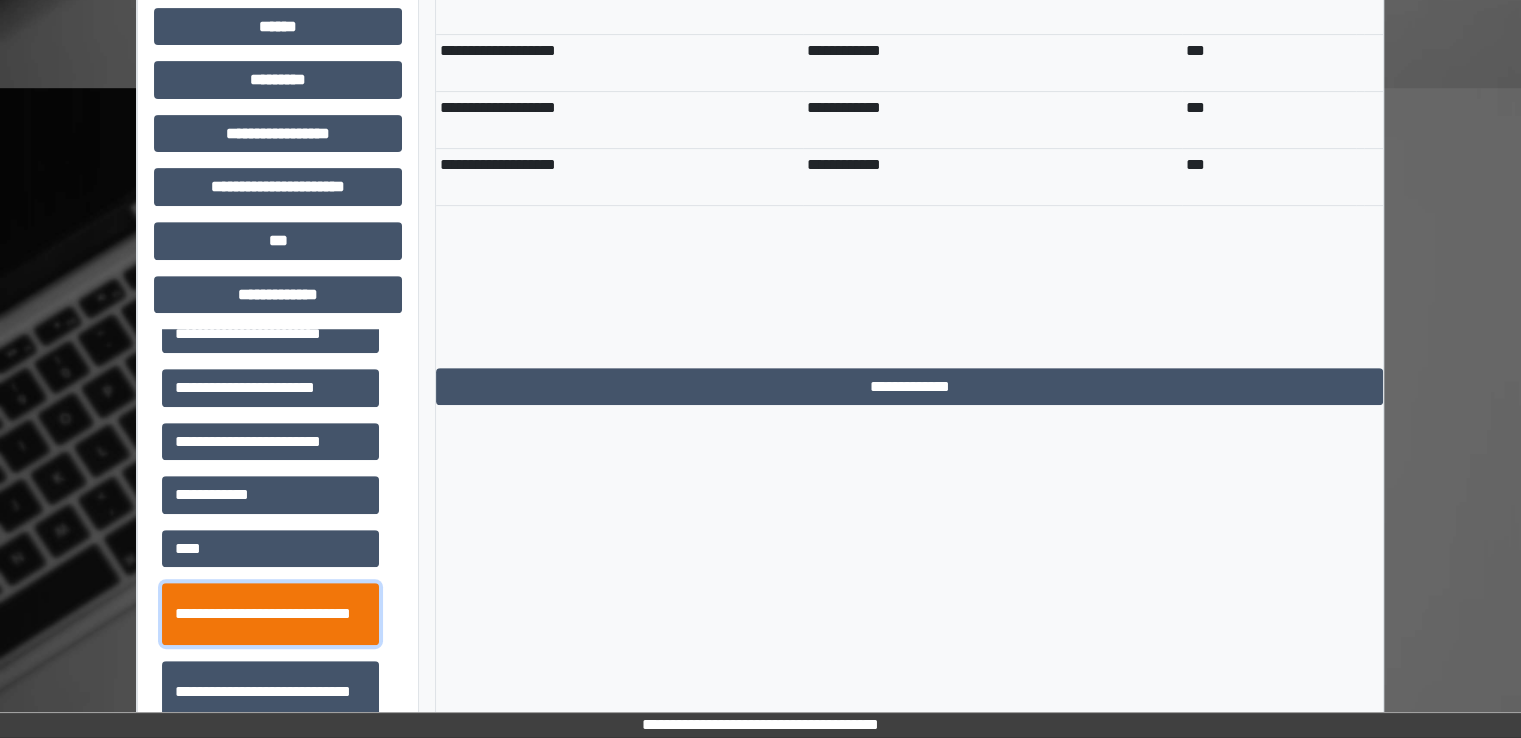 click on "**********" at bounding box center (270, 614) 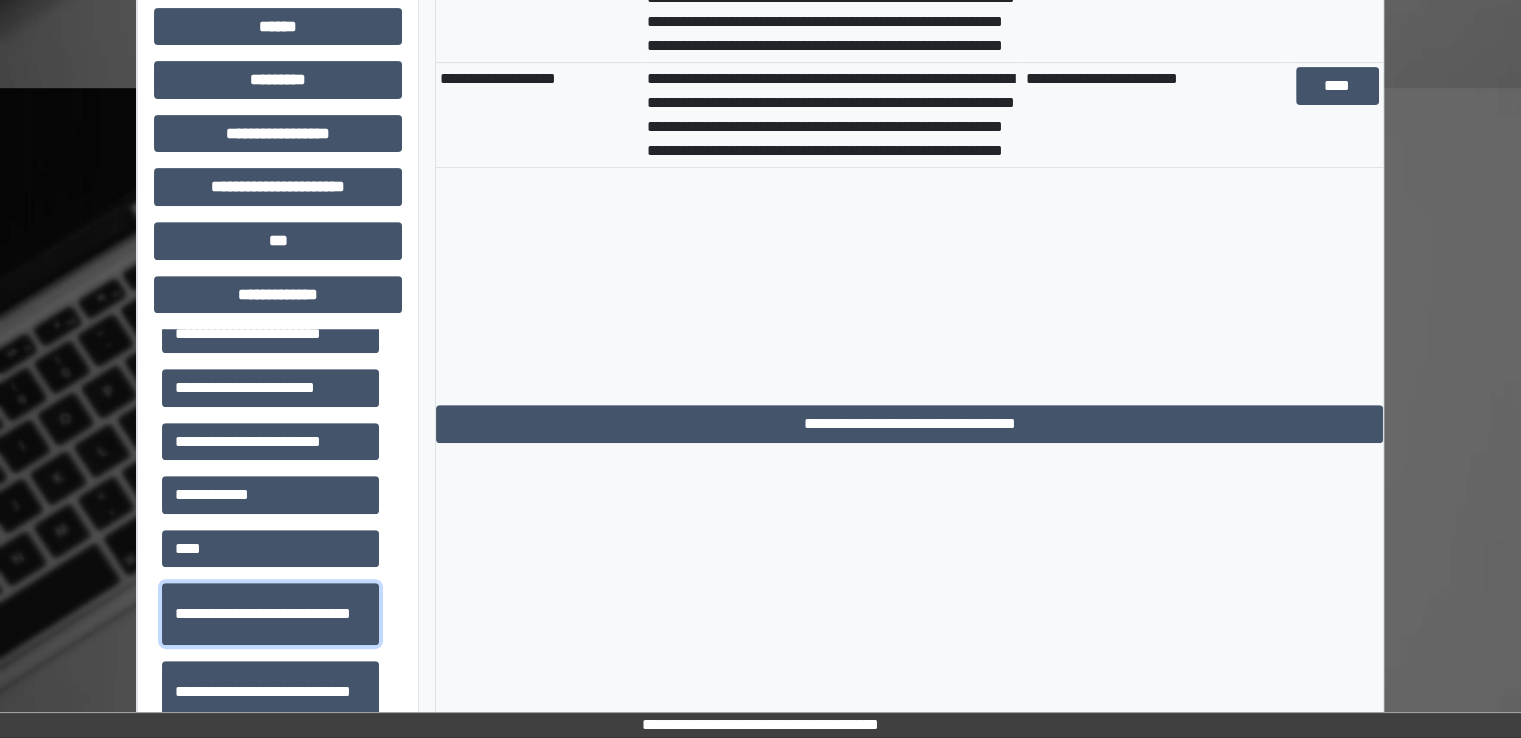 scroll, scrollTop: 566, scrollLeft: 0, axis: vertical 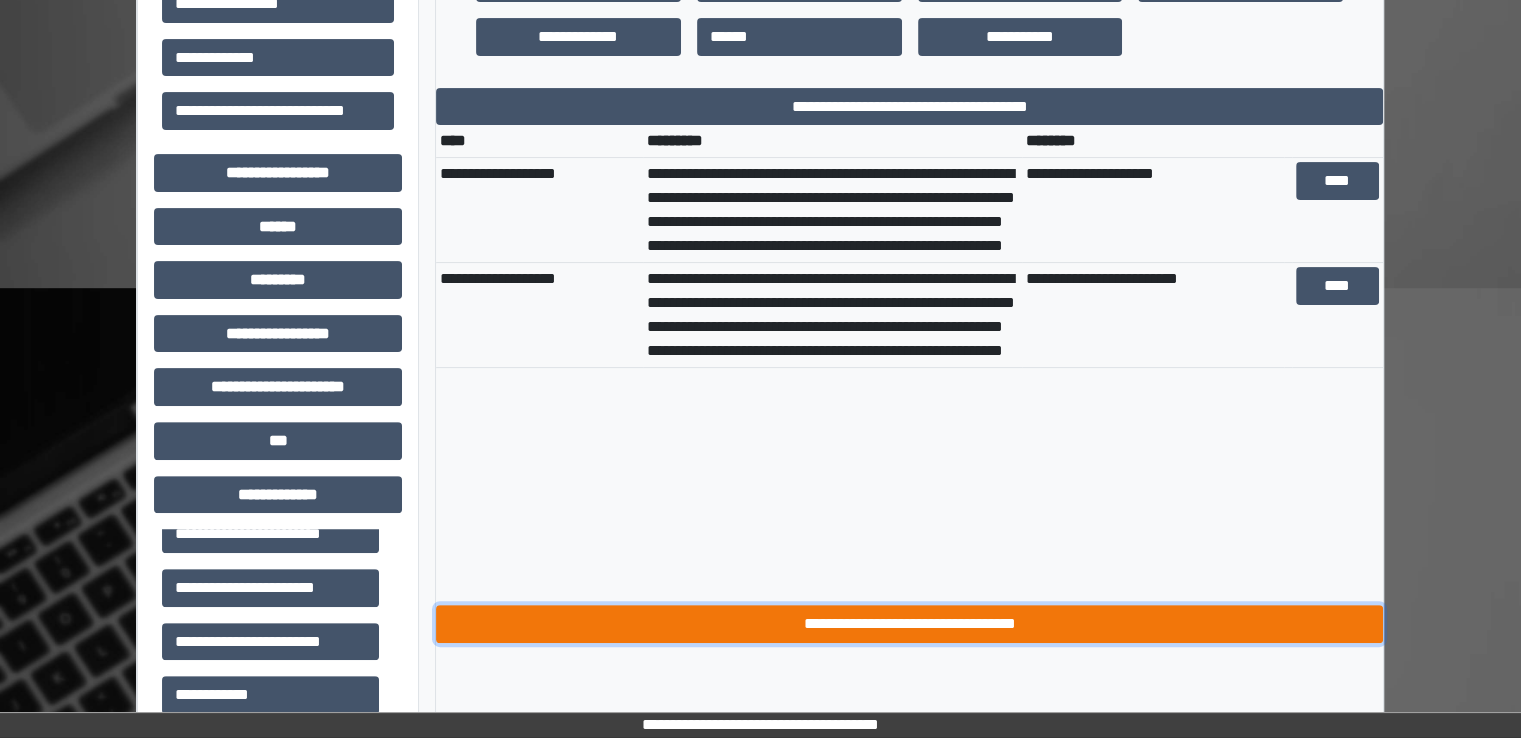 click on "**********" at bounding box center [909, 624] 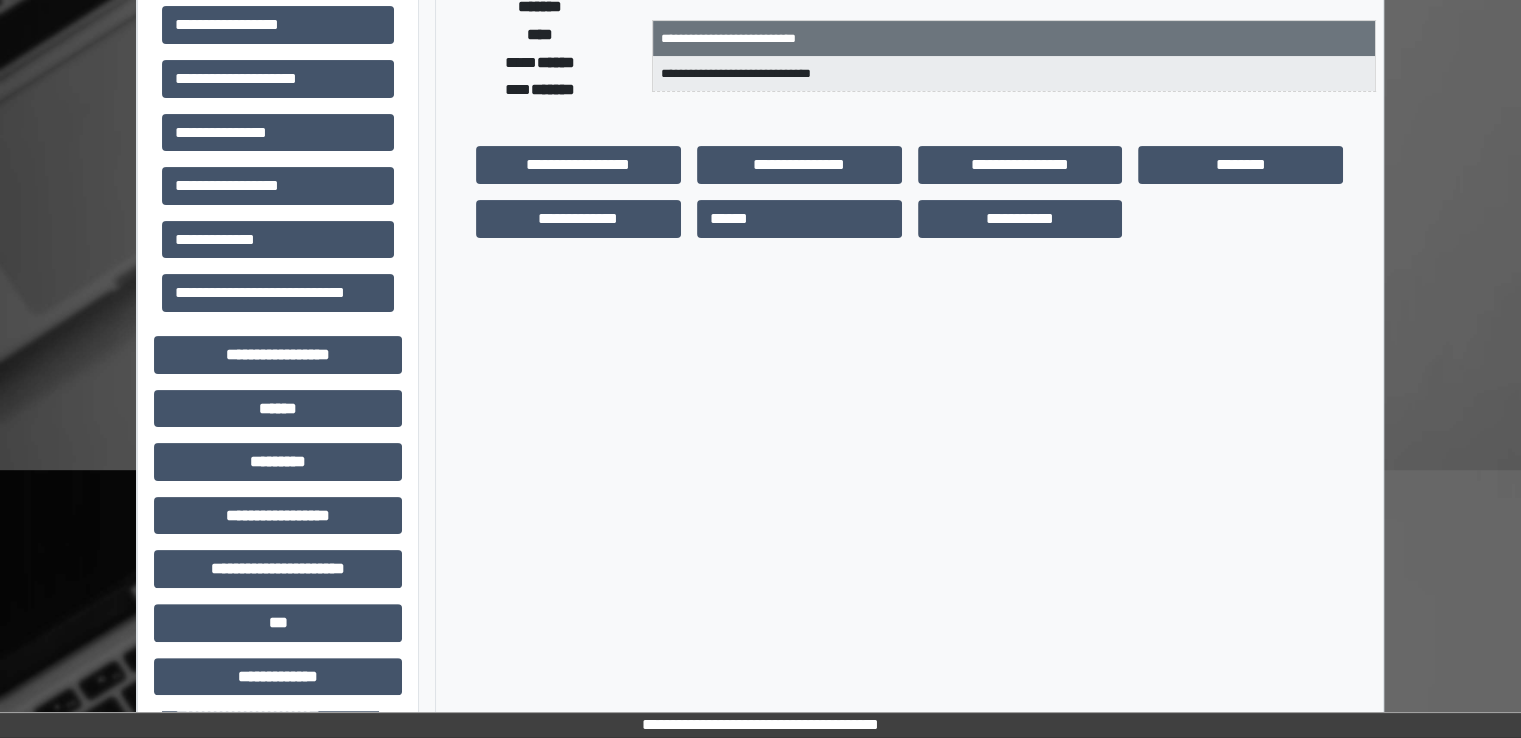 scroll, scrollTop: 0, scrollLeft: 0, axis: both 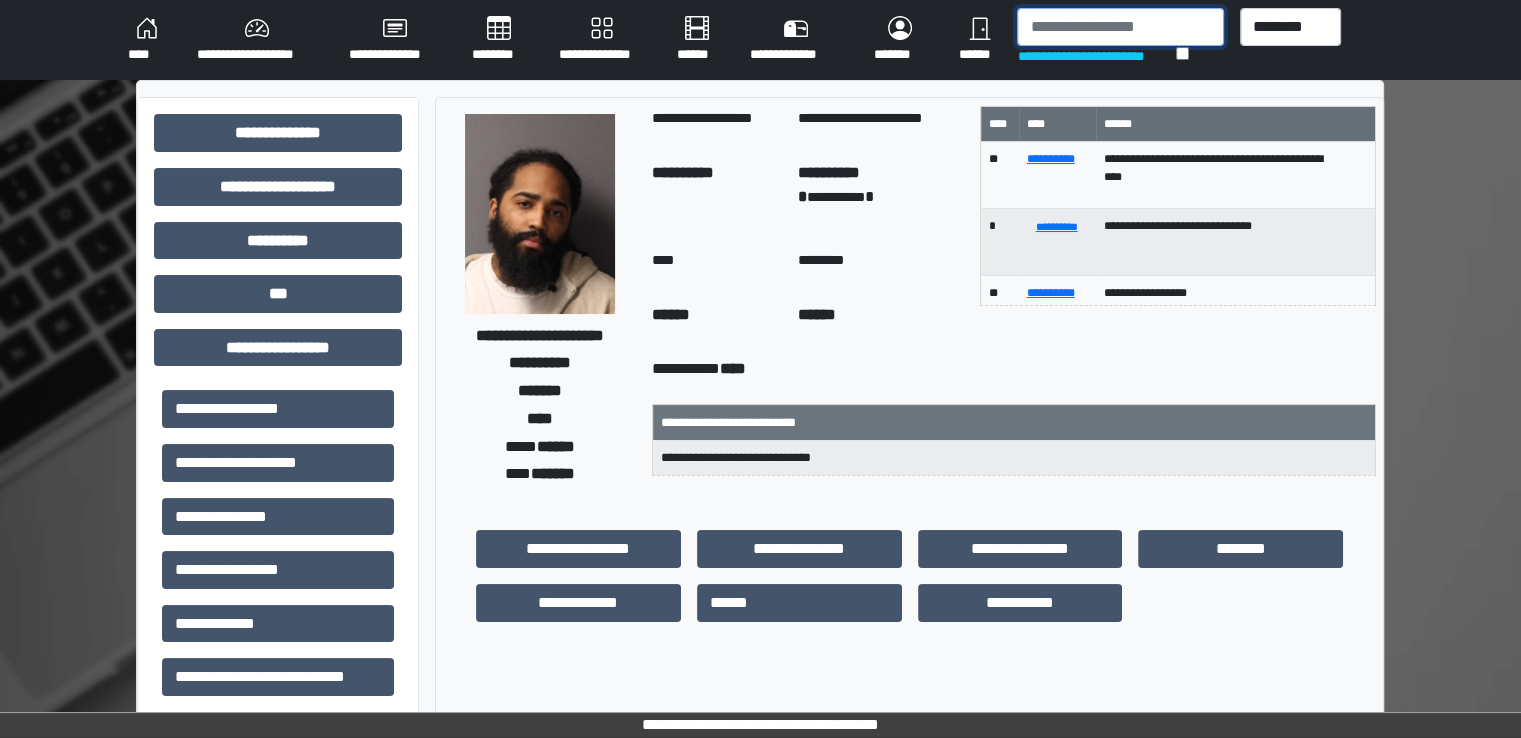click at bounding box center [1120, 27] 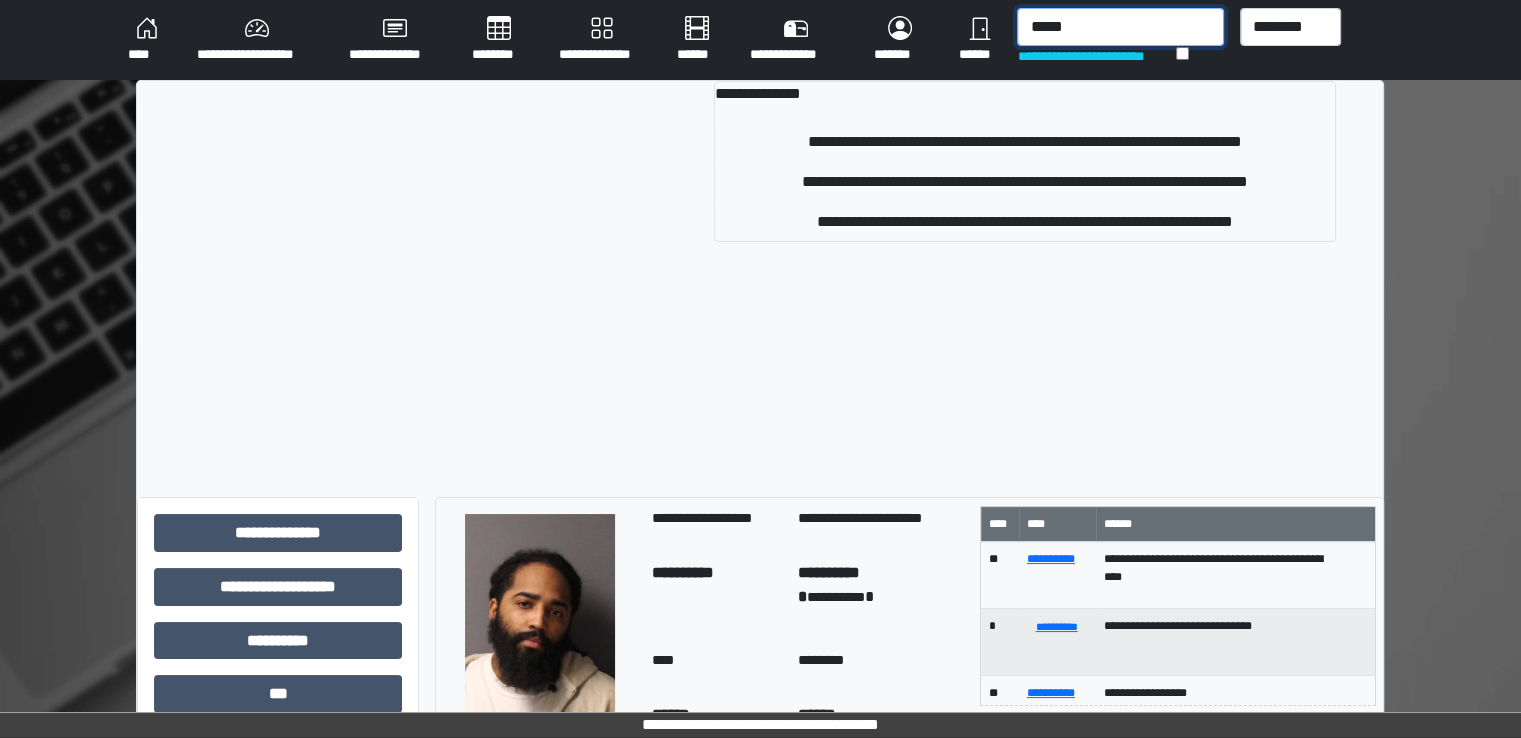 scroll, scrollTop: 100, scrollLeft: 0, axis: vertical 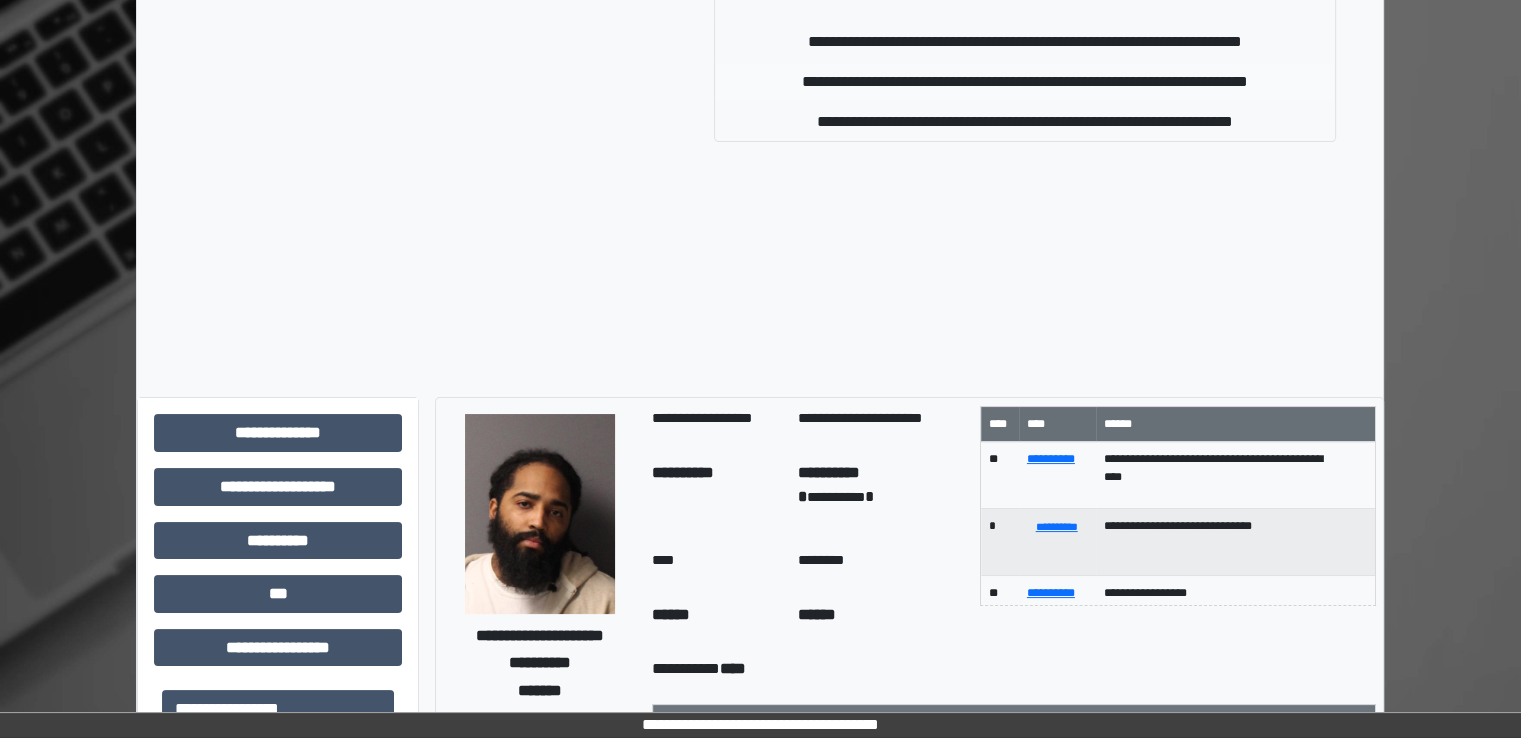 type on "*****" 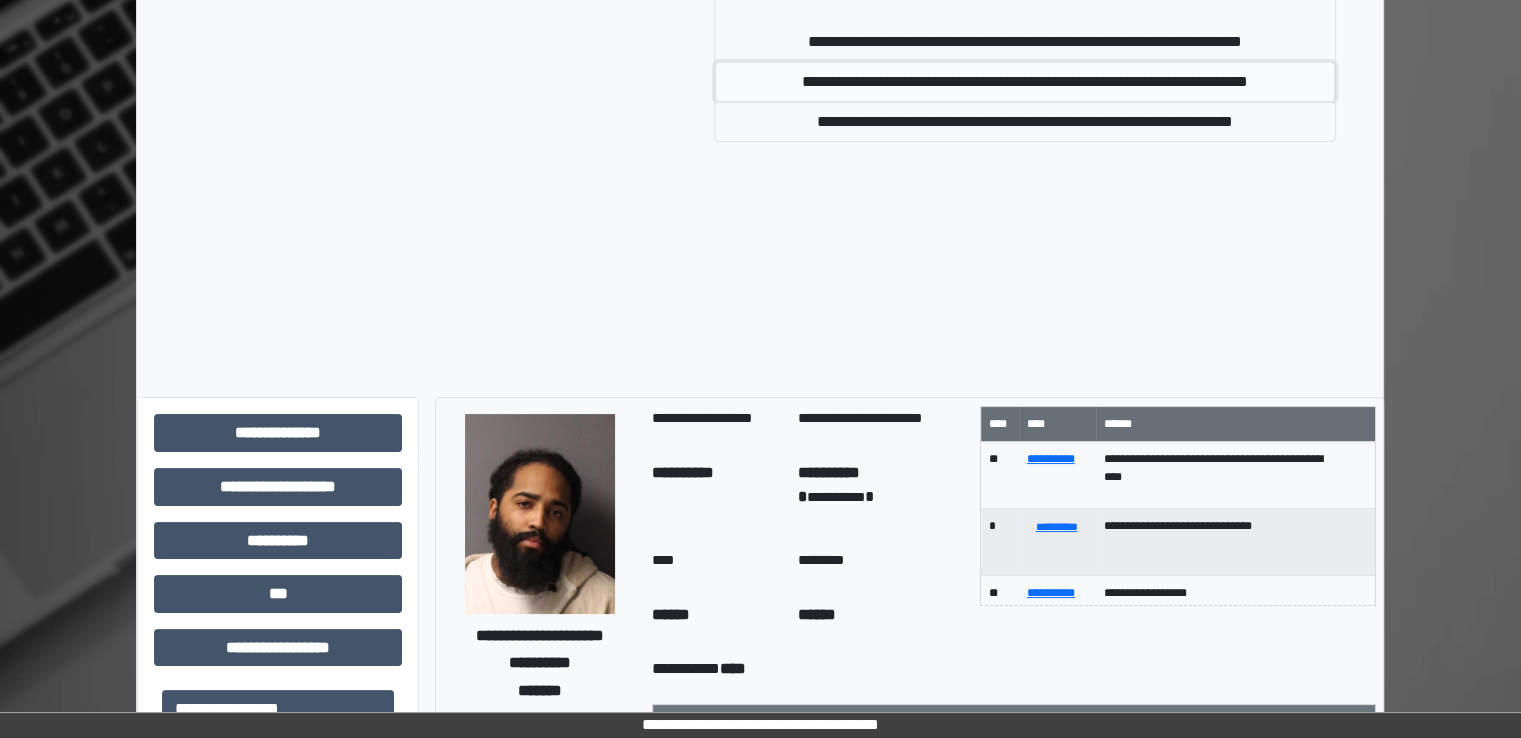 click on "**********" at bounding box center (1025, 82) 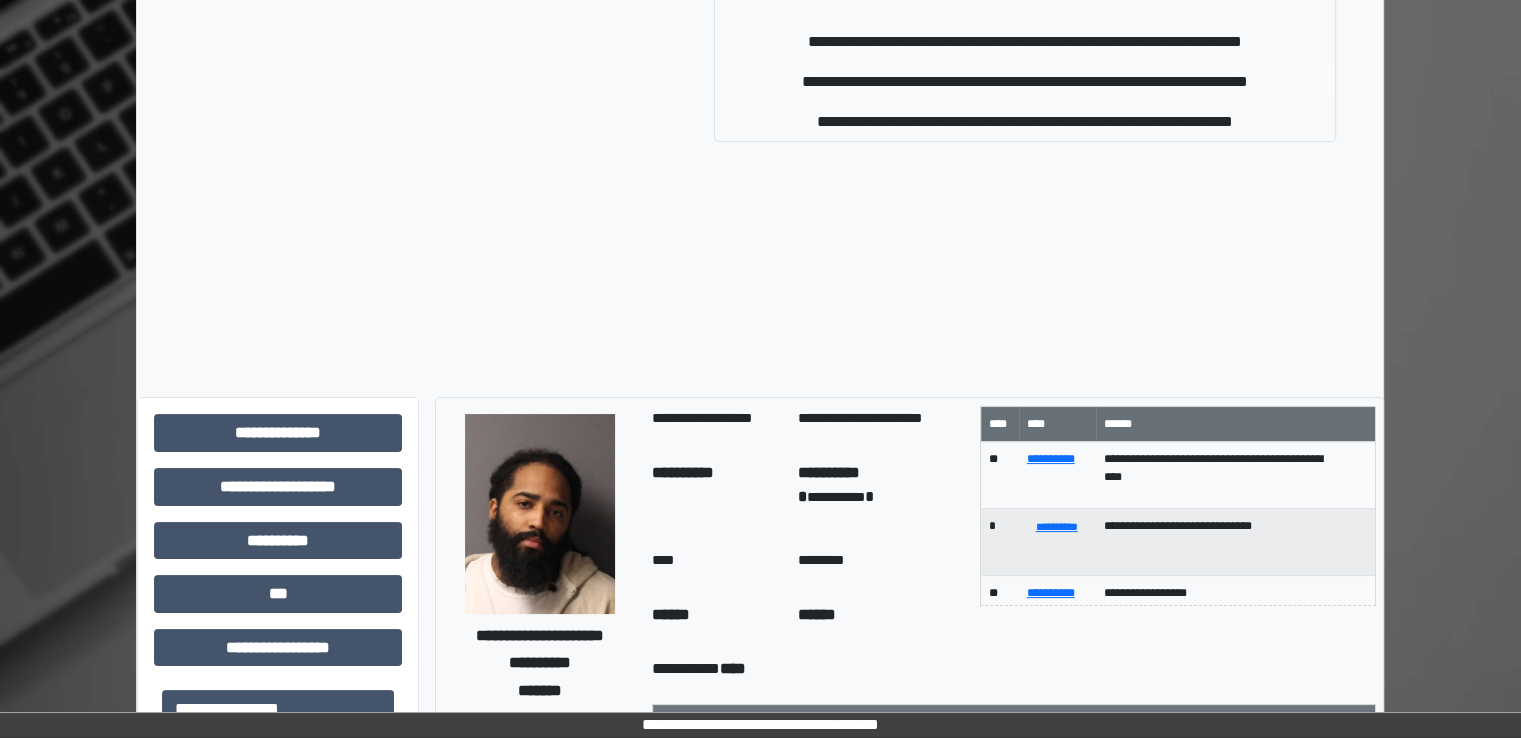 scroll, scrollTop: 116, scrollLeft: 0, axis: vertical 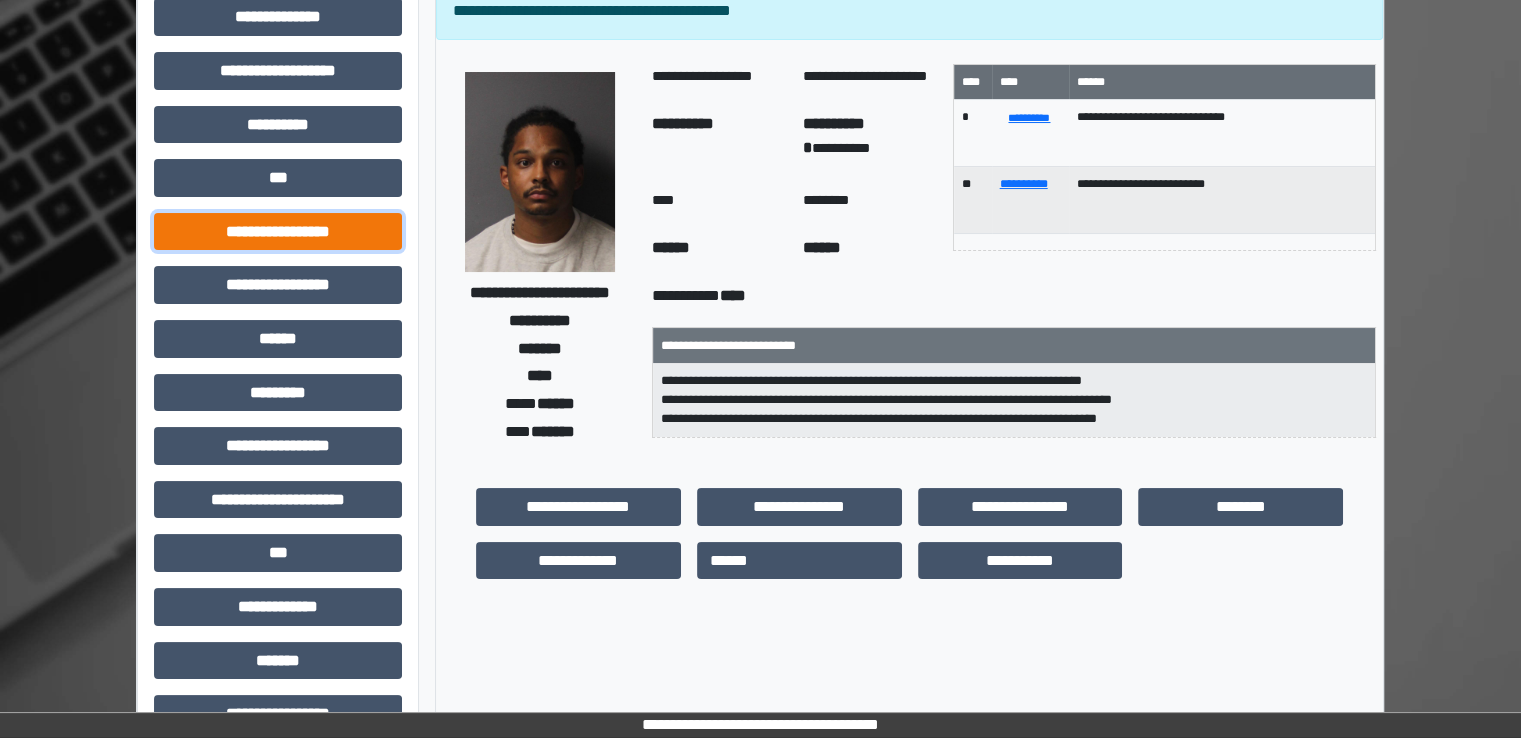 click on "**********" at bounding box center (278, 232) 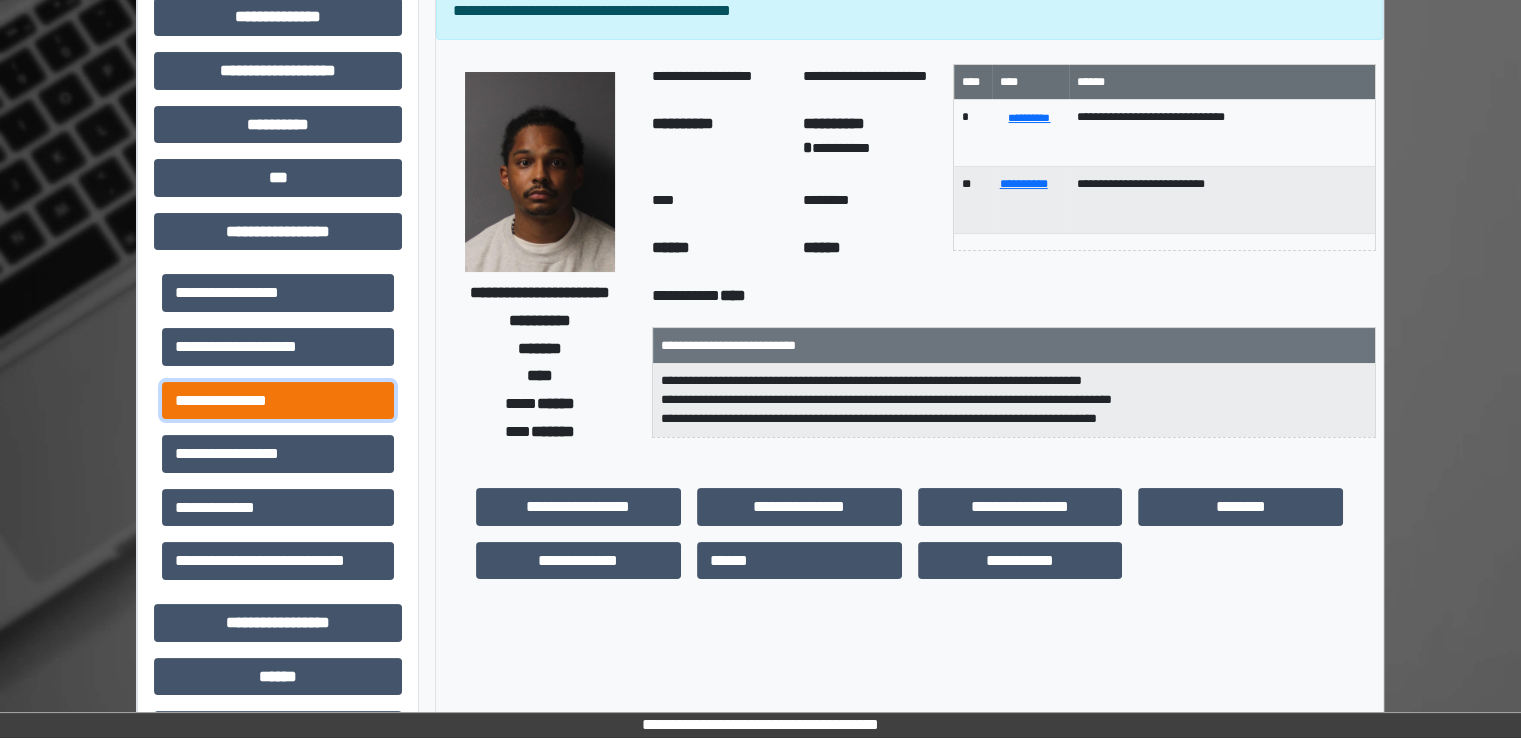 click on "**********" at bounding box center (278, 401) 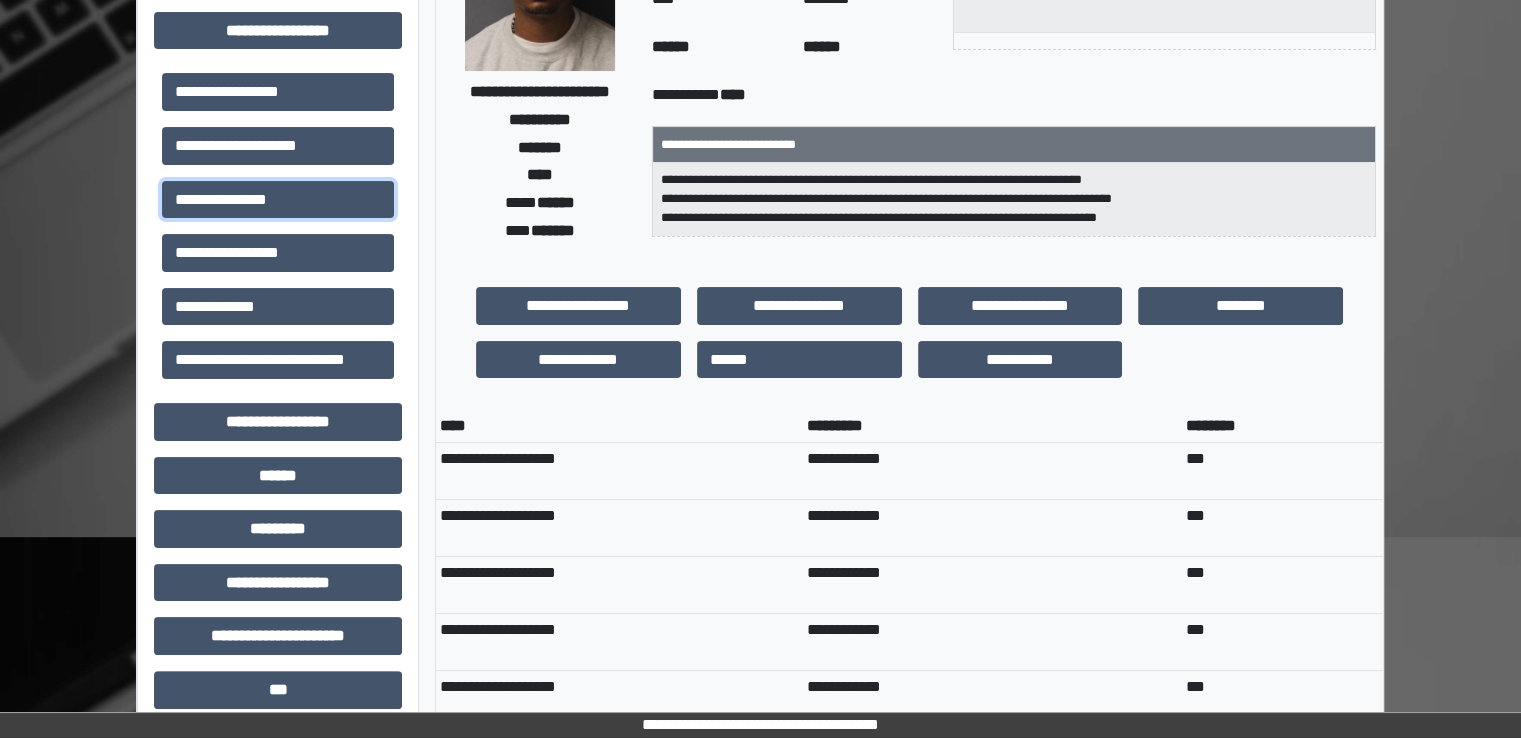 scroll, scrollTop: 416, scrollLeft: 0, axis: vertical 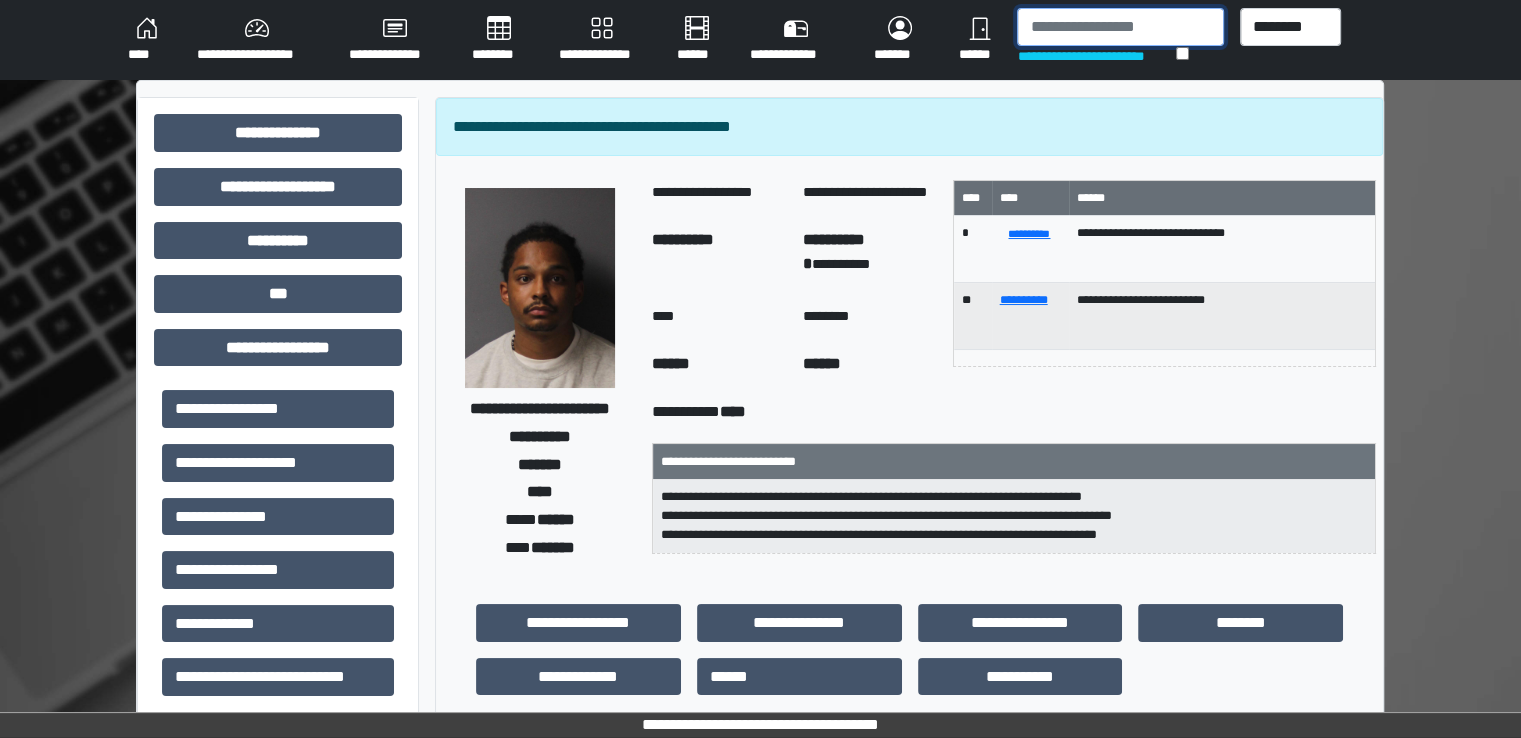 click at bounding box center (1120, 27) 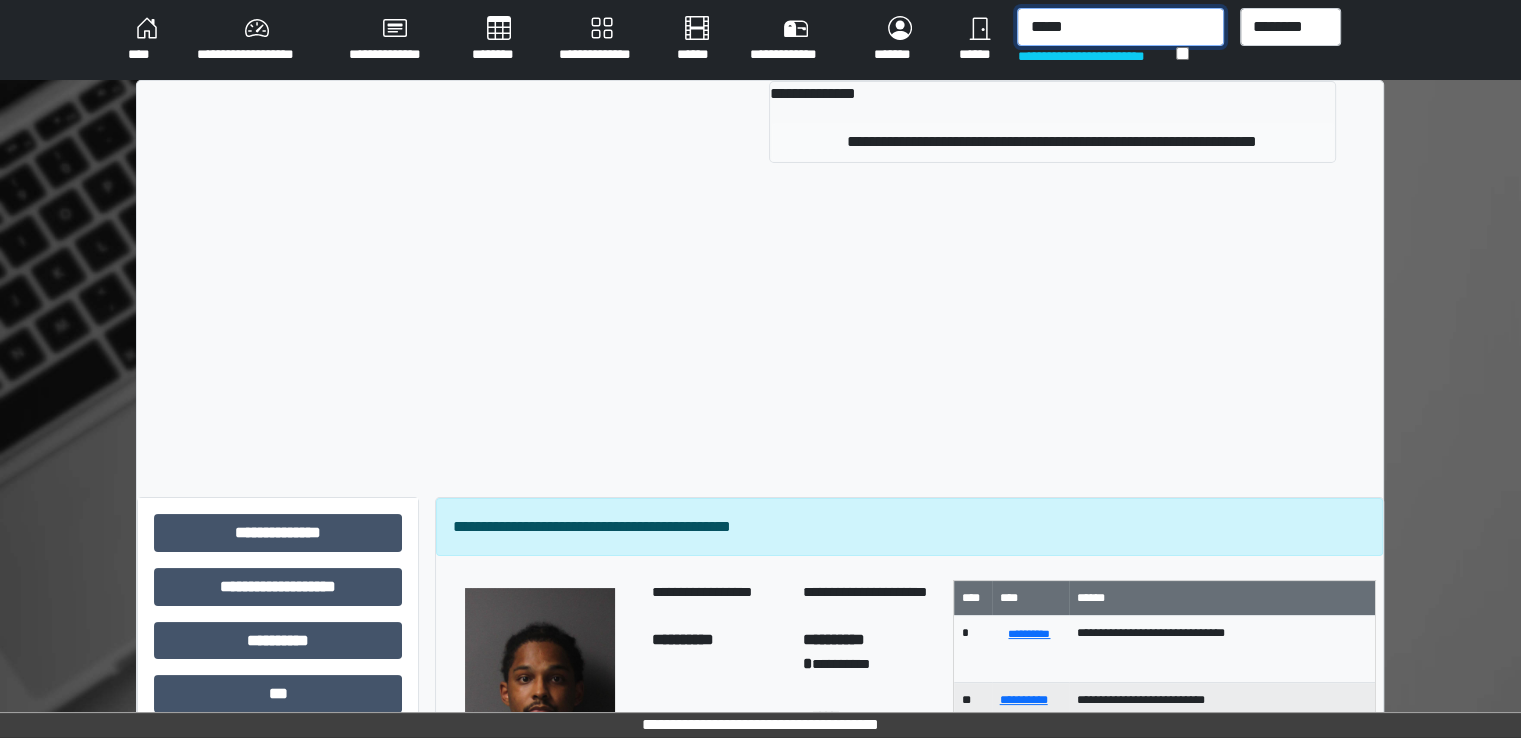 type on "*****" 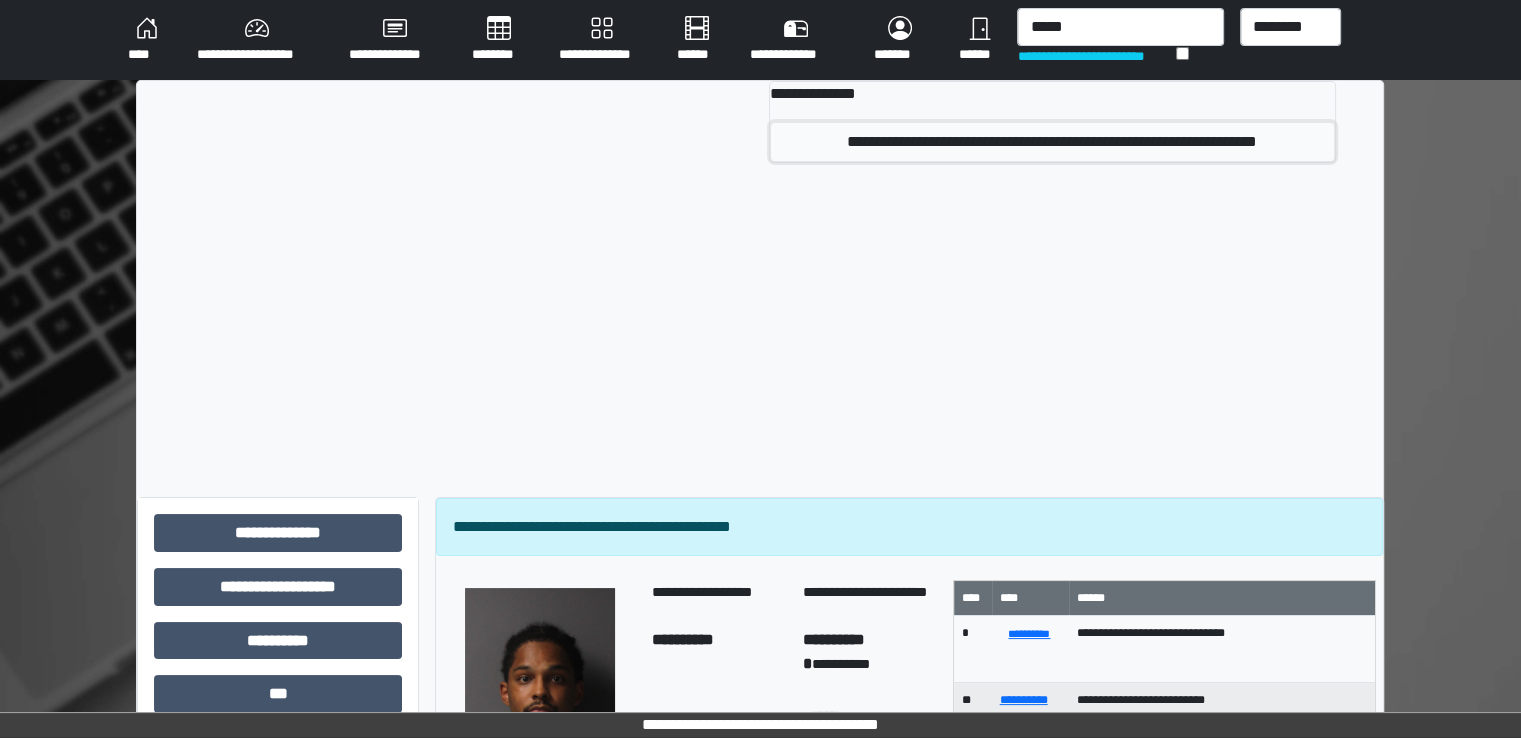 click on "**********" at bounding box center (1052, 142) 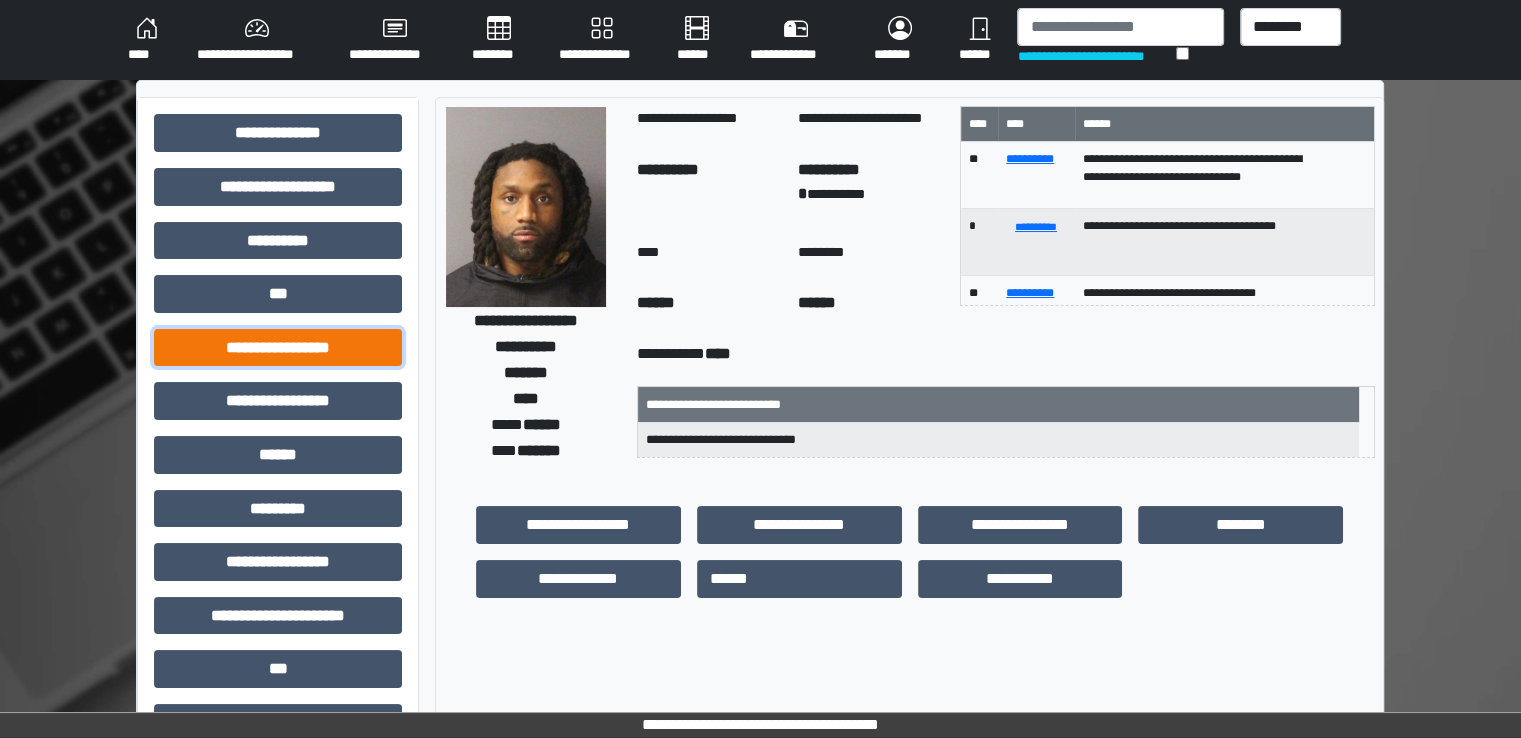 click on "**********" at bounding box center [278, 348] 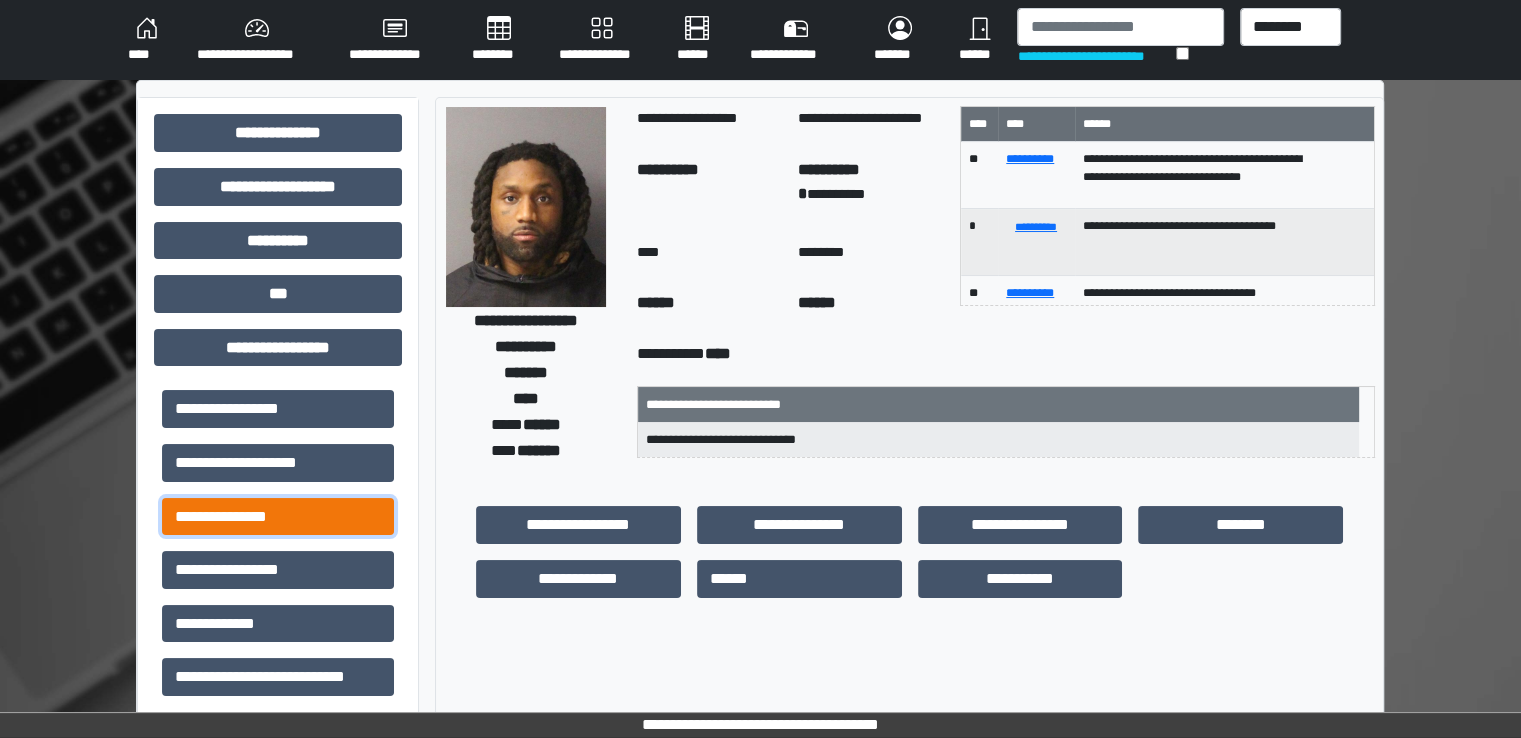 click on "**********" at bounding box center (278, 517) 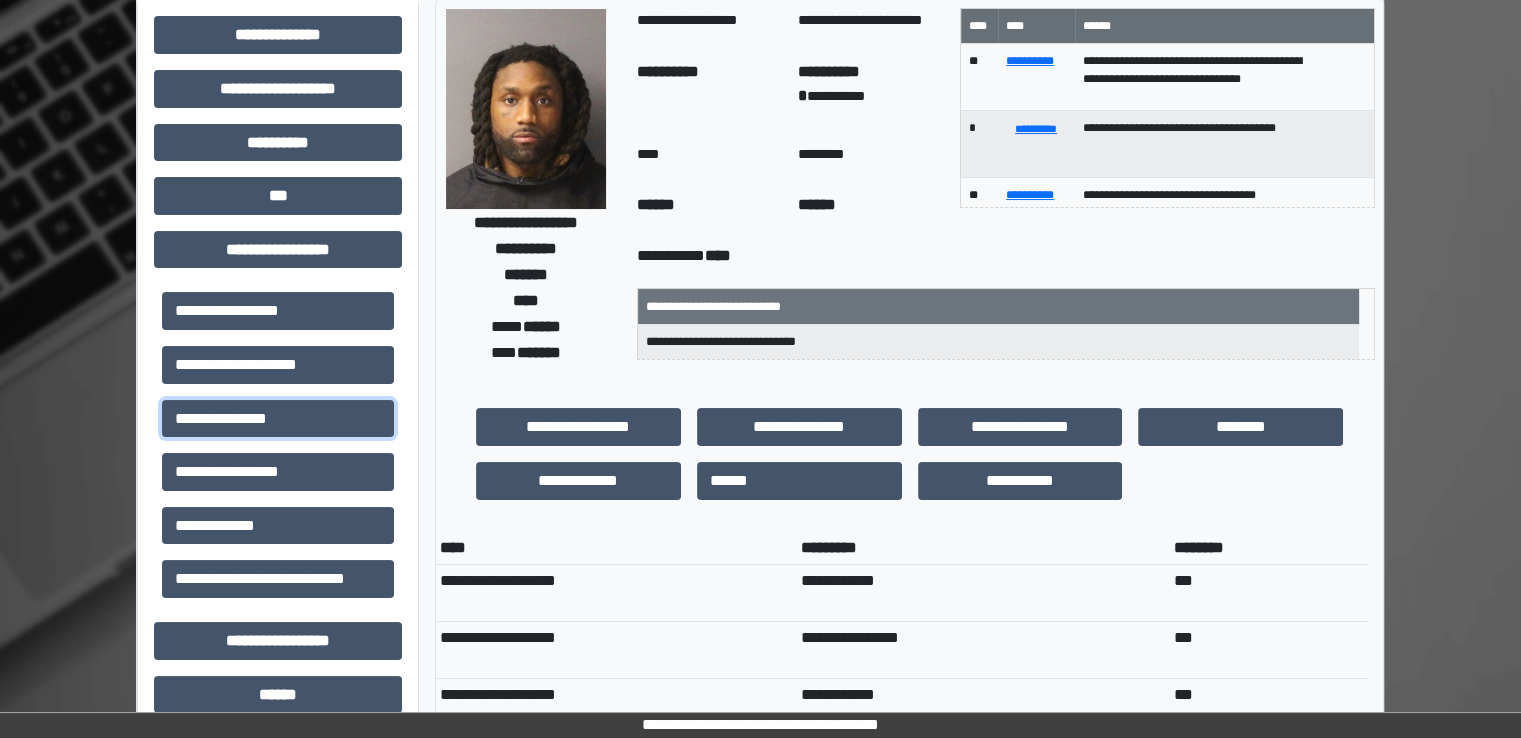 scroll, scrollTop: 100, scrollLeft: 0, axis: vertical 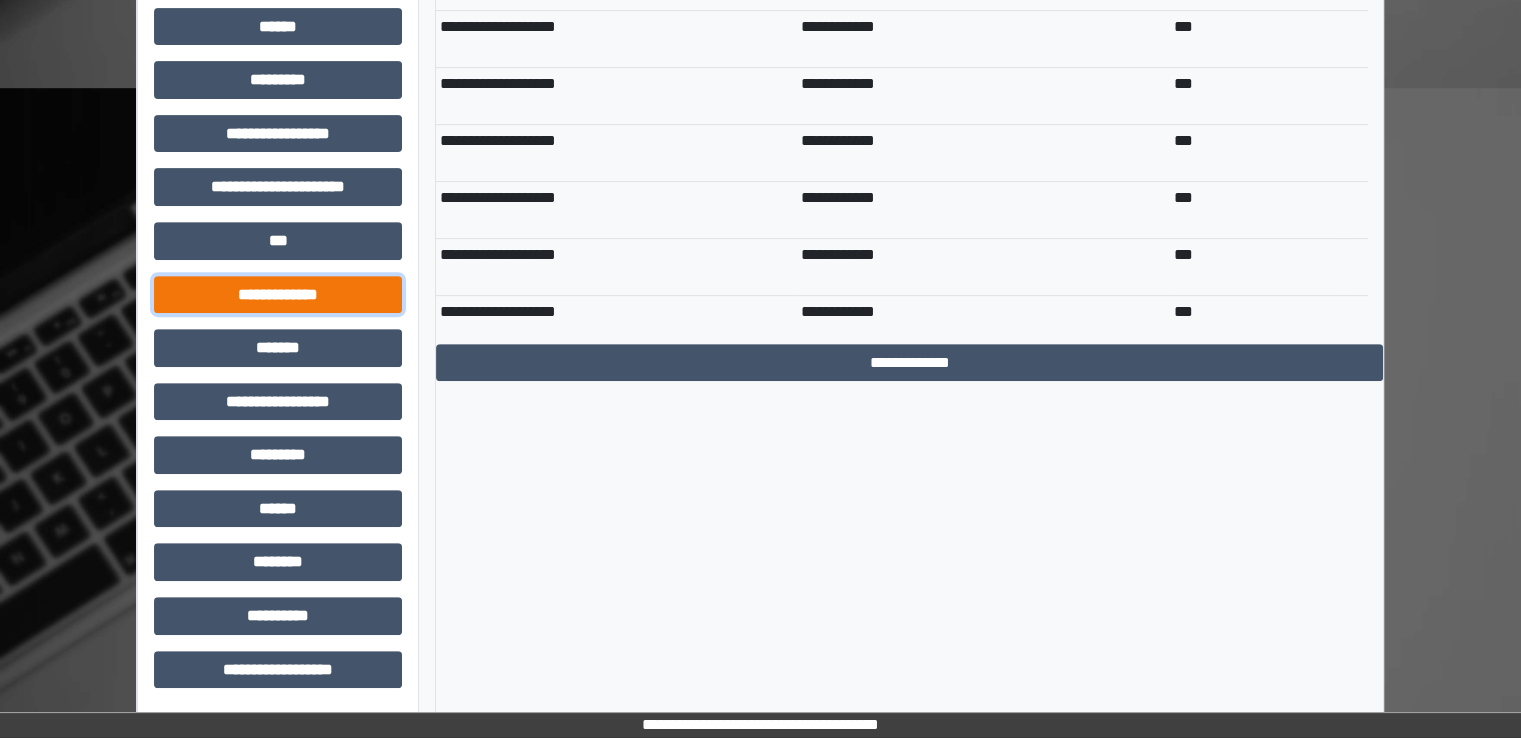 click on "**********" at bounding box center [278, 295] 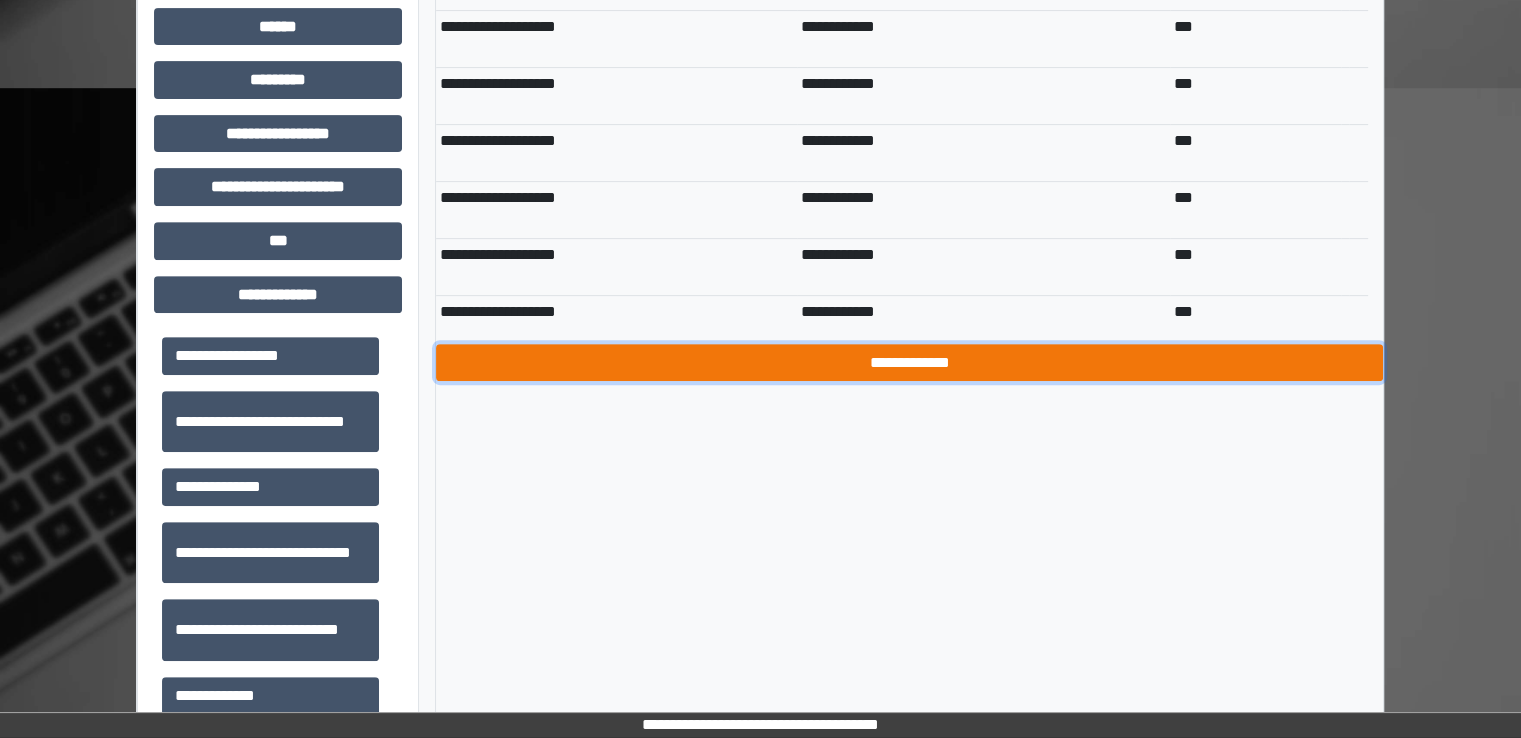 click on "**********" at bounding box center (909, 363) 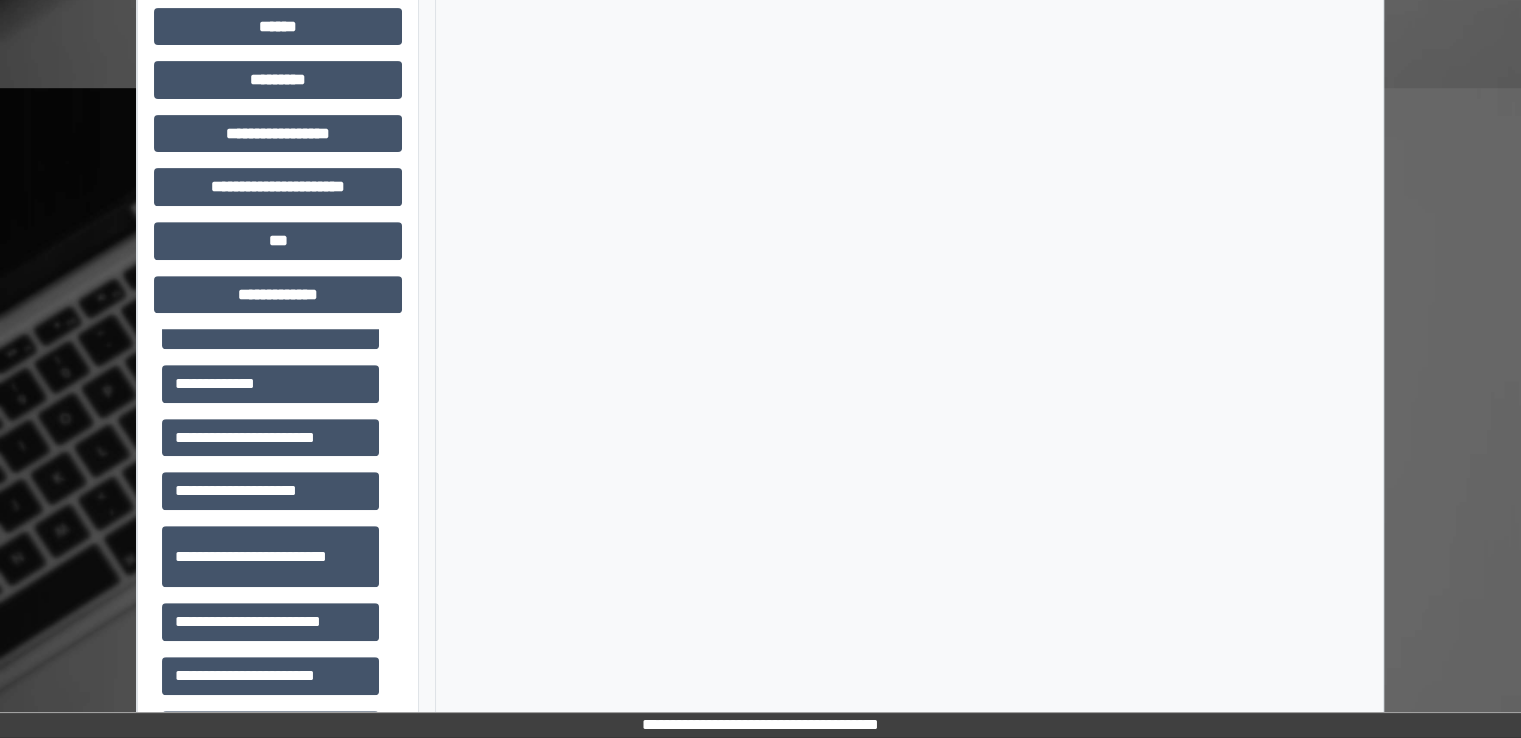 scroll, scrollTop: 600, scrollLeft: 0, axis: vertical 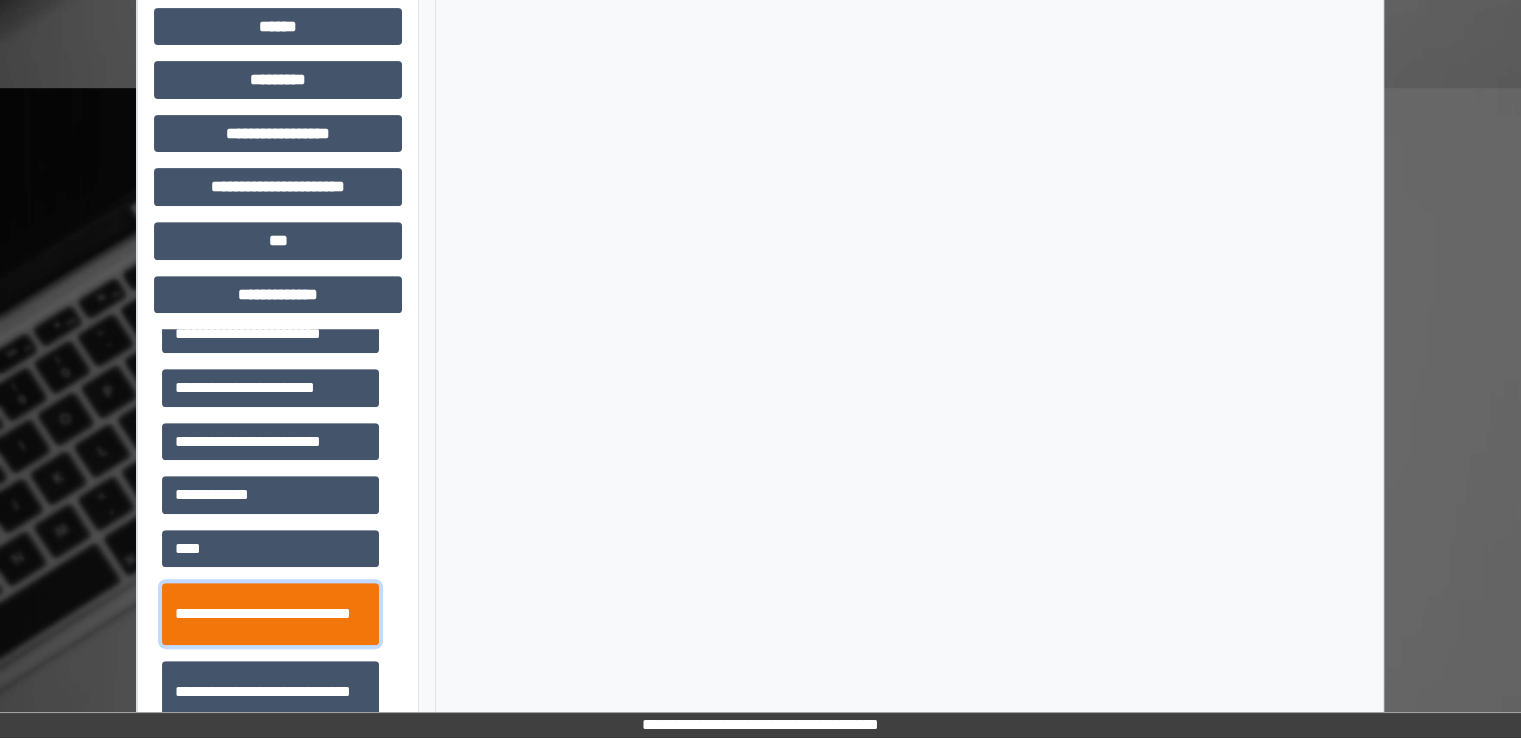 click on "**********" at bounding box center [270, 614] 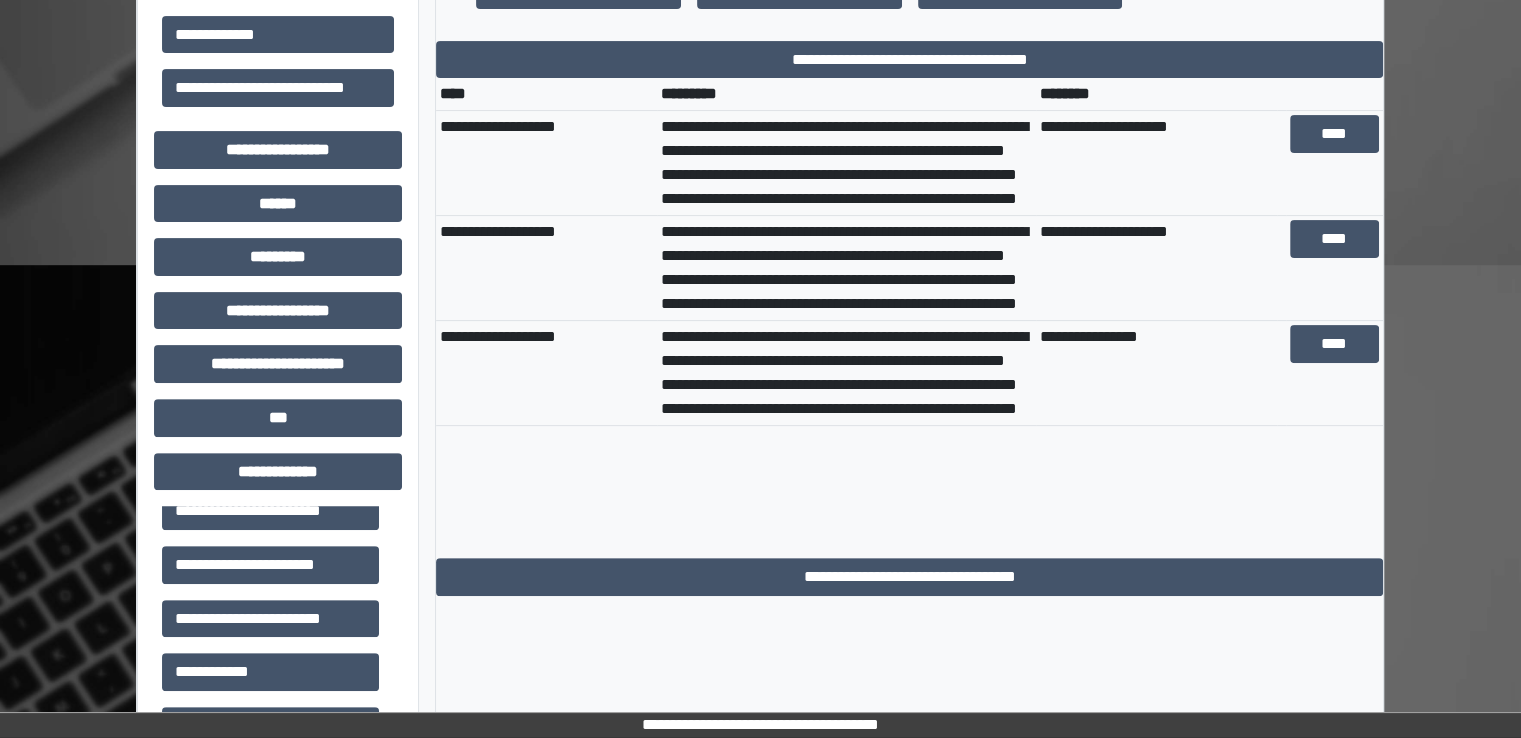 scroll, scrollTop: 566, scrollLeft: 0, axis: vertical 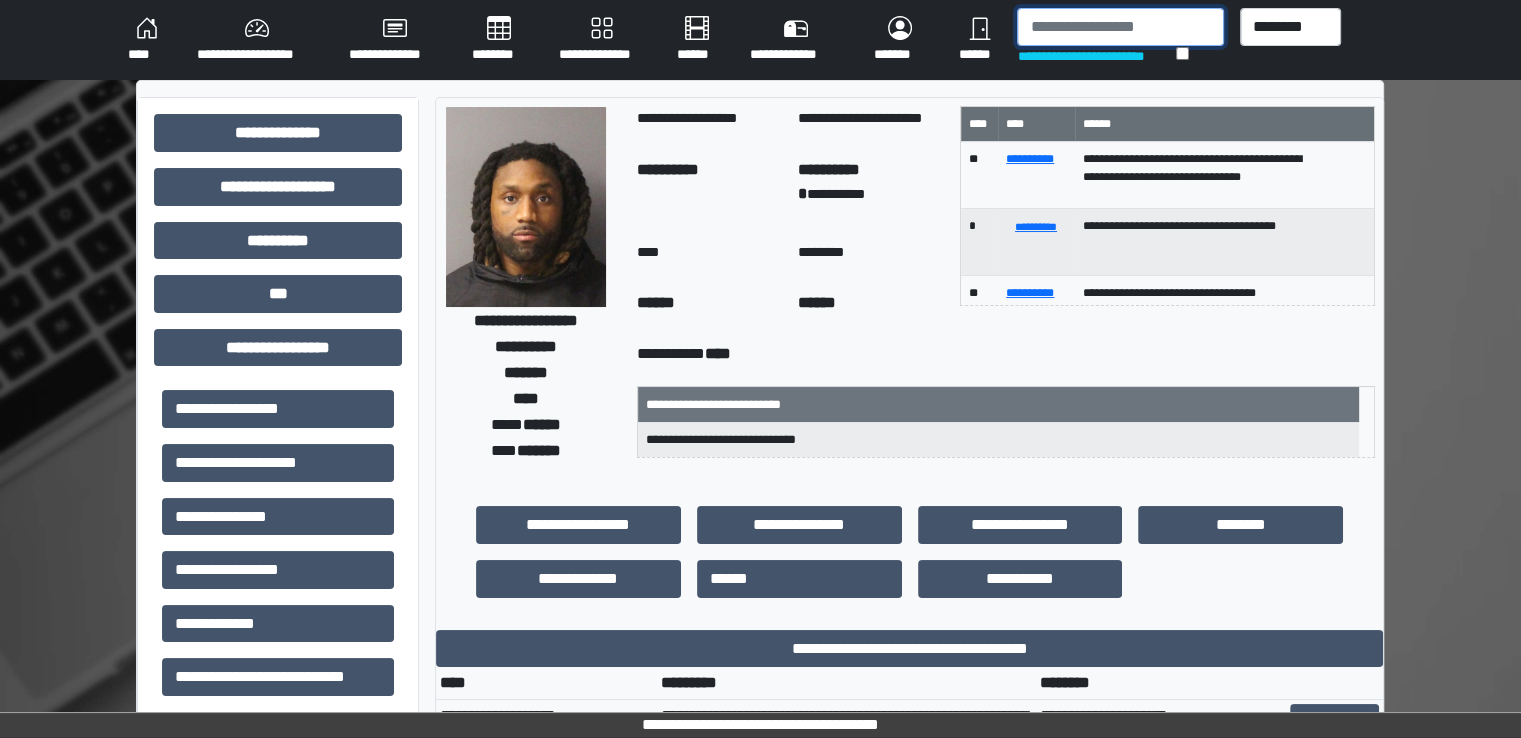 click at bounding box center [1120, 27] 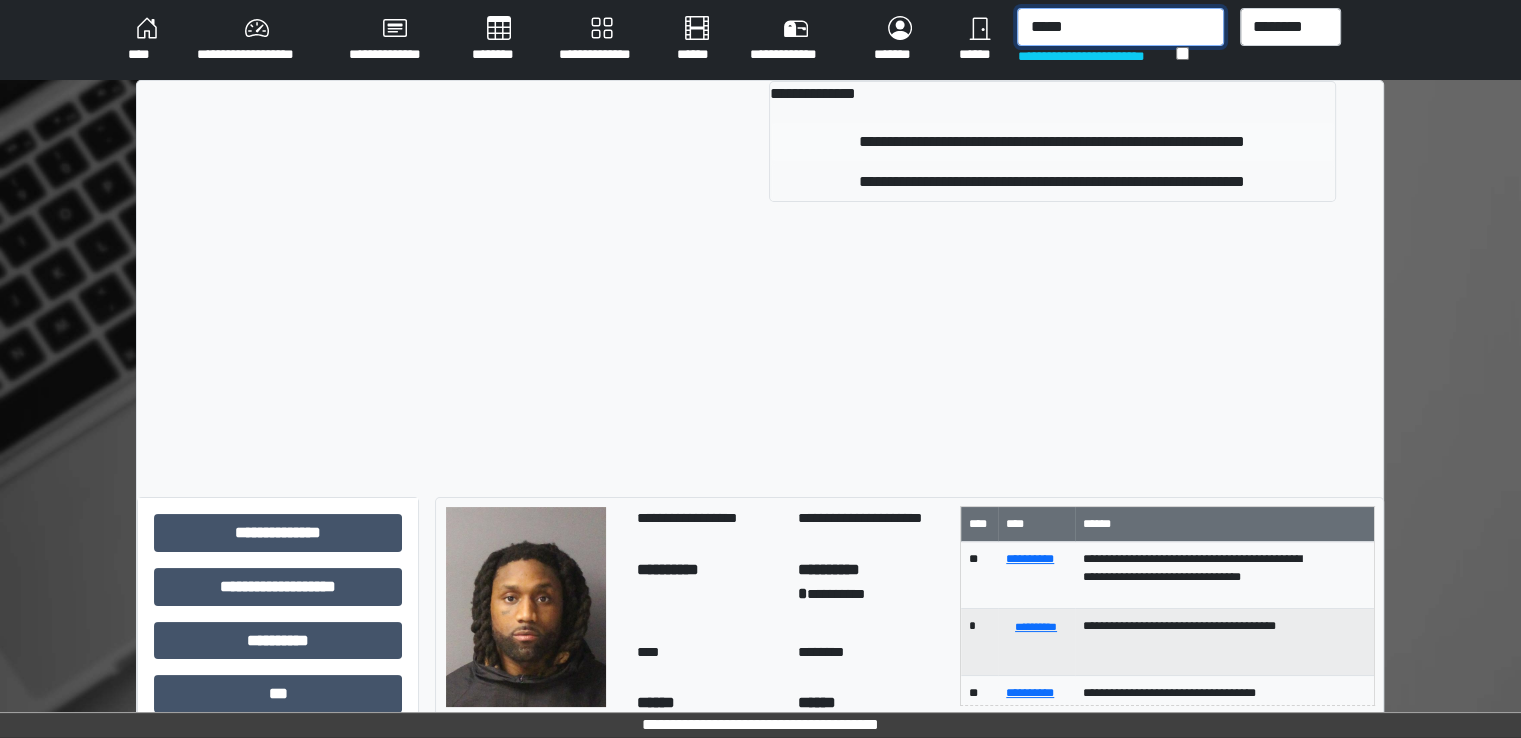 type on "*****" 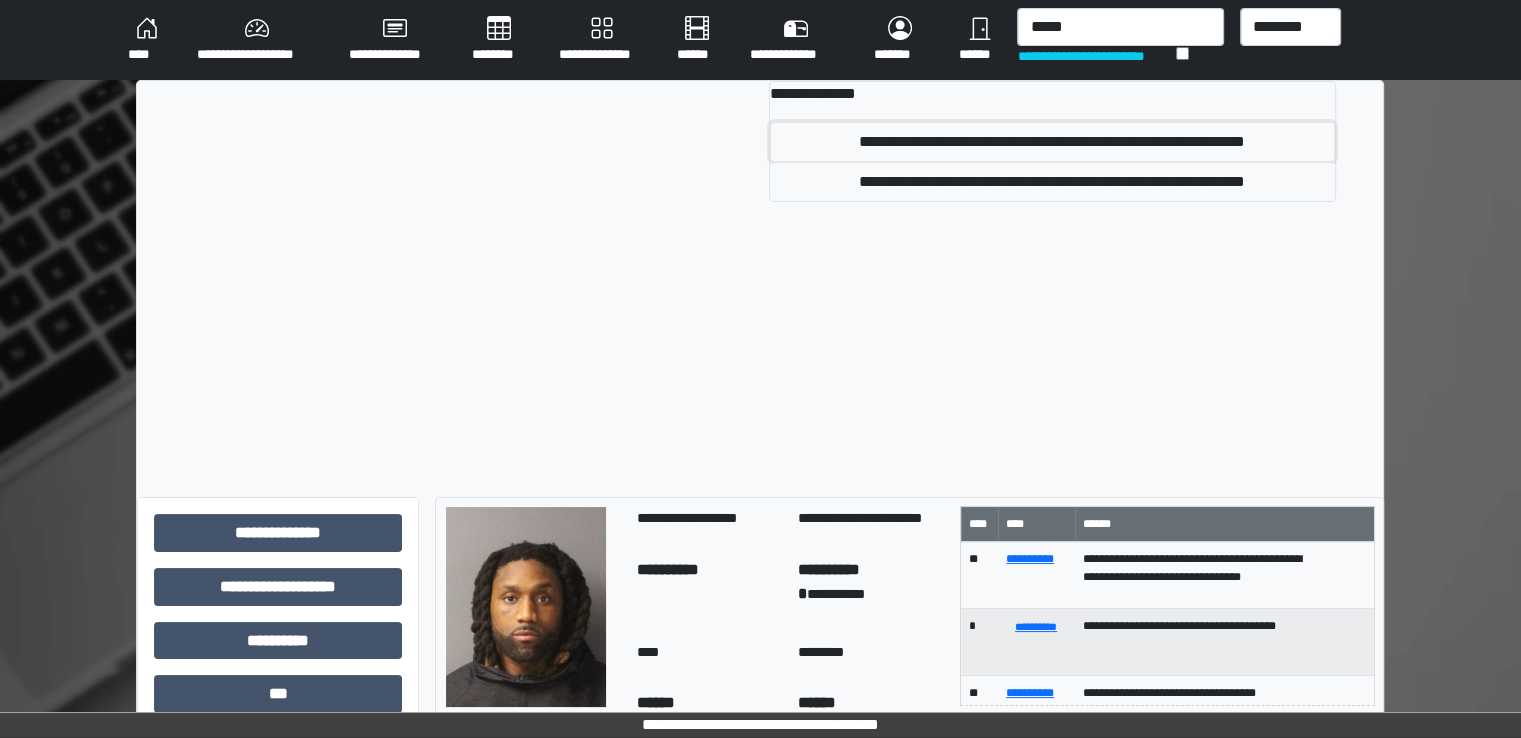click on "**********" at bounding box center [1052, 142] 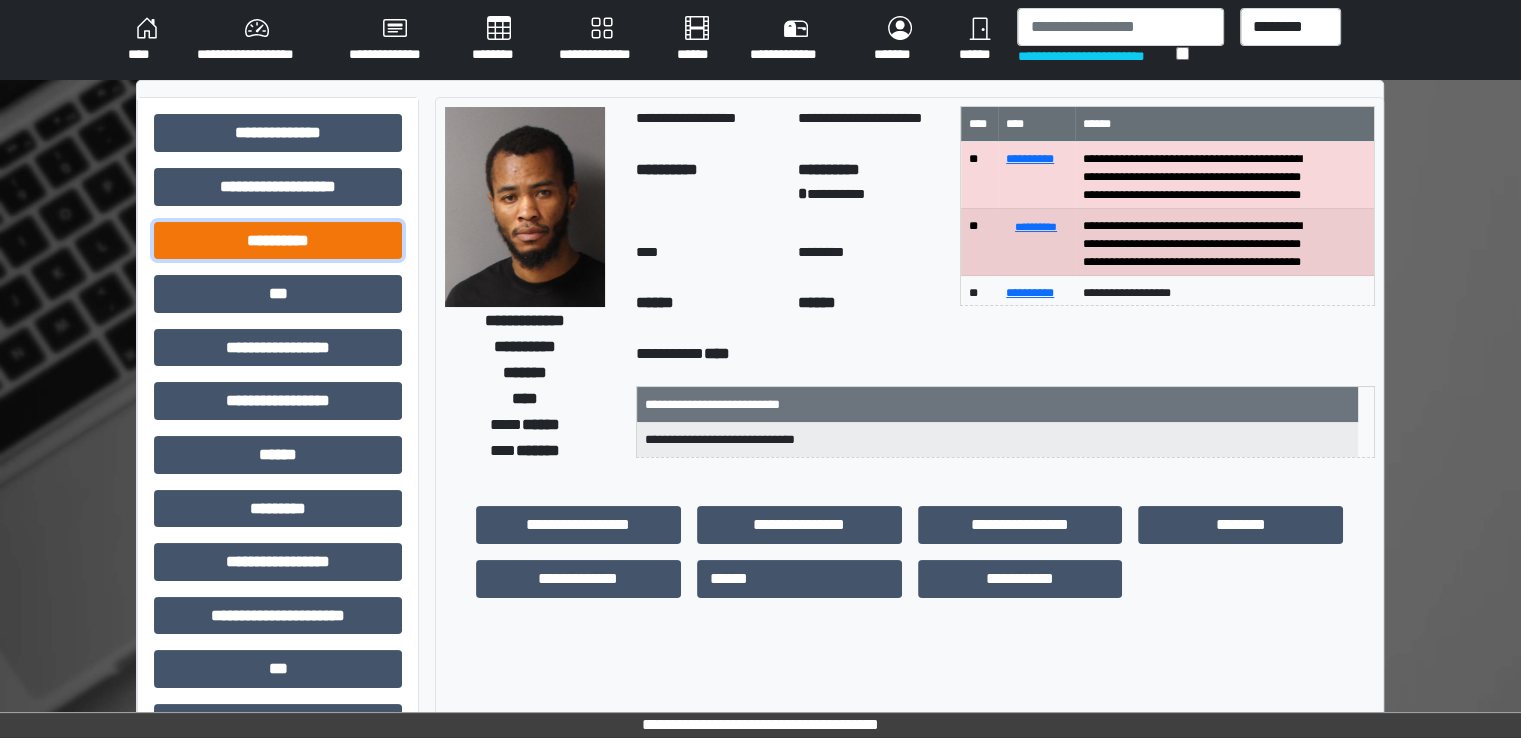click on "**********" at bounding box center [278, 241] 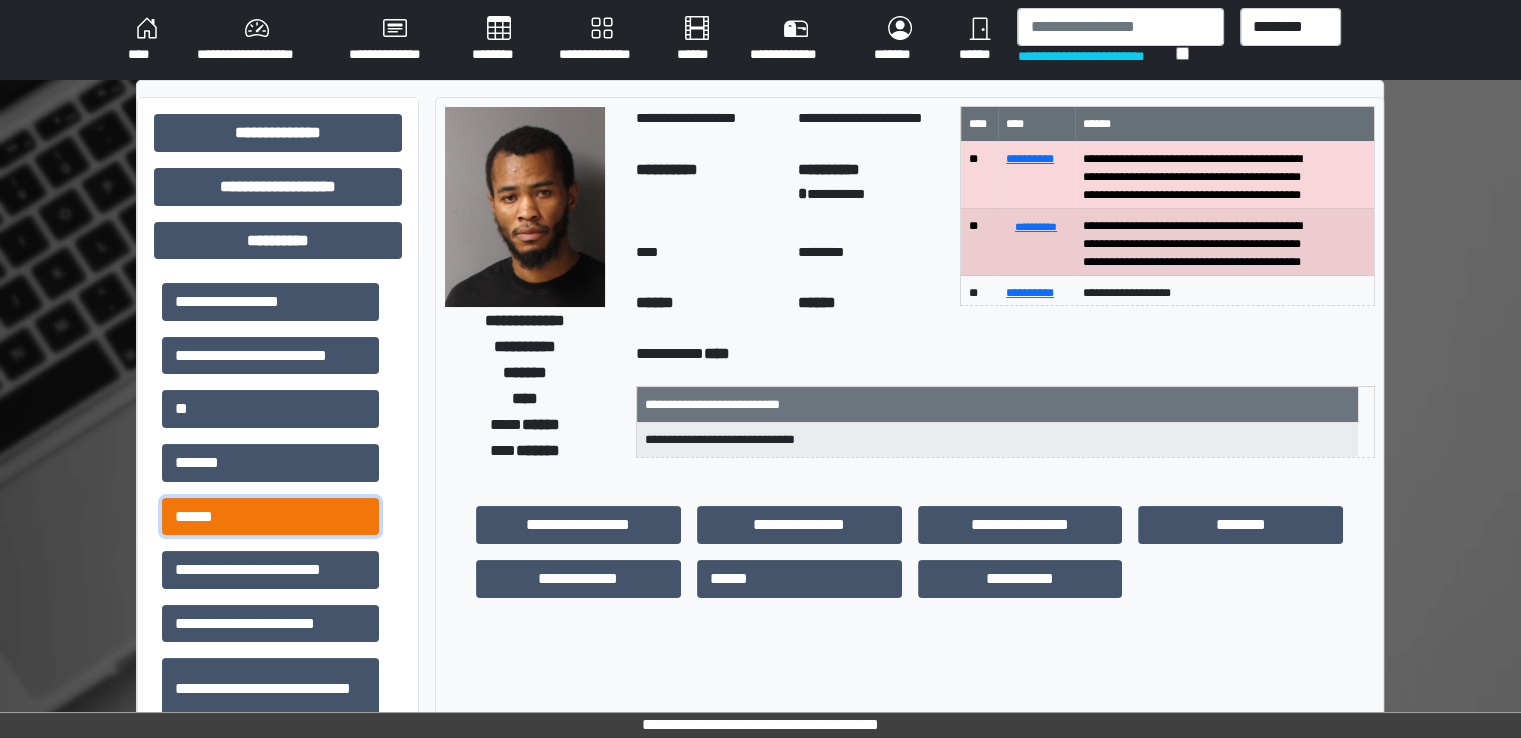 click on "******" at bounding box center [270, 517] 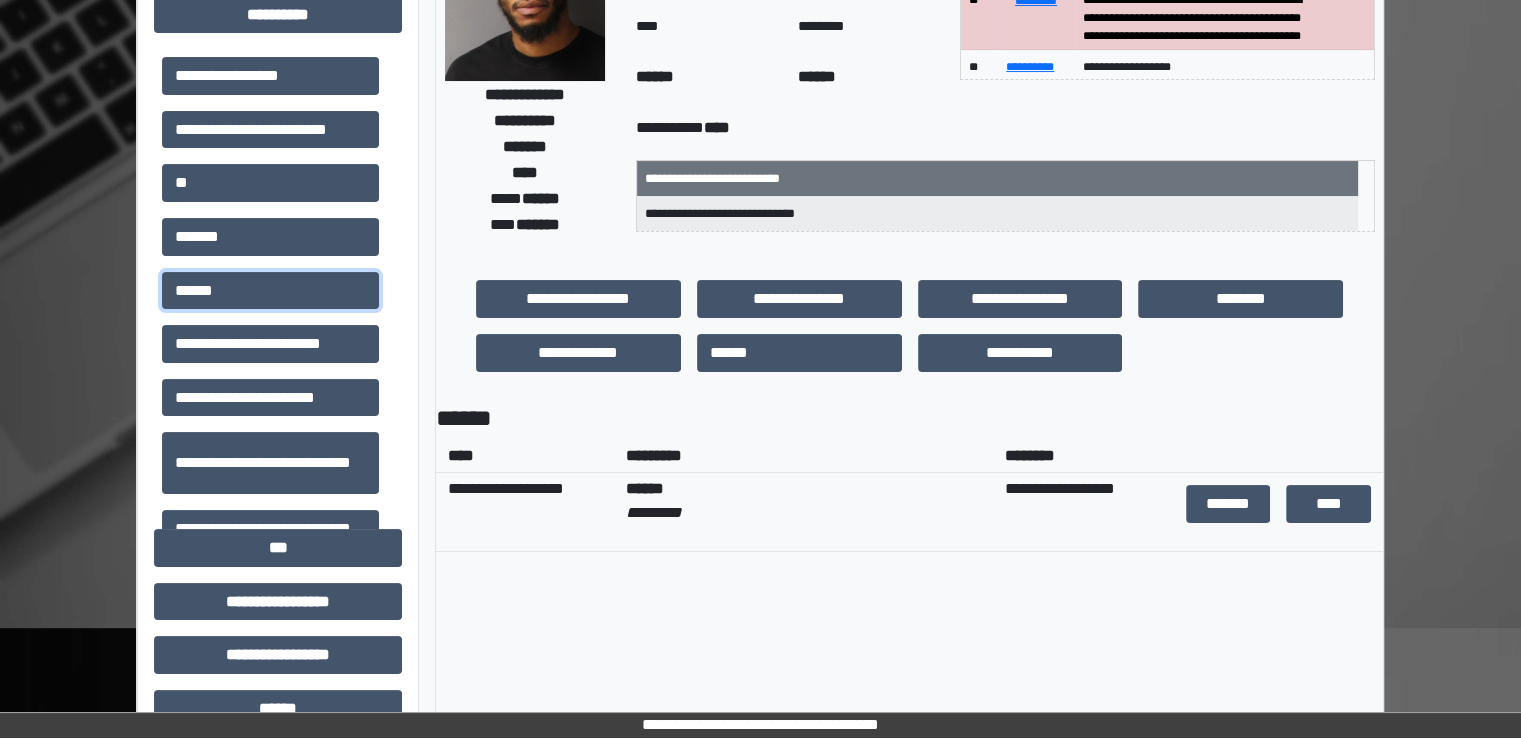 scroll, scrollTop: 200, scrollLeft: 0, axis: vertical 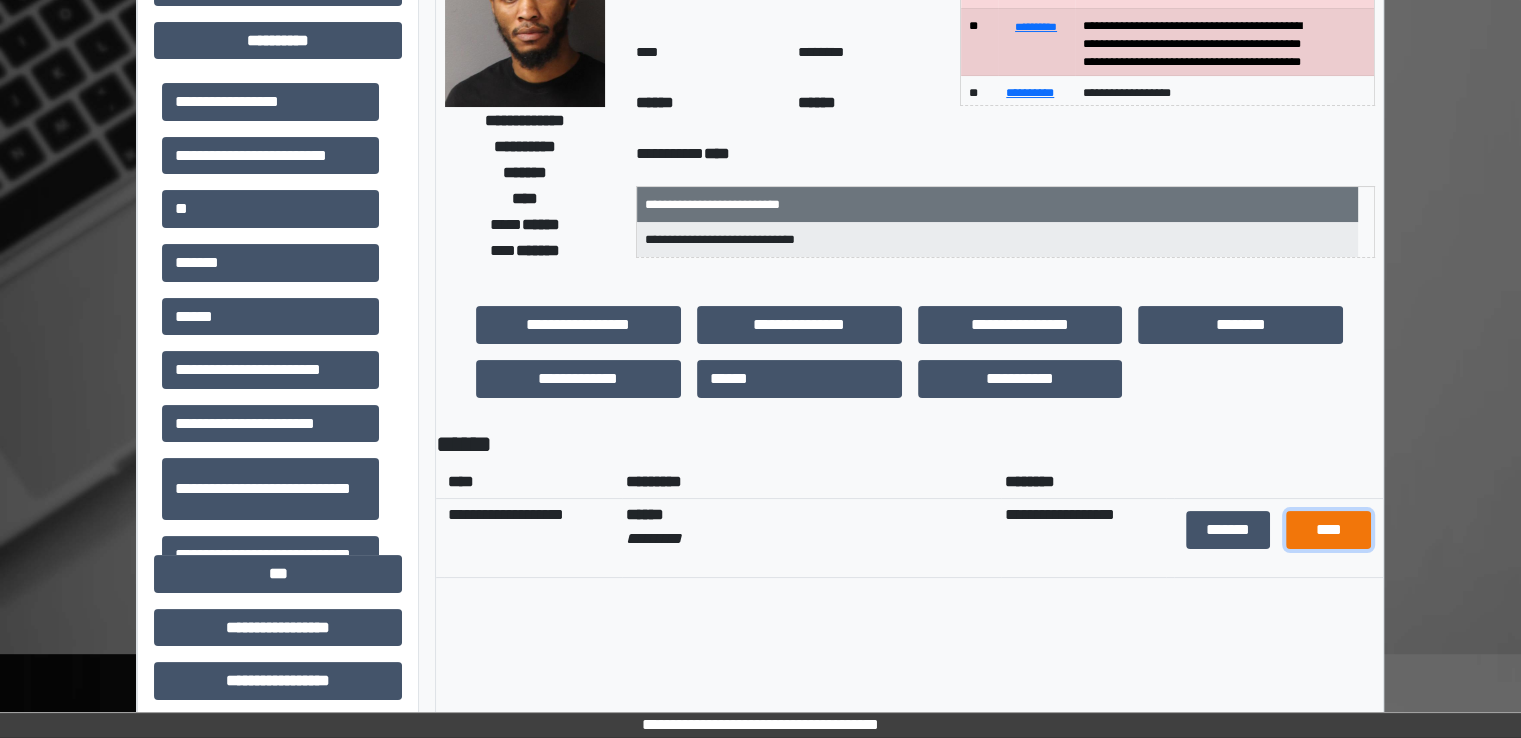 click on "****" at bounding box center [1328, 530] 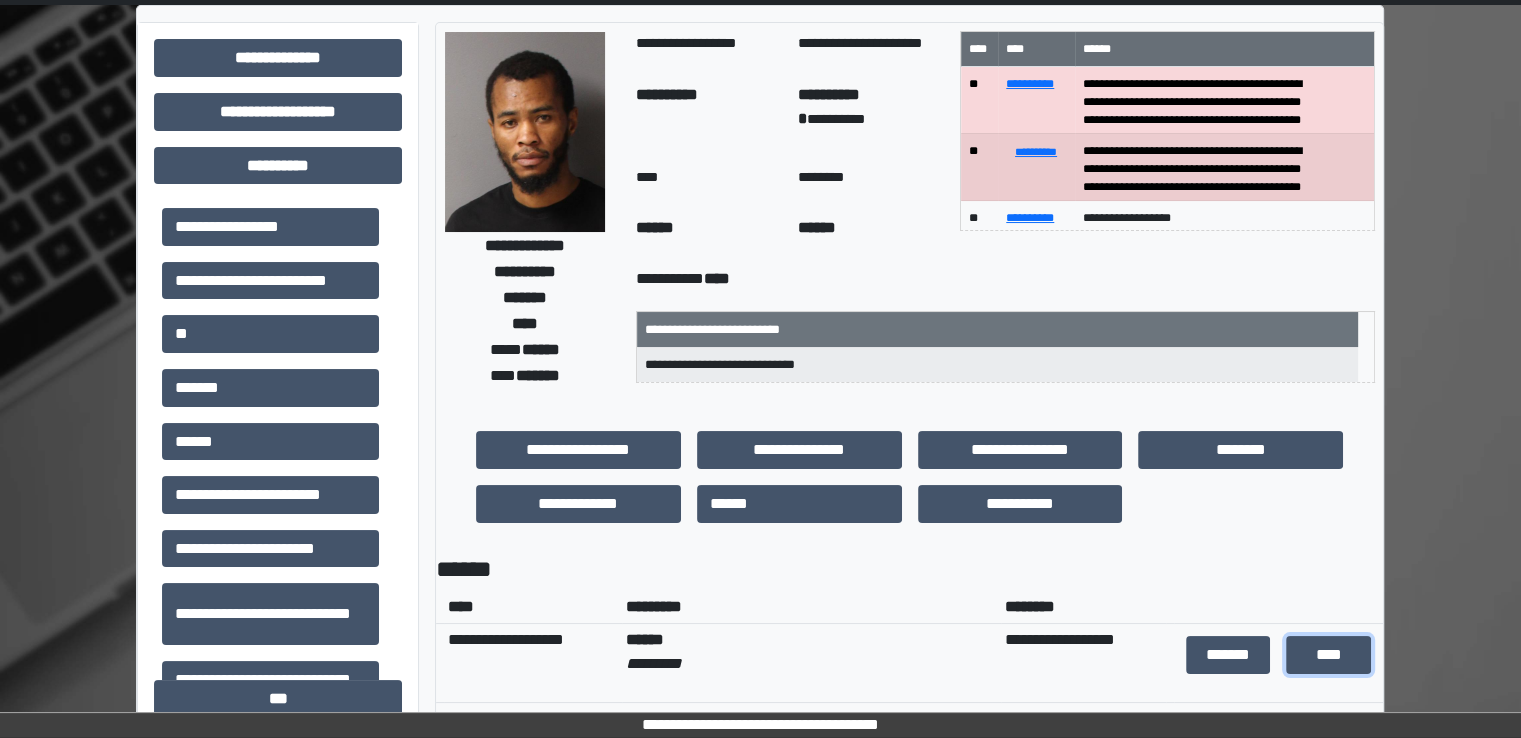 scroll, scrollTop: 0, scrollLeft: 0, axis: both 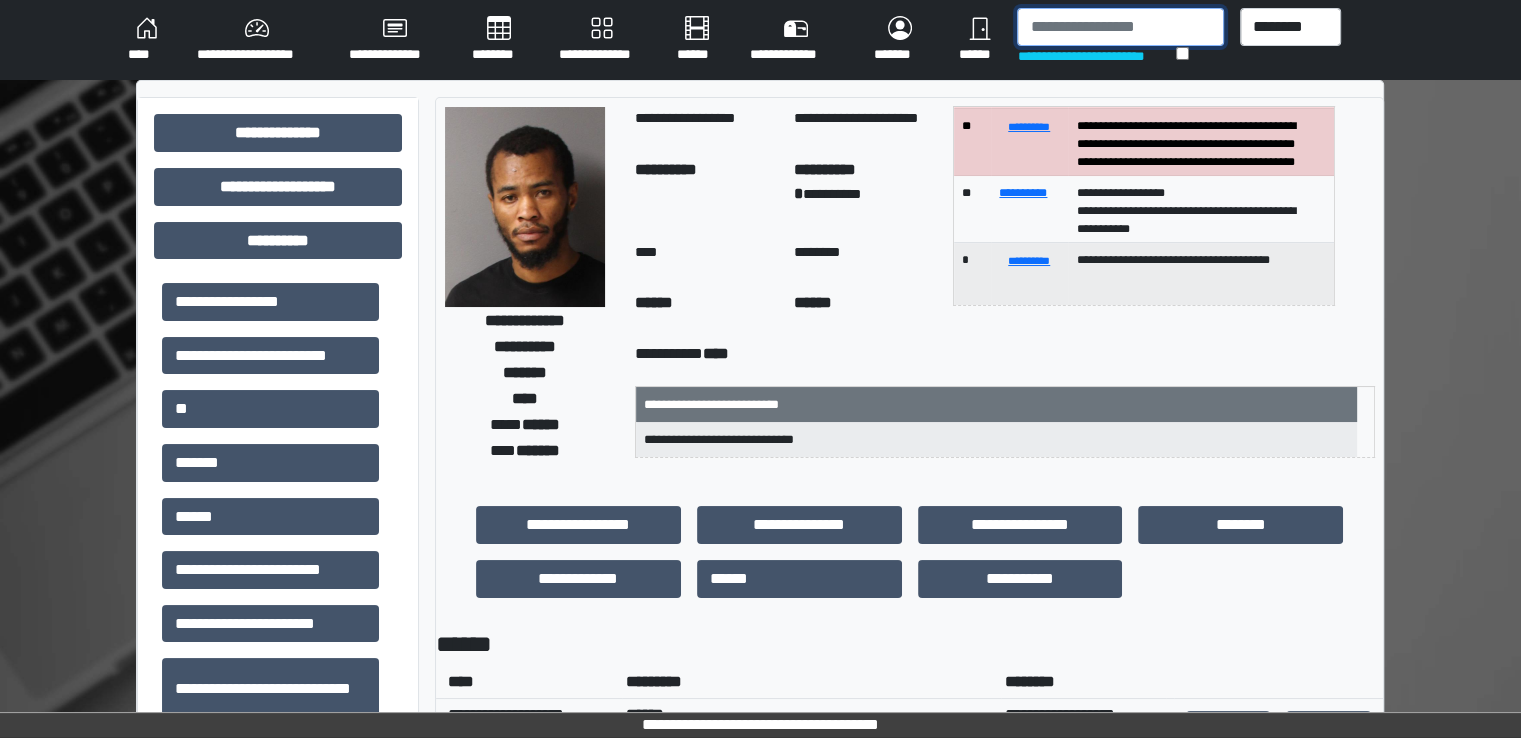 click at bounding box center (1120, 27) 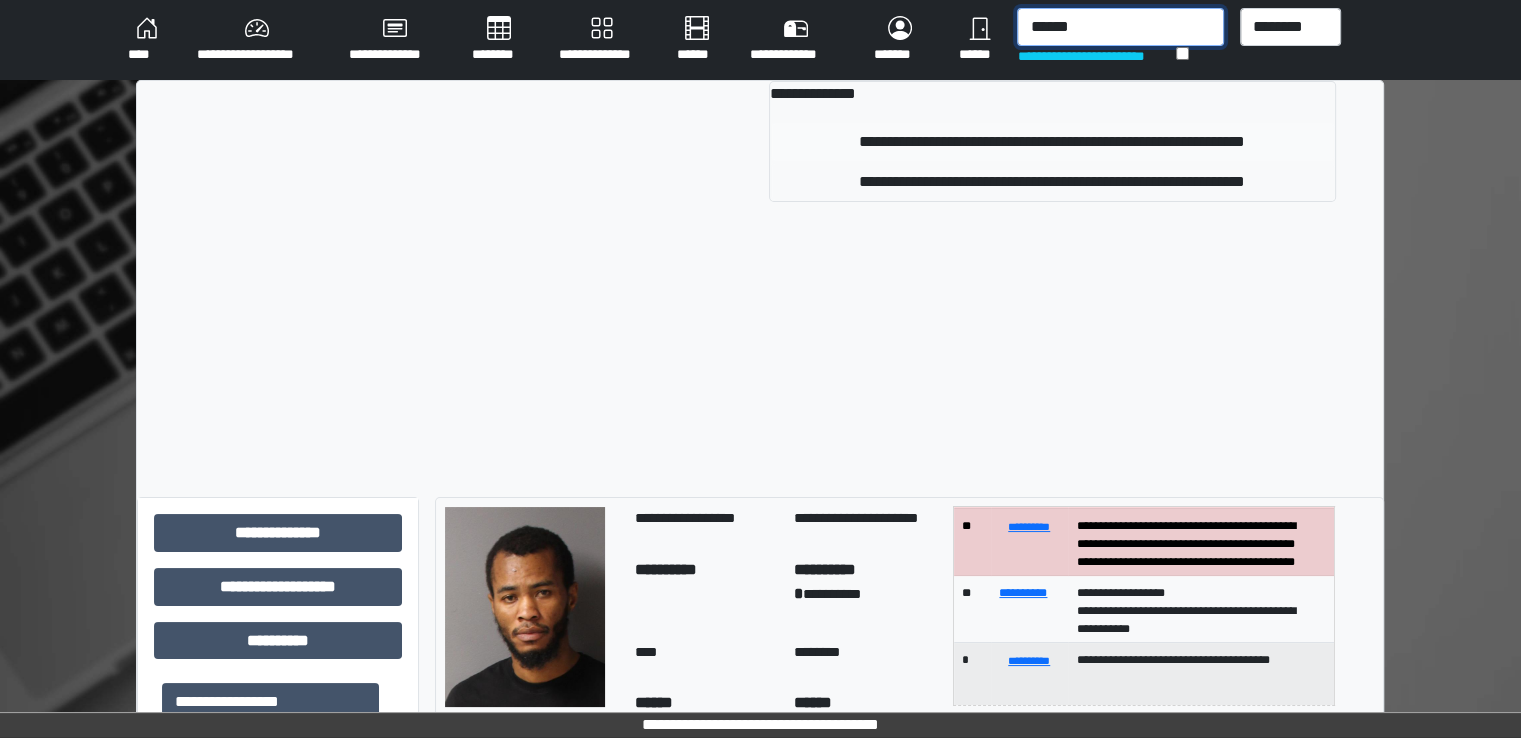 type on "******" 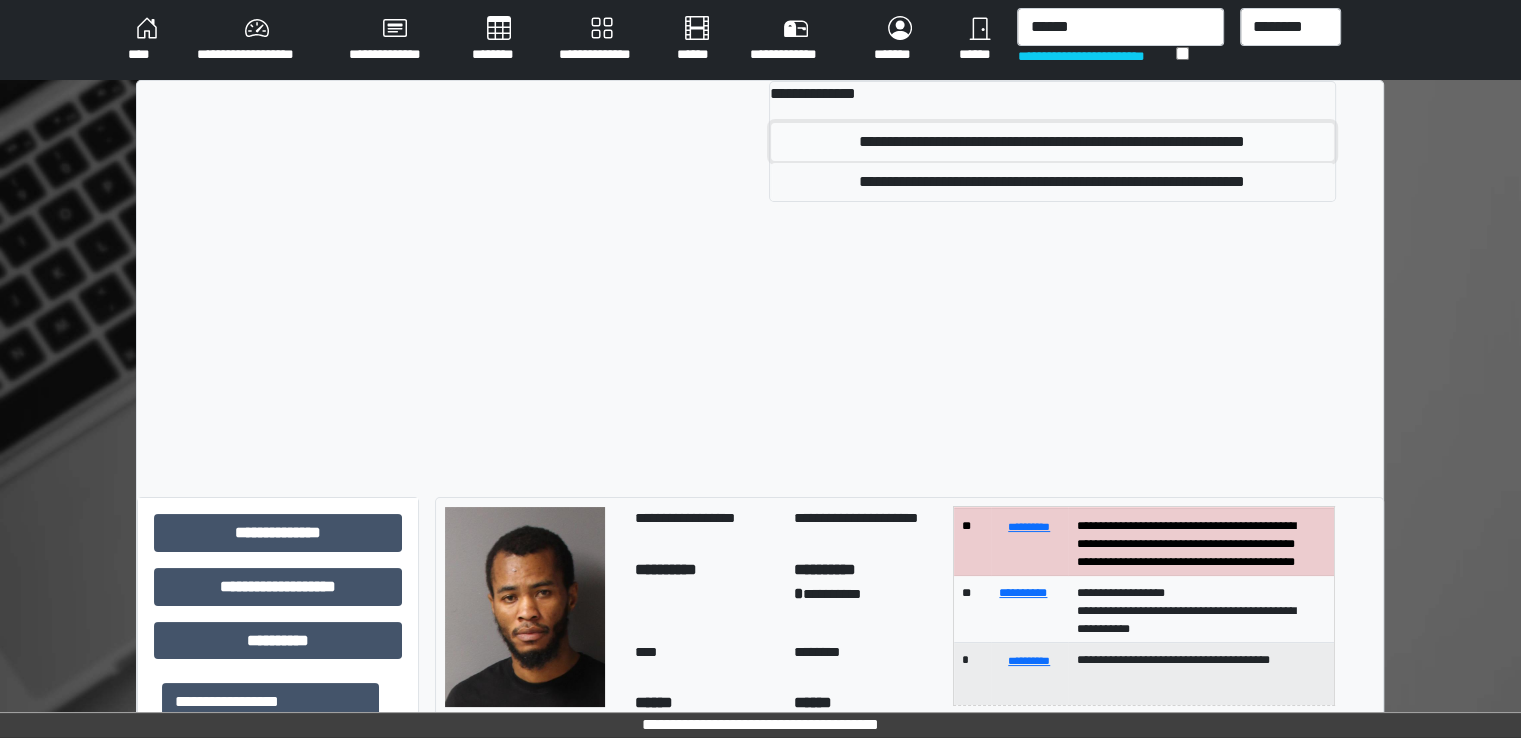 click on "**********" at bounding box center (1052, 142) 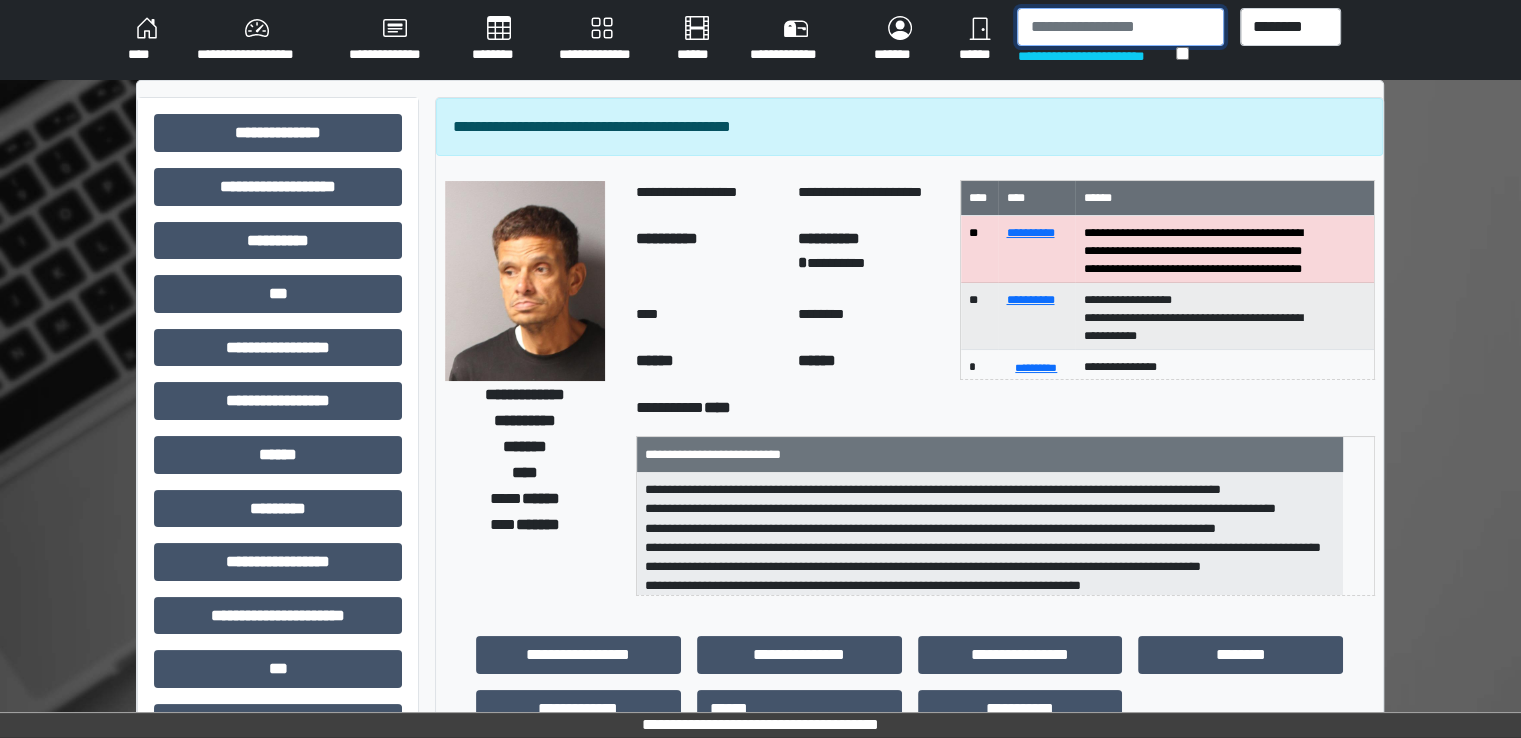 click at bounding box center (1120, 27) 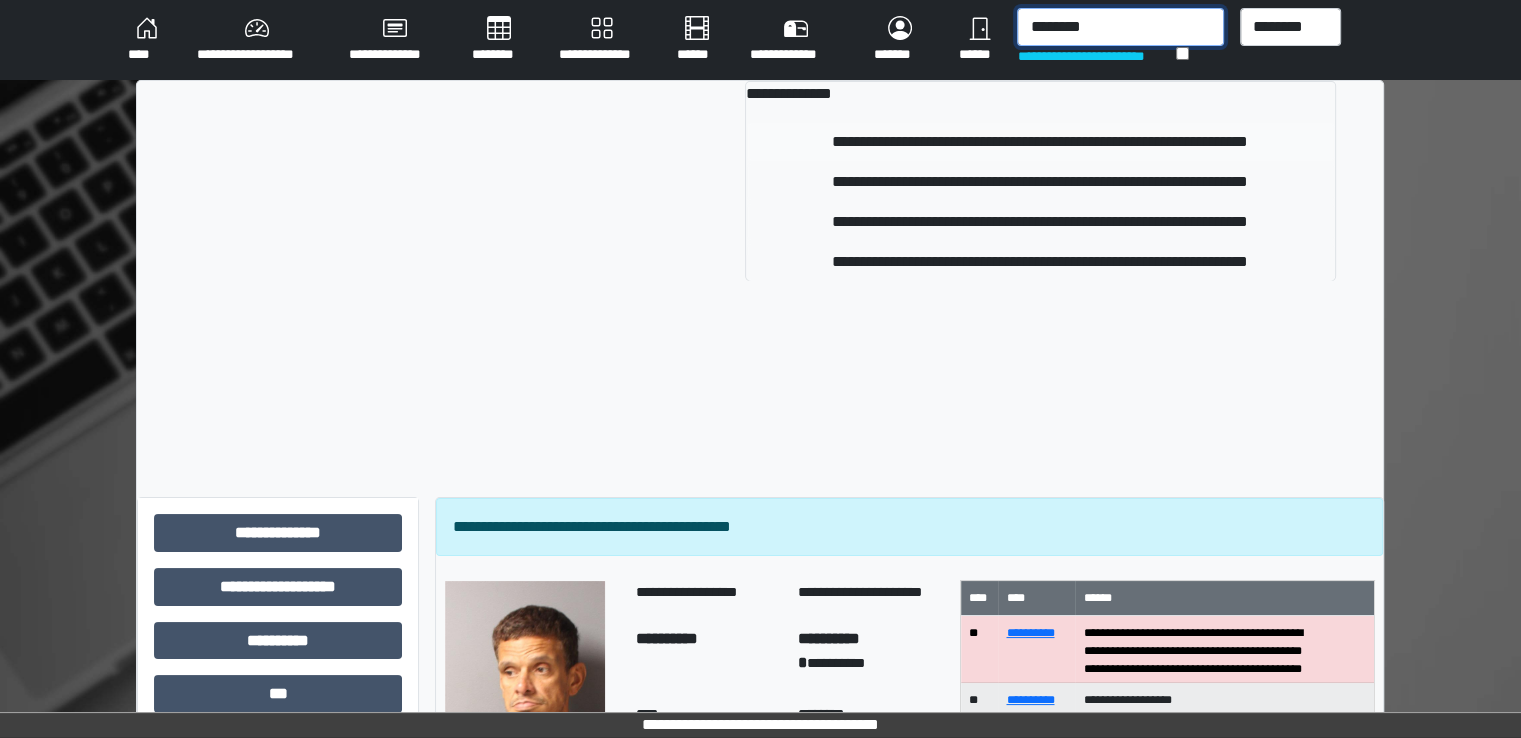 type on "********" 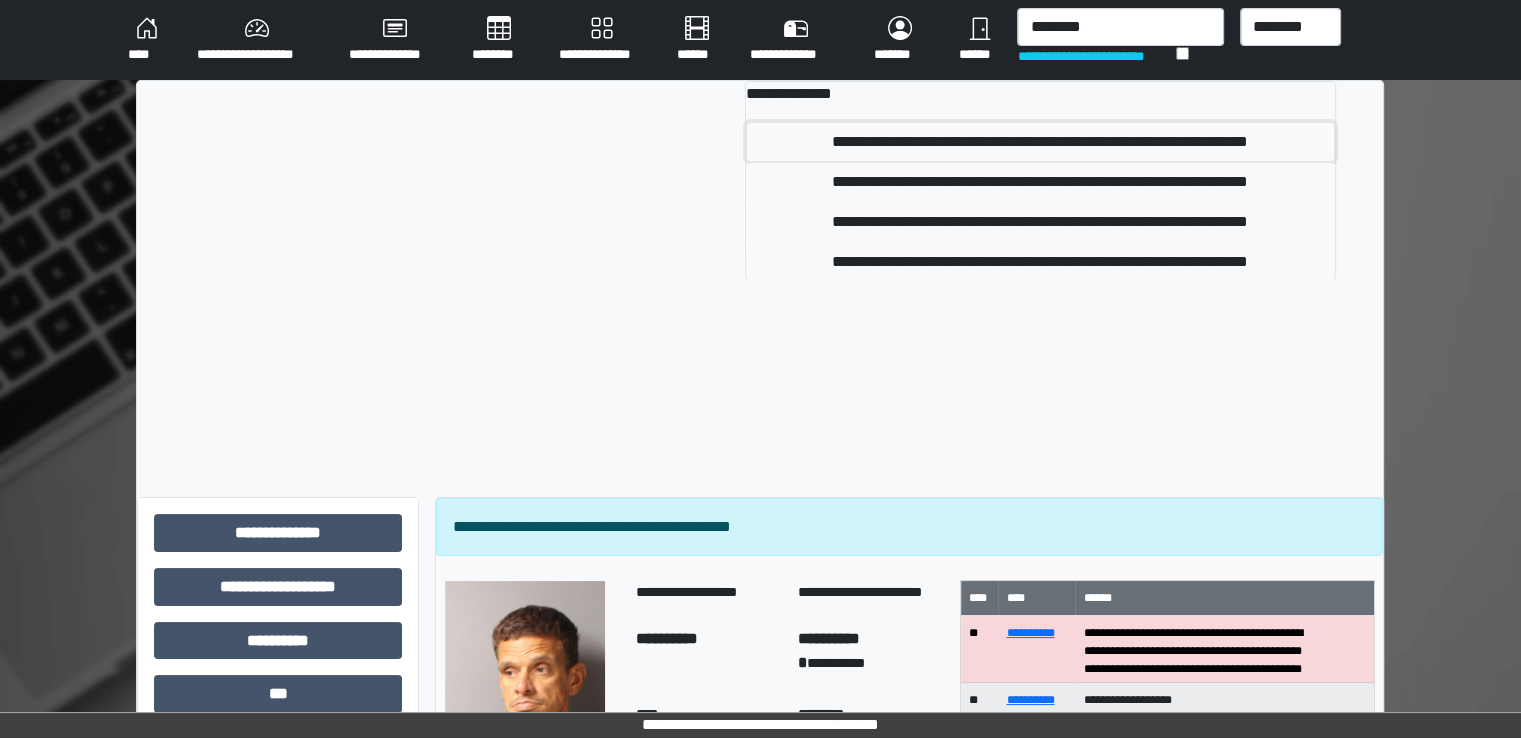 click on "**********" at bounding box center [1040, 142] 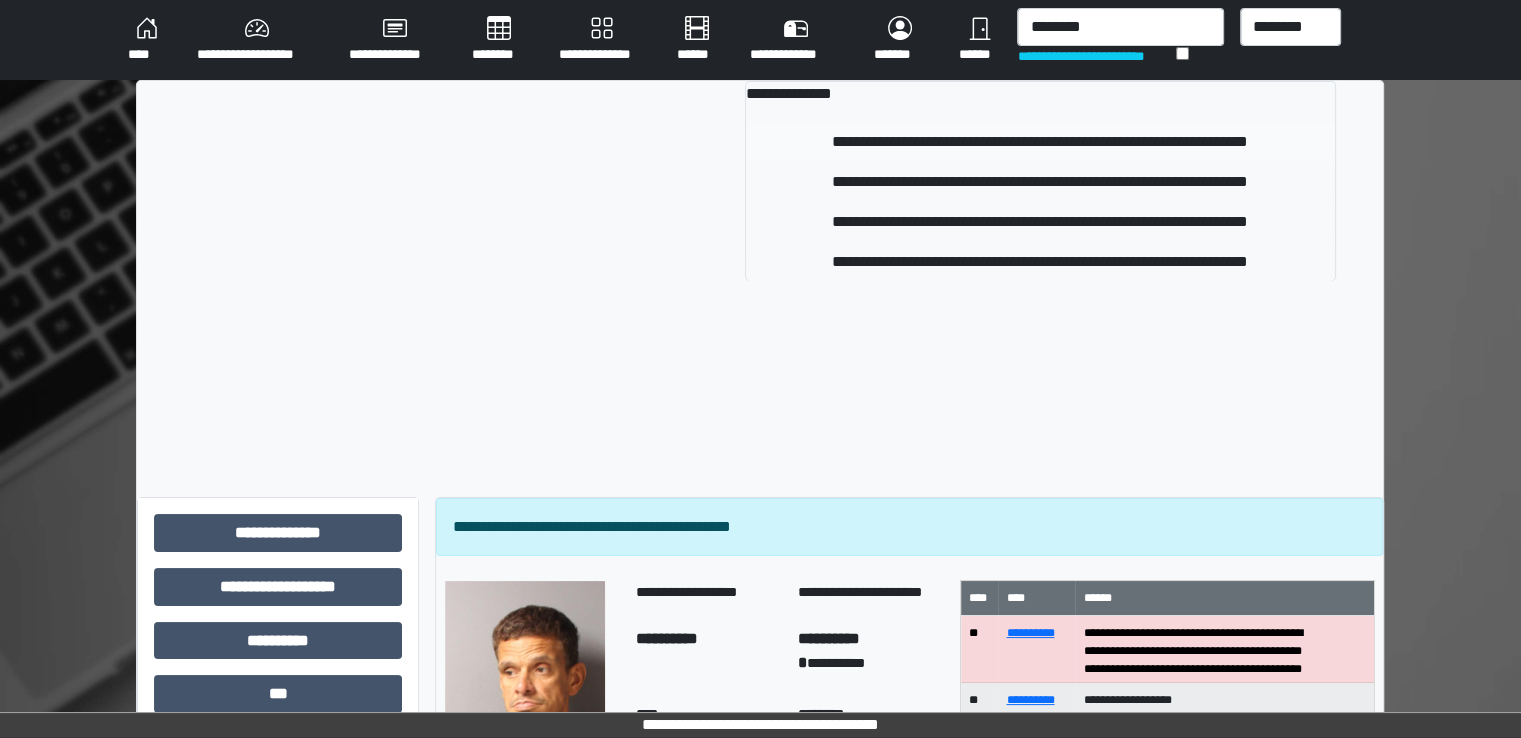 type 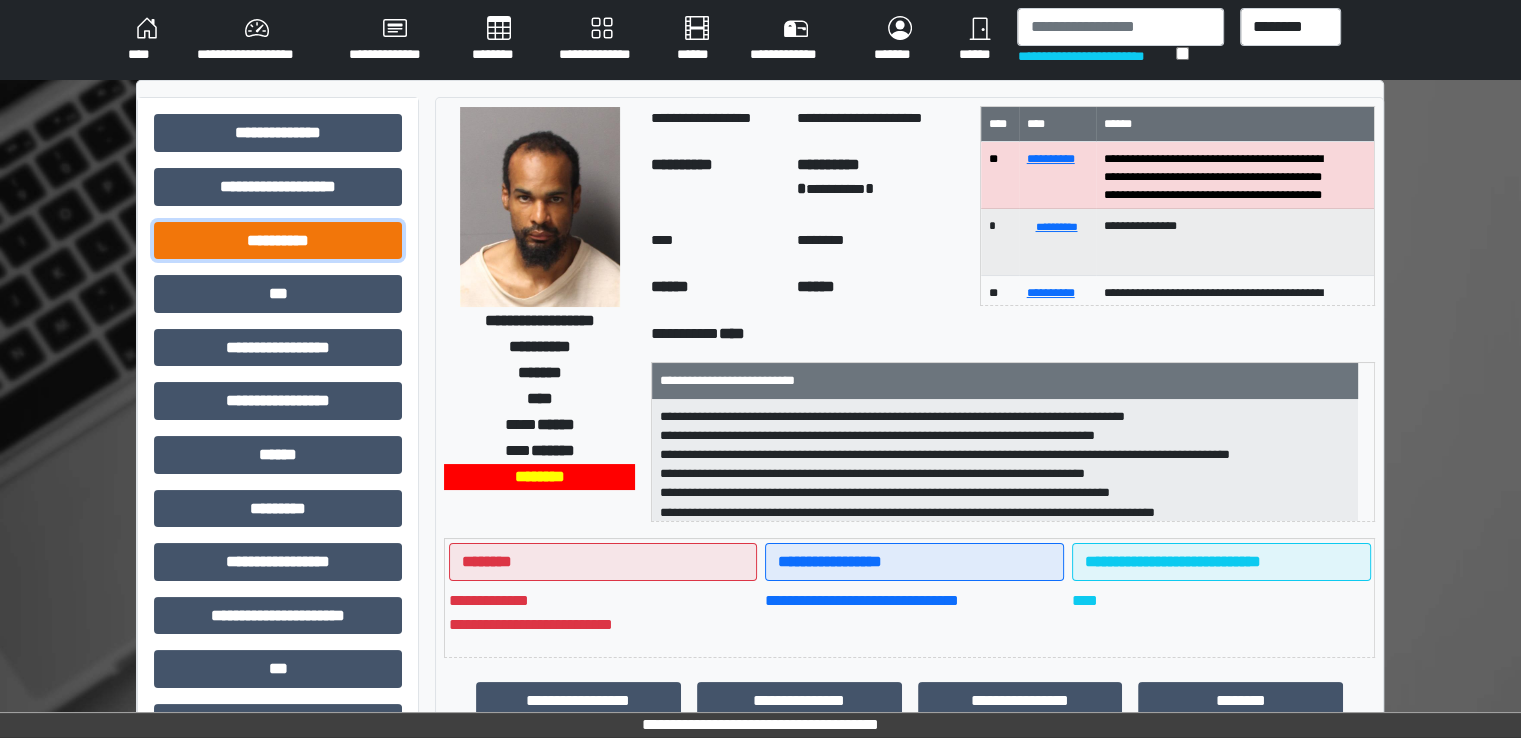 click on "**********" at bounding box center [278, 241] 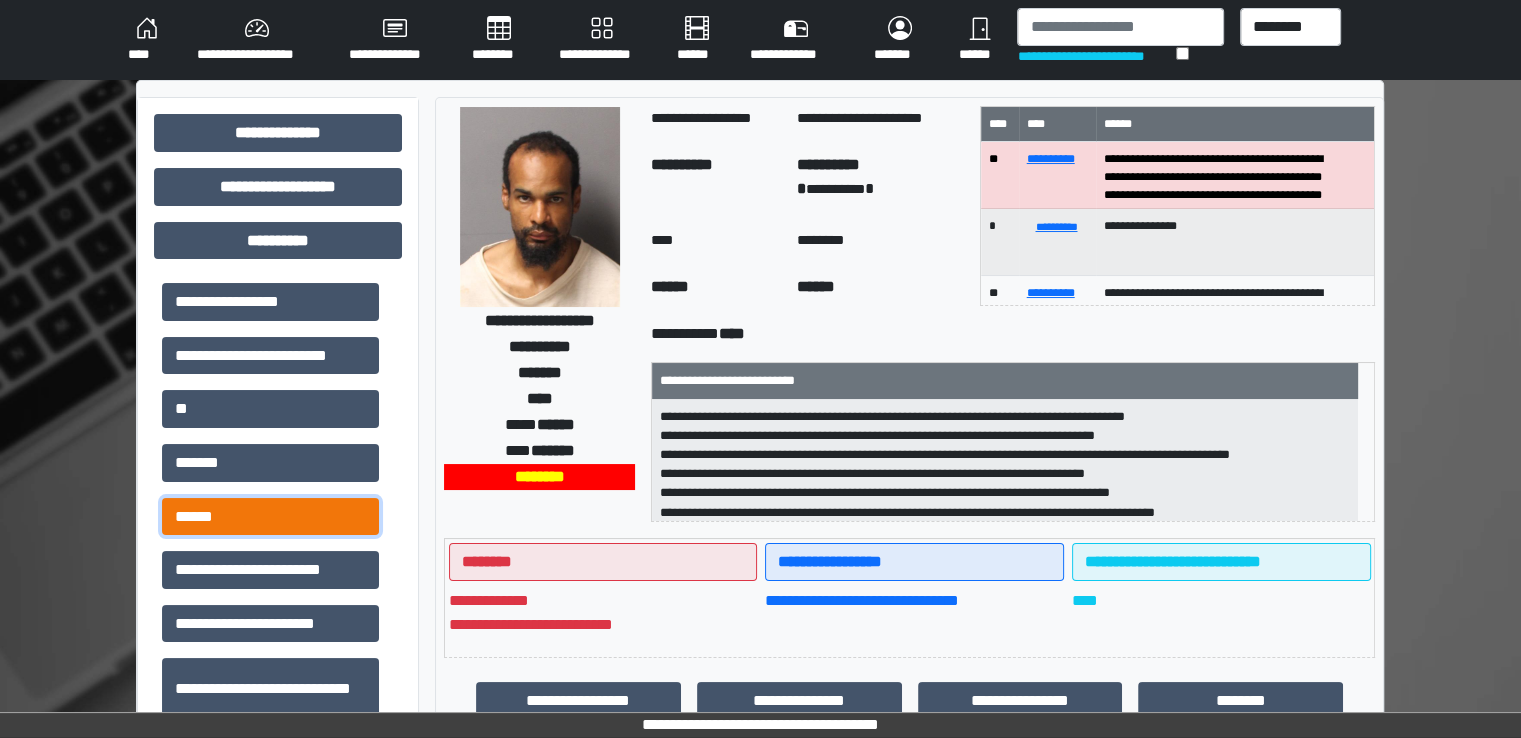 click on "******" at bounding box center (270, 517) 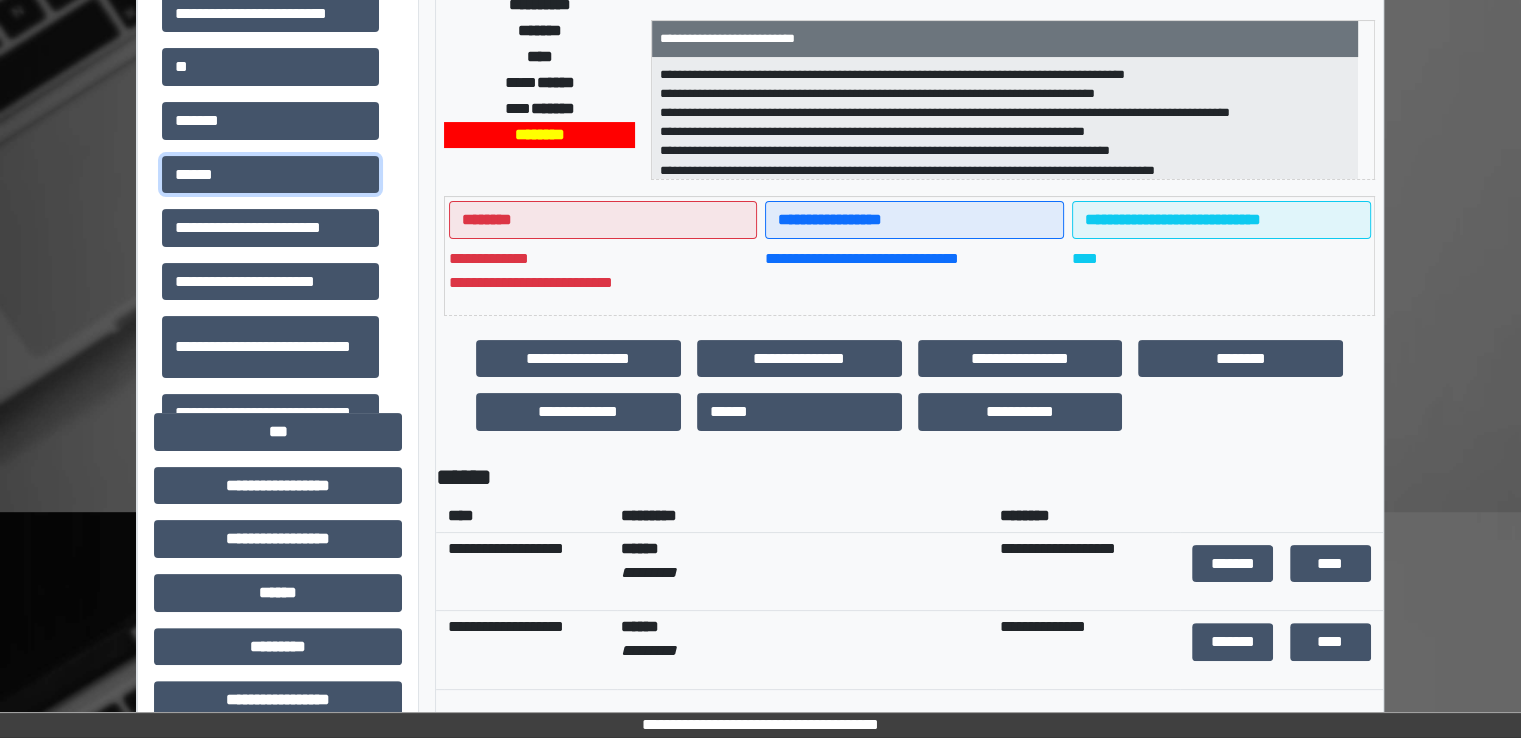 scroll, scrollTop: 400, scrollLeft: 0, axis: vertical 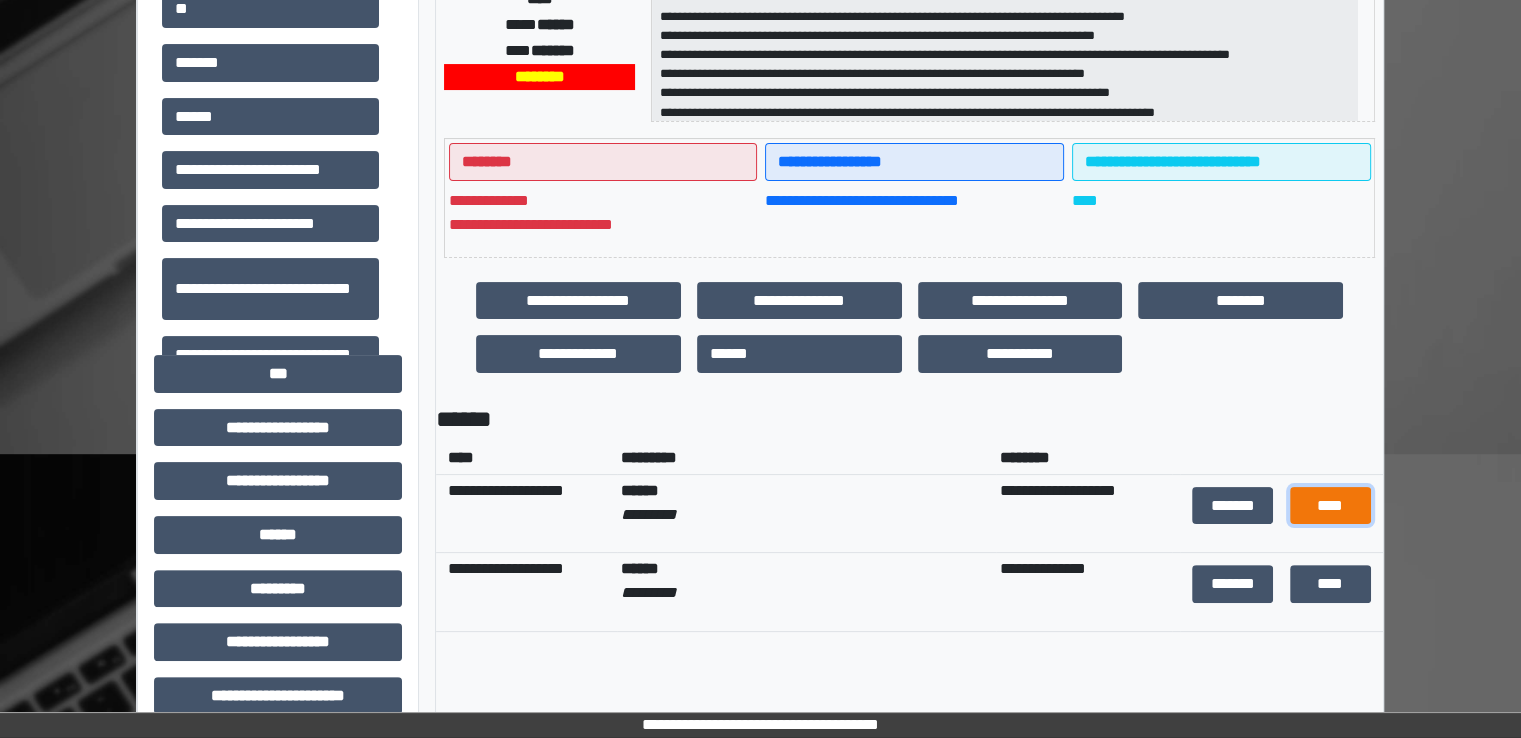 click on "****" at bounding box center [1330, 506] 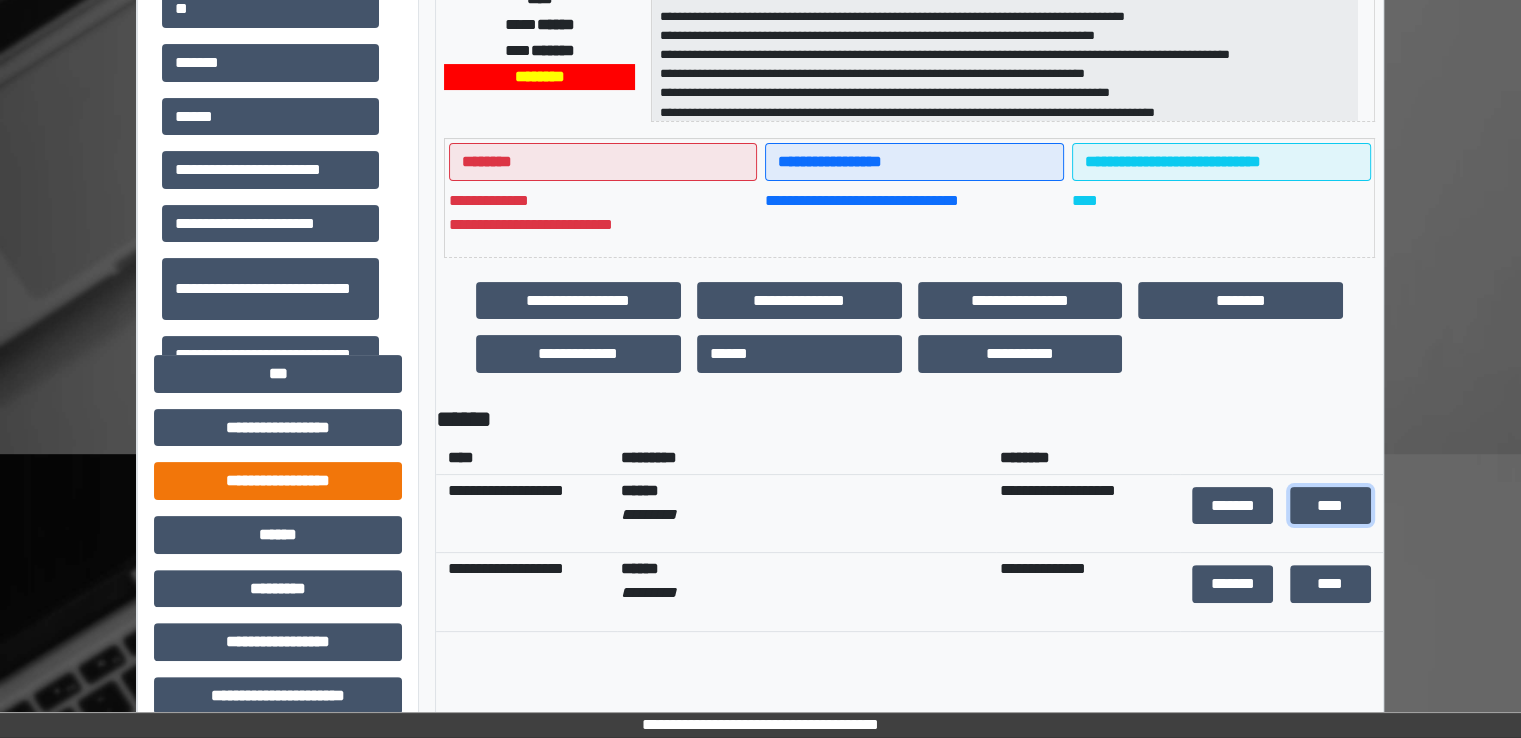 scroll, scrollTop: 908, scrollLeft: 0, axis: vertical 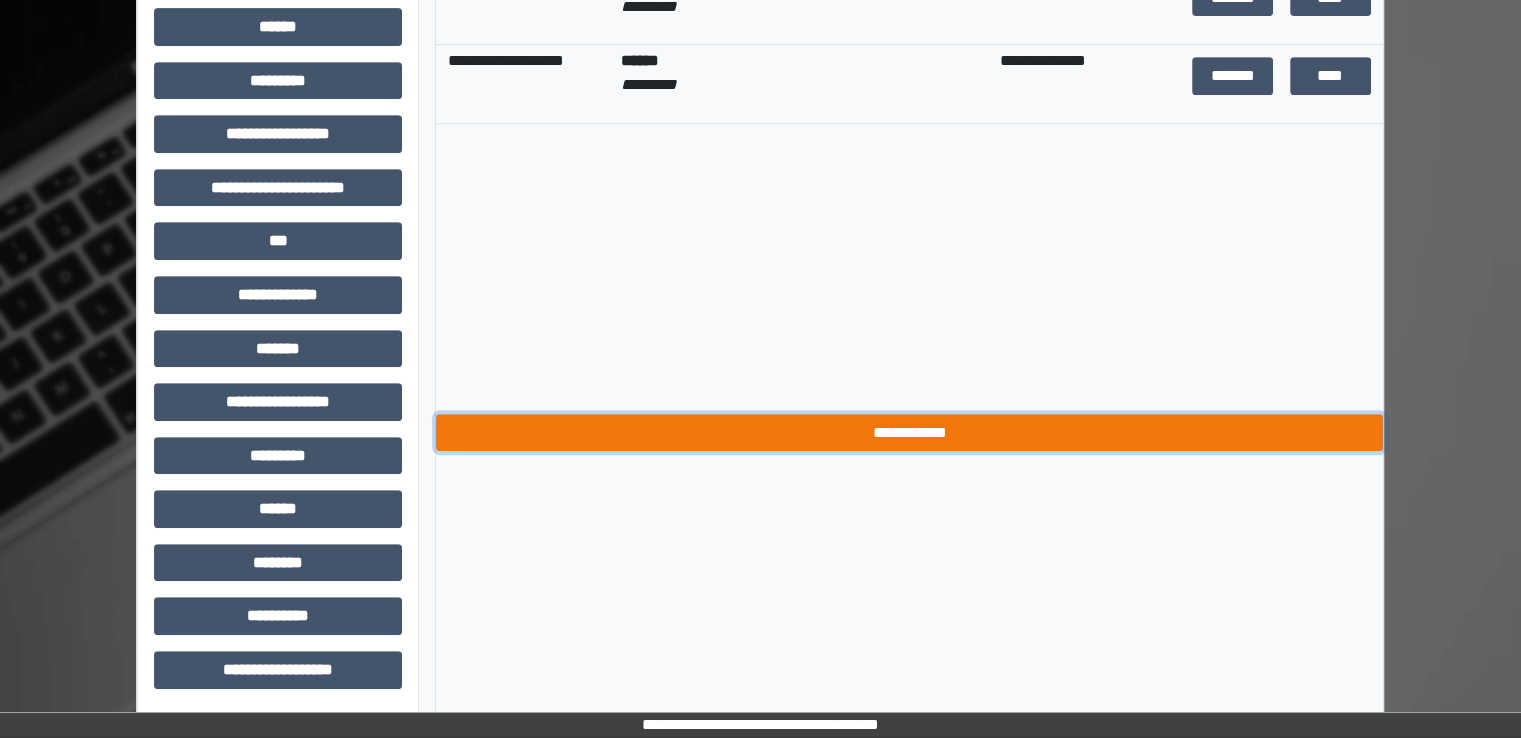 click on "**********" at bounding box center [909, 433] 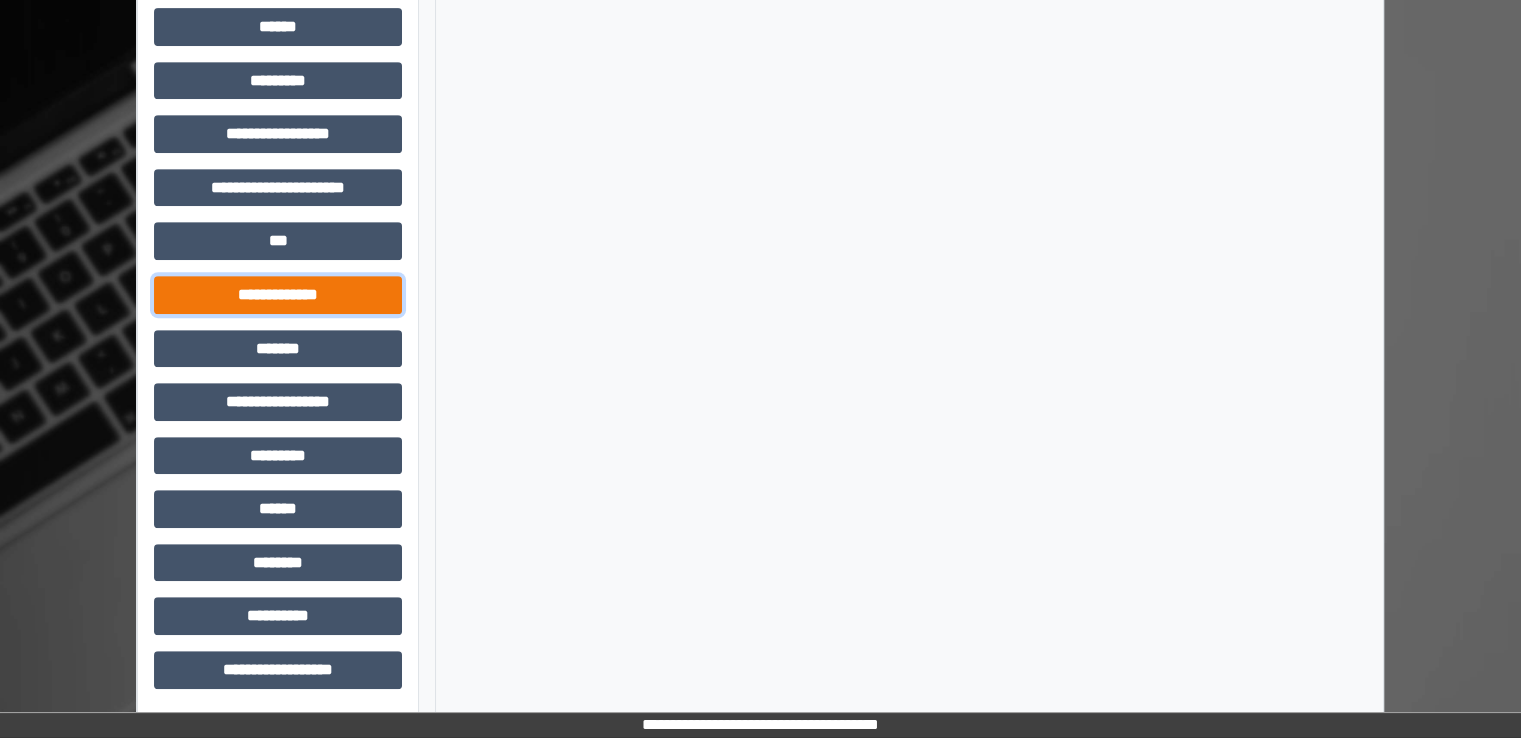 click on "**********" at bounding box center (278, 295) 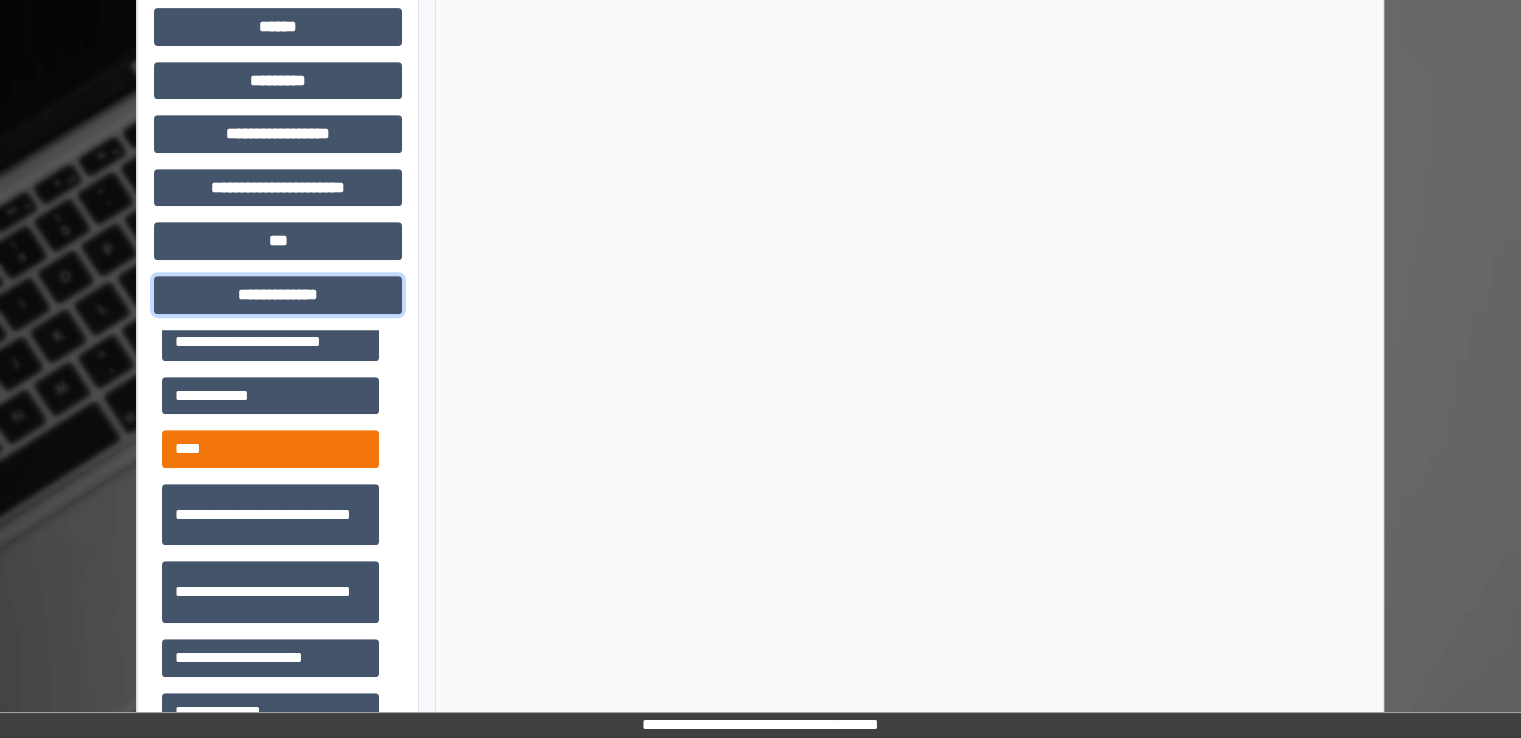 scroll, scrollTop: 600, scrollLeft: 0, axis: vertical 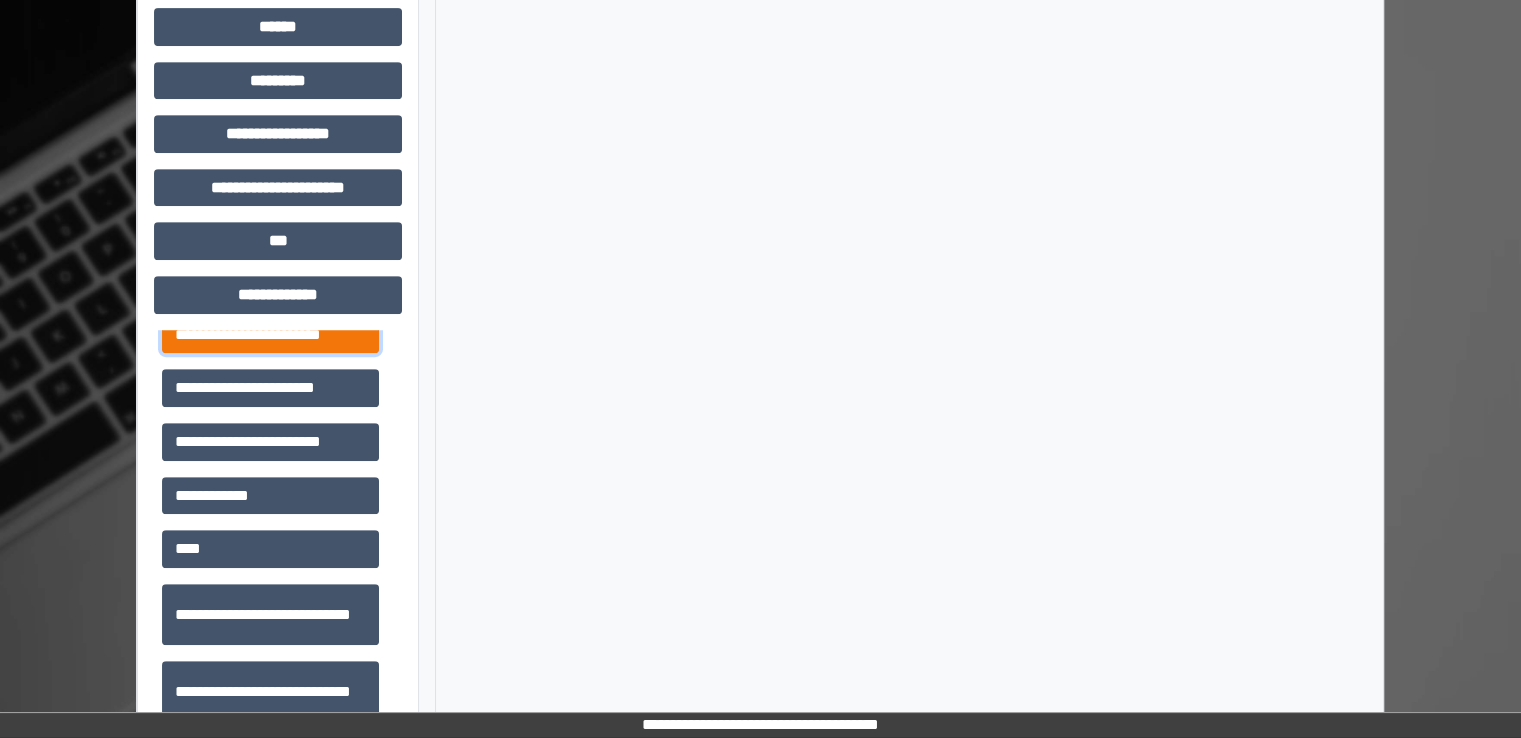 click on "**********" at bounding box center [270, 335] 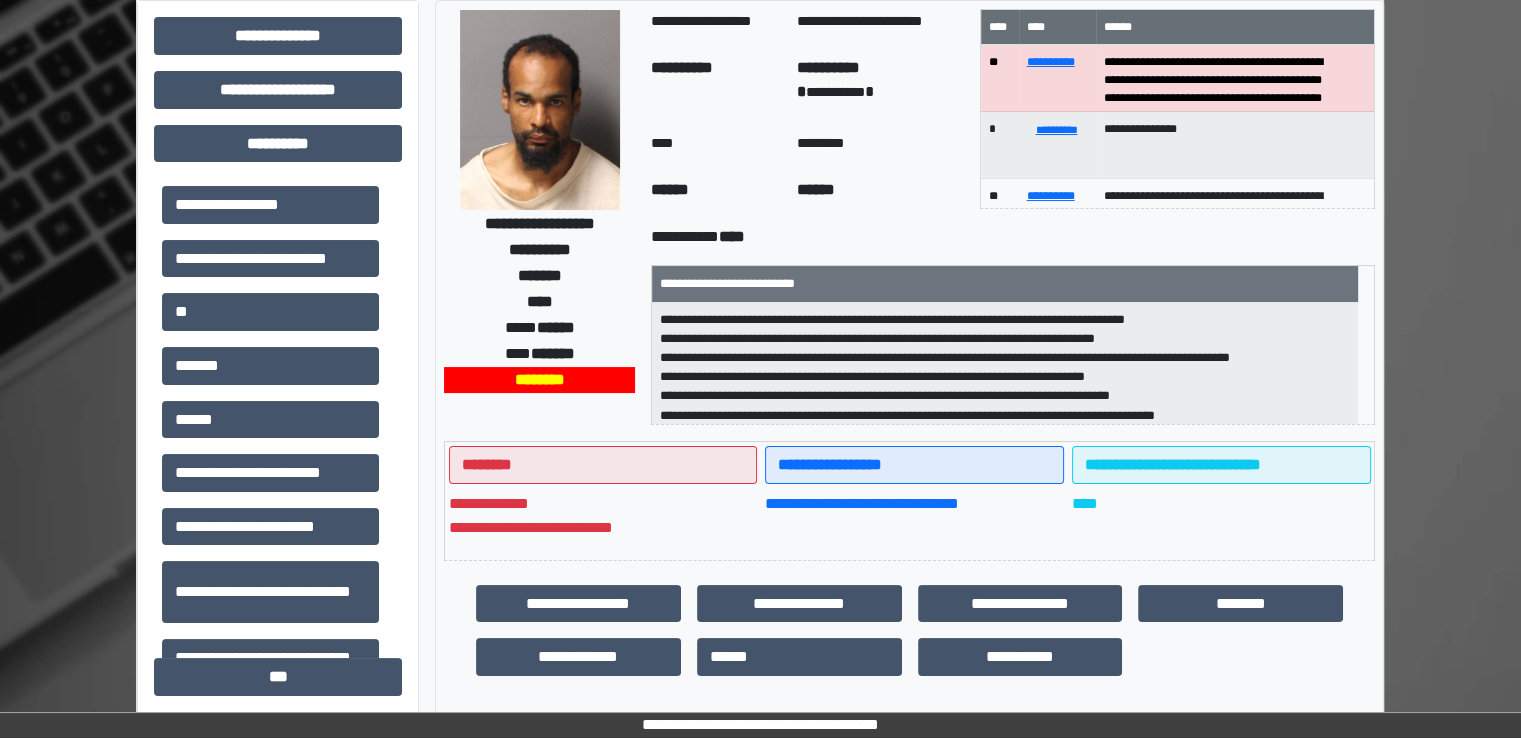 scroll, scrollTop: 0, scrollLeft: 0, axis: both 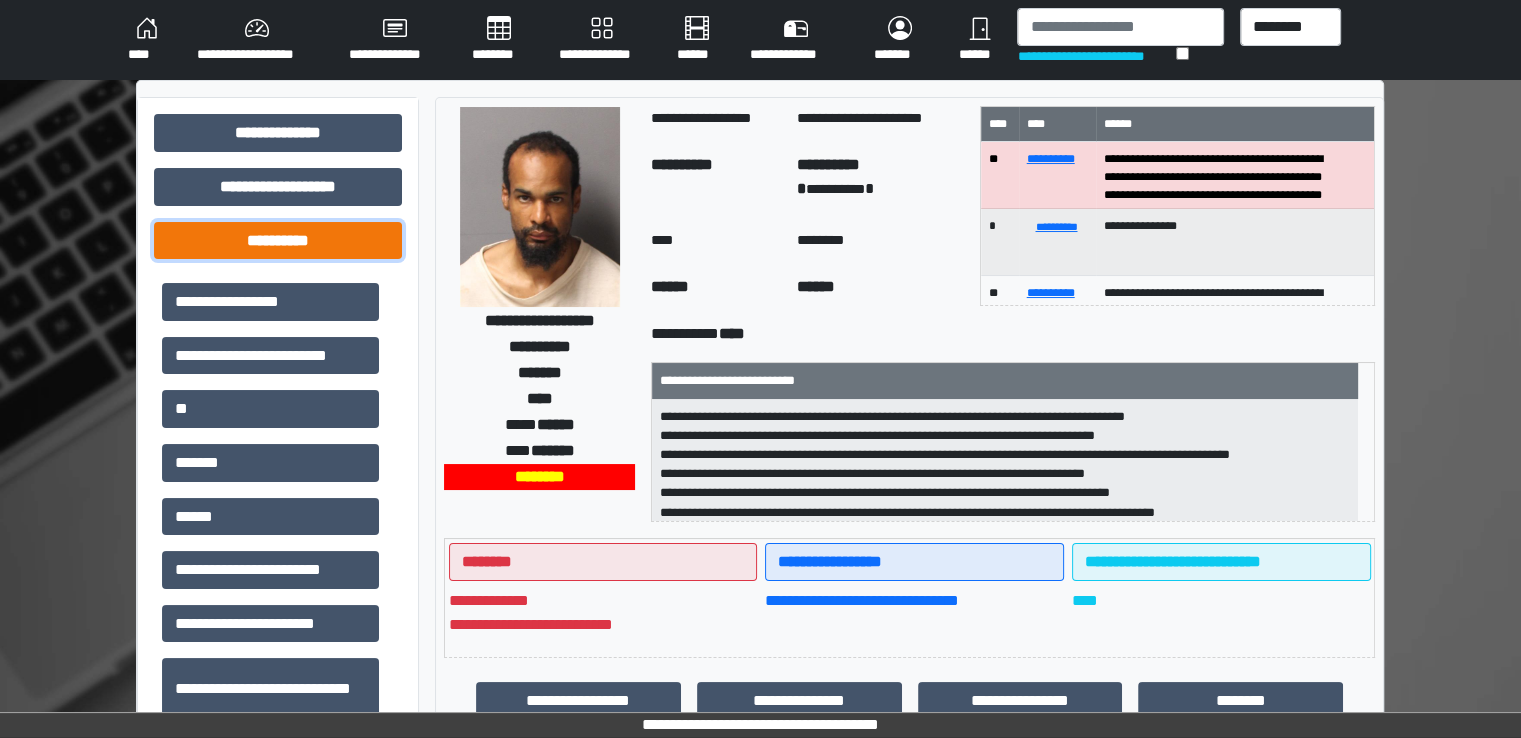 click on "**********" at bounding box center (278, 241) 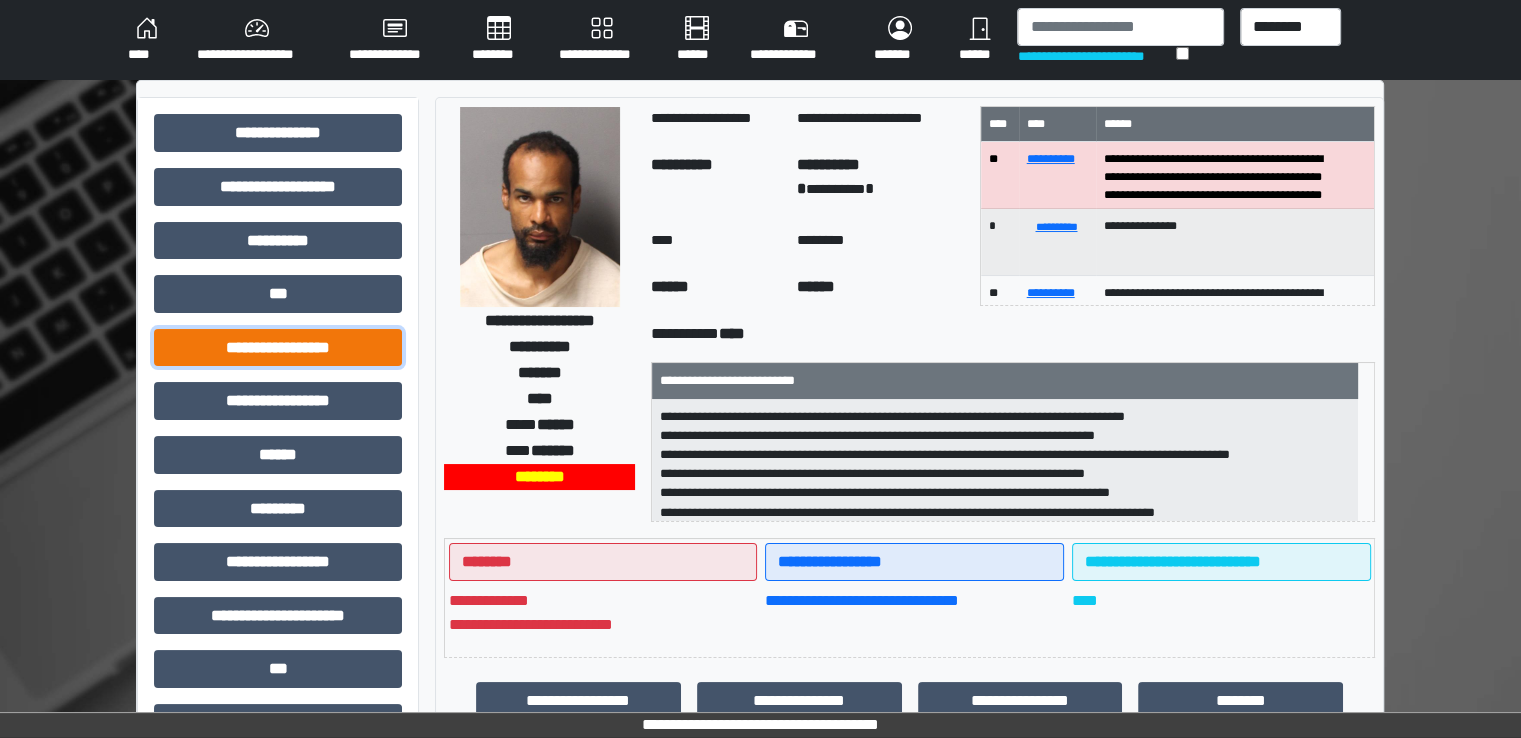 click on "**********" at bounding box center [278, 348] 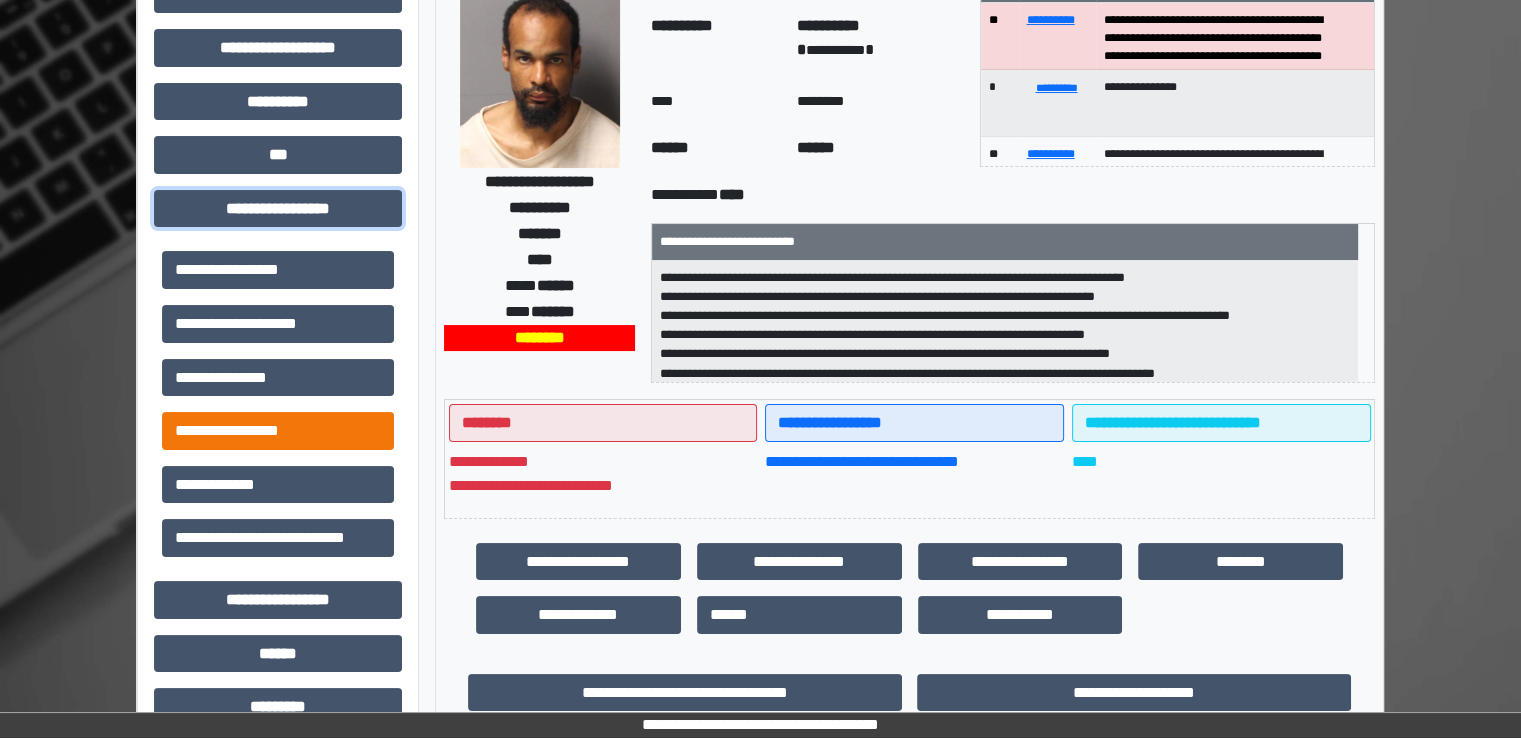 scroll, scrollTop: 200, scrollLeft: 0, axis: vertical 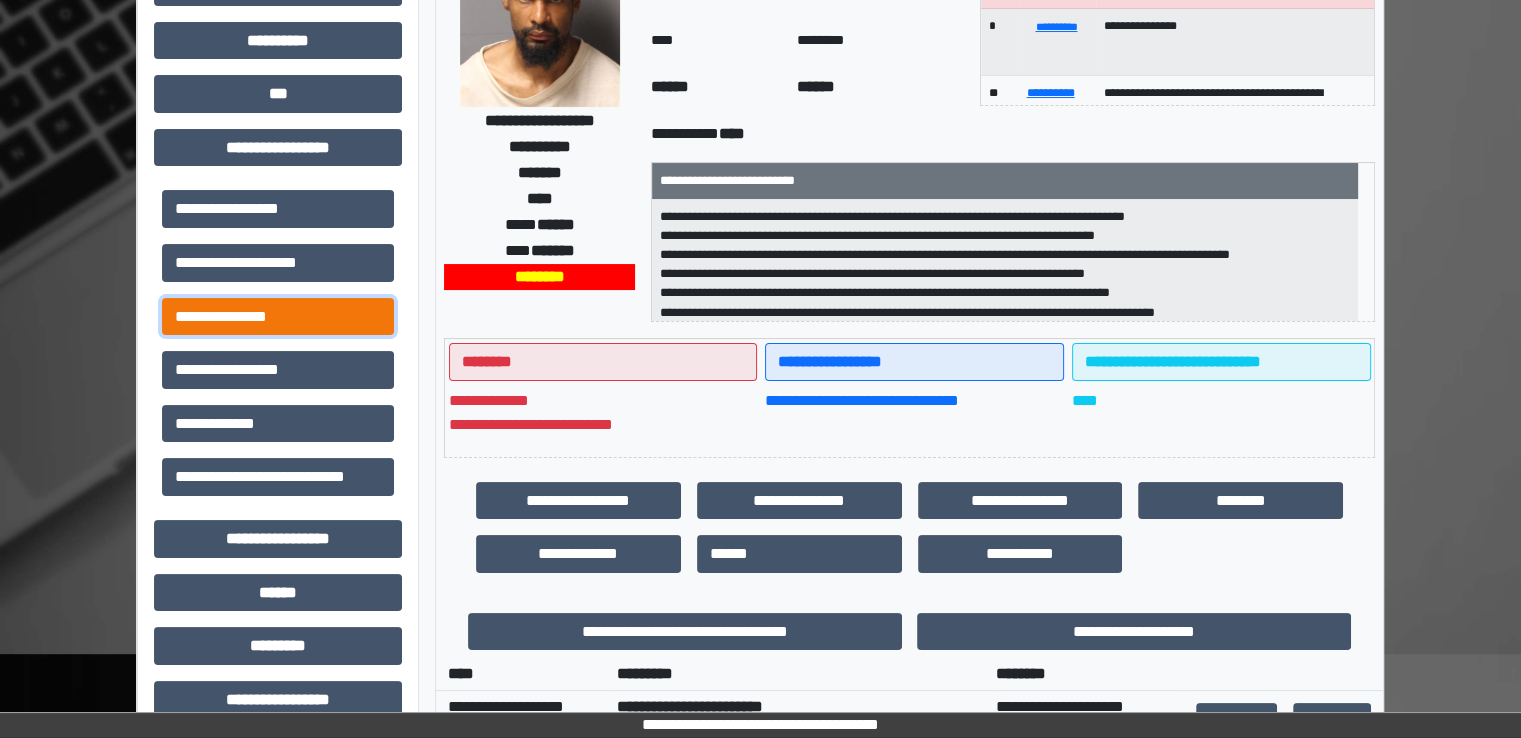 click on "**********" at bounding box center [278, 317] 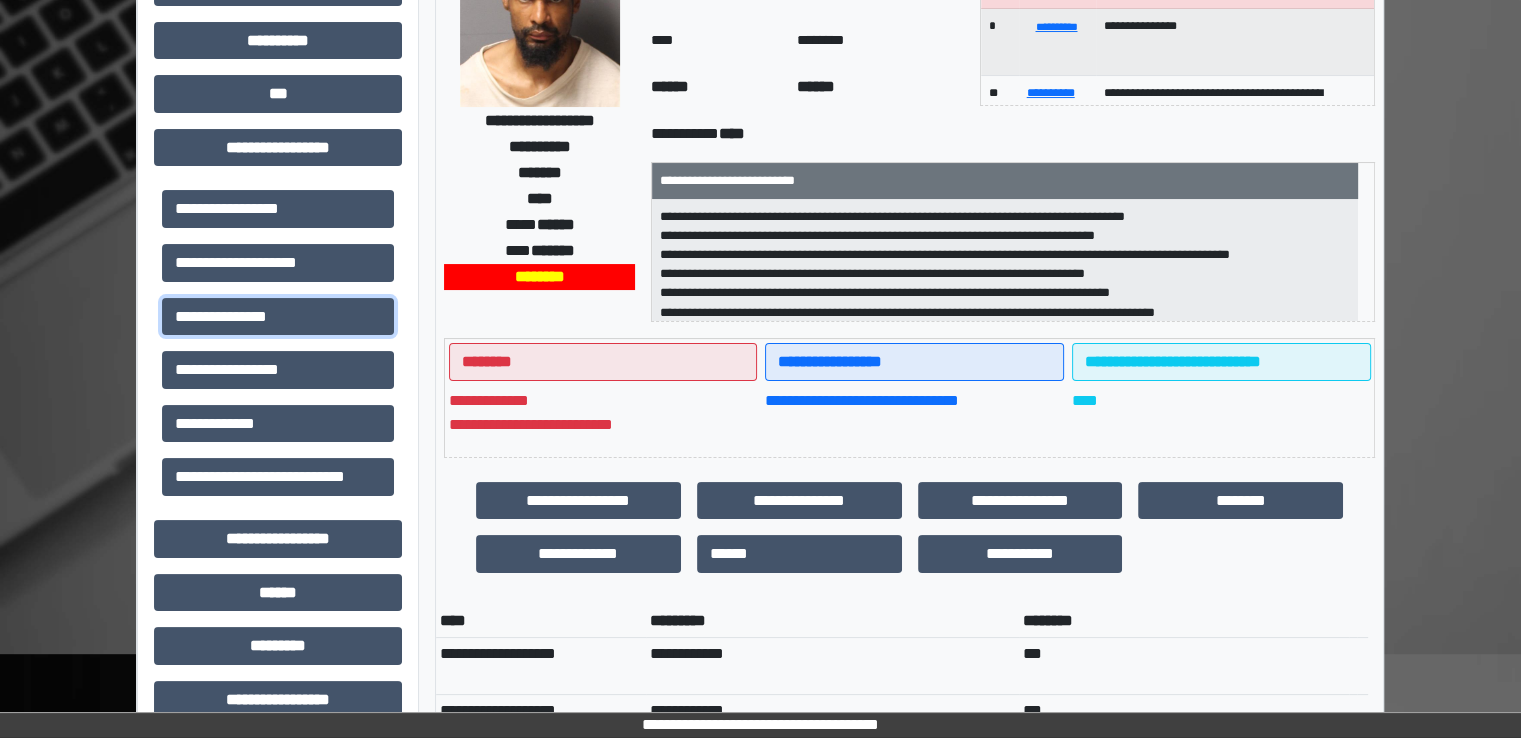 scroll, scrollTop: 6, scrollLeft: 0, axis: vertical 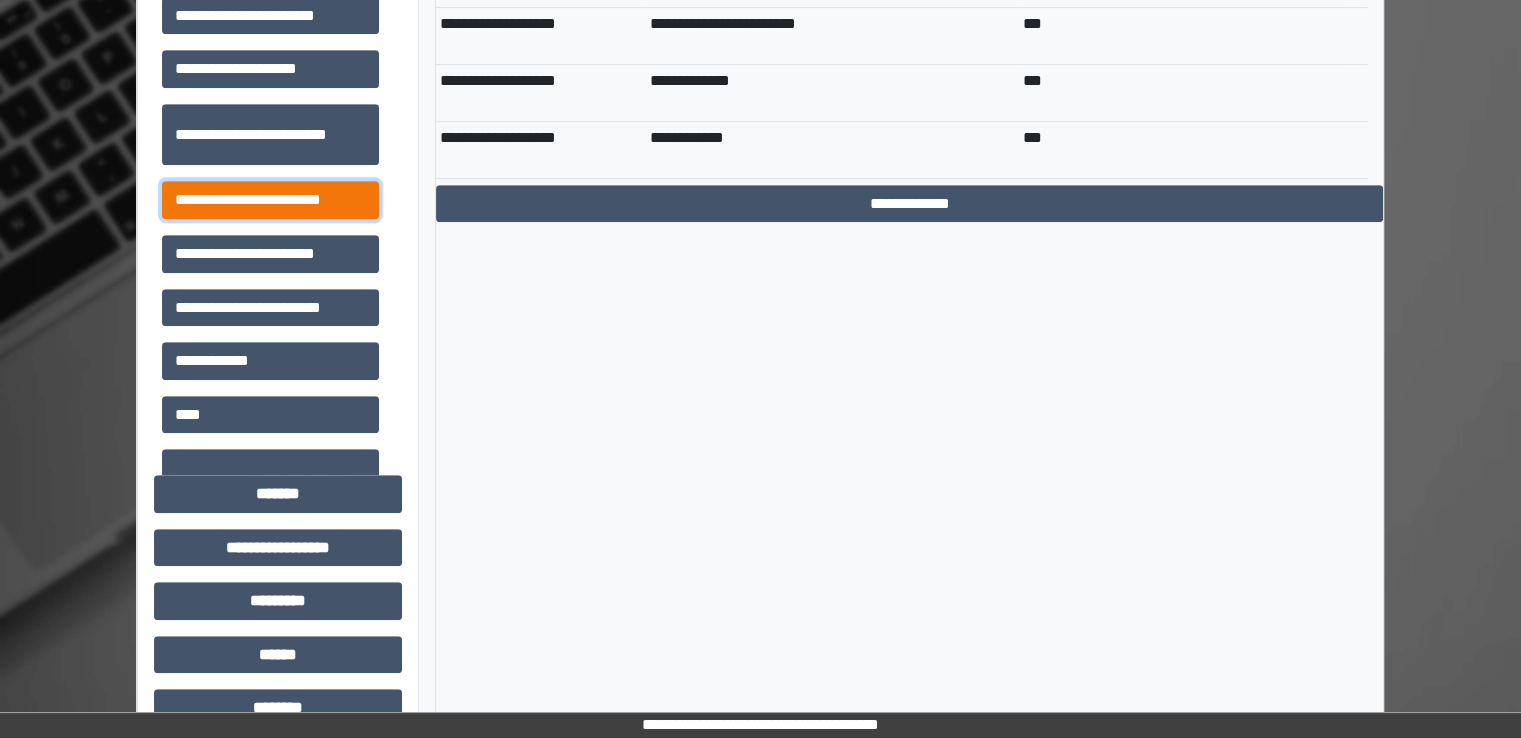 click on "**********" at bounding box center [270, 200] 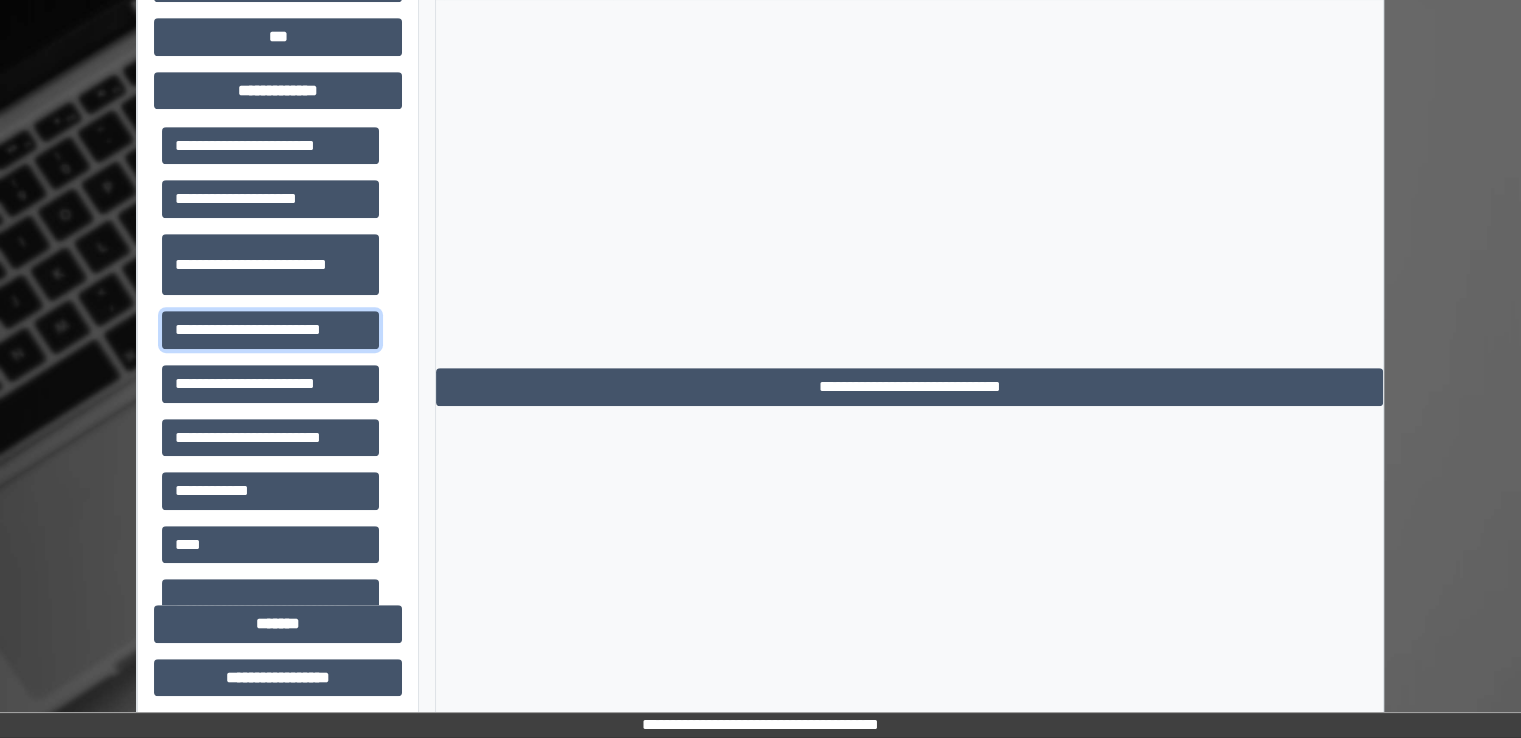 scroll, scrollTop: 700, scrollLeft: 0, axis: vertical 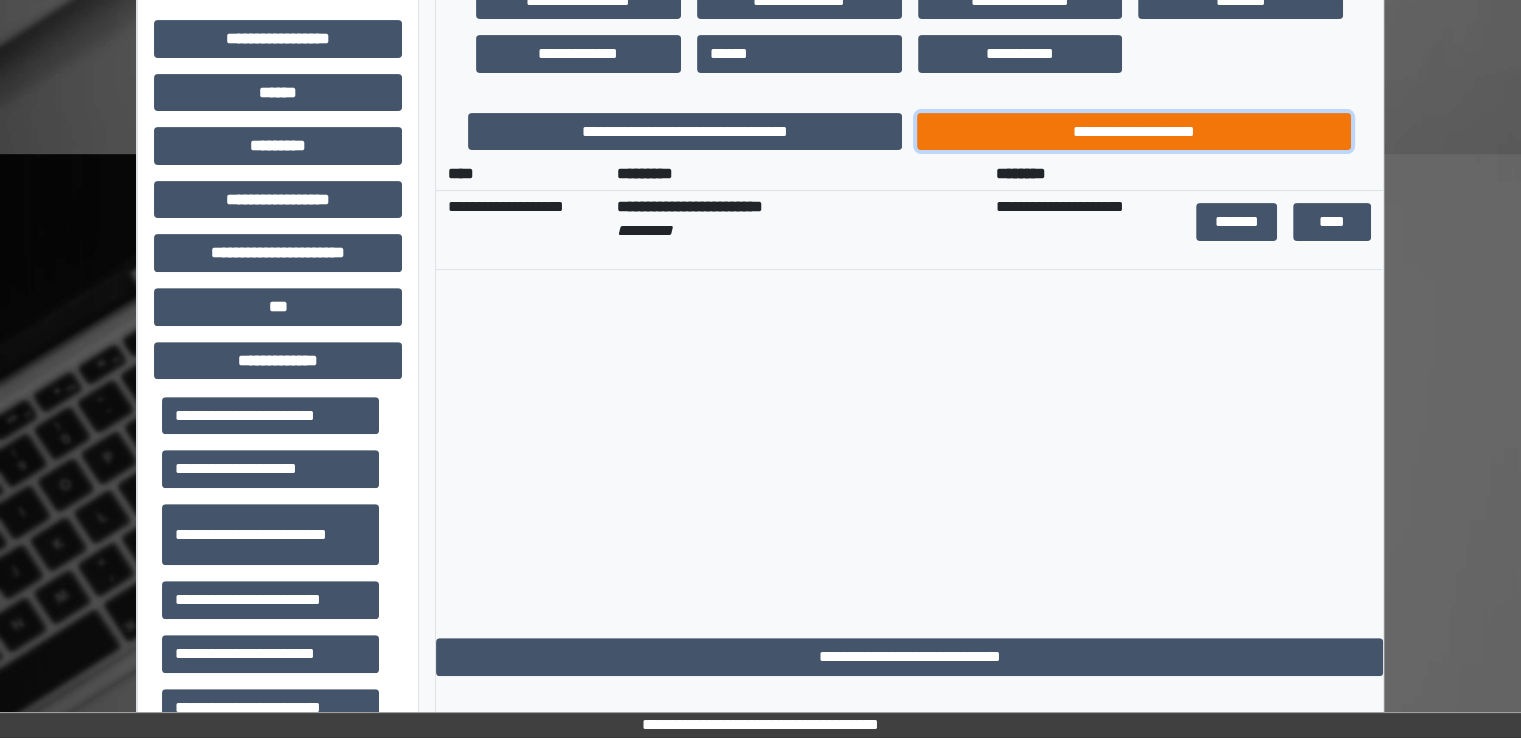 click on "**********" at bounding box center (1134, 132) 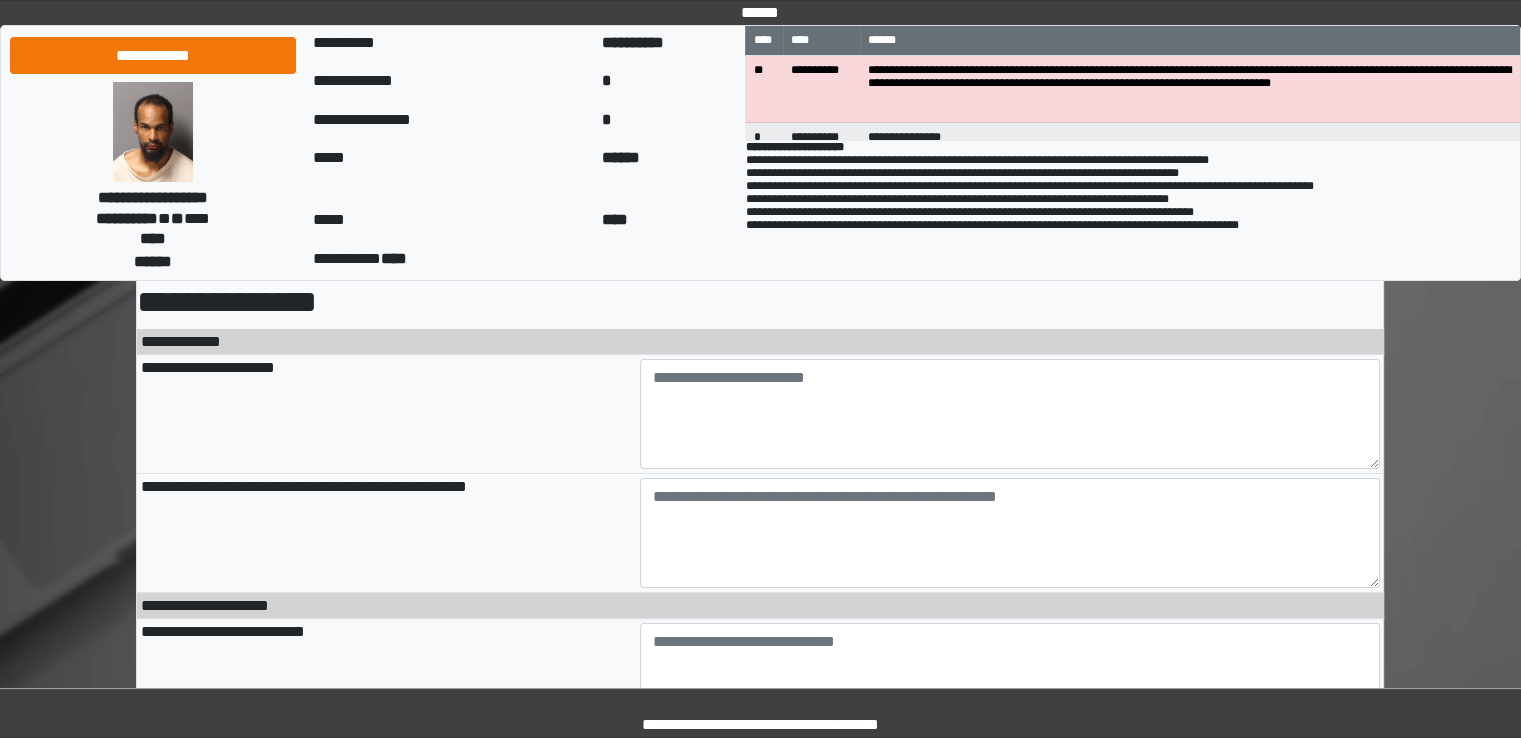 scroll, scrollTop: 0, scrollLeft: 0, axis: both 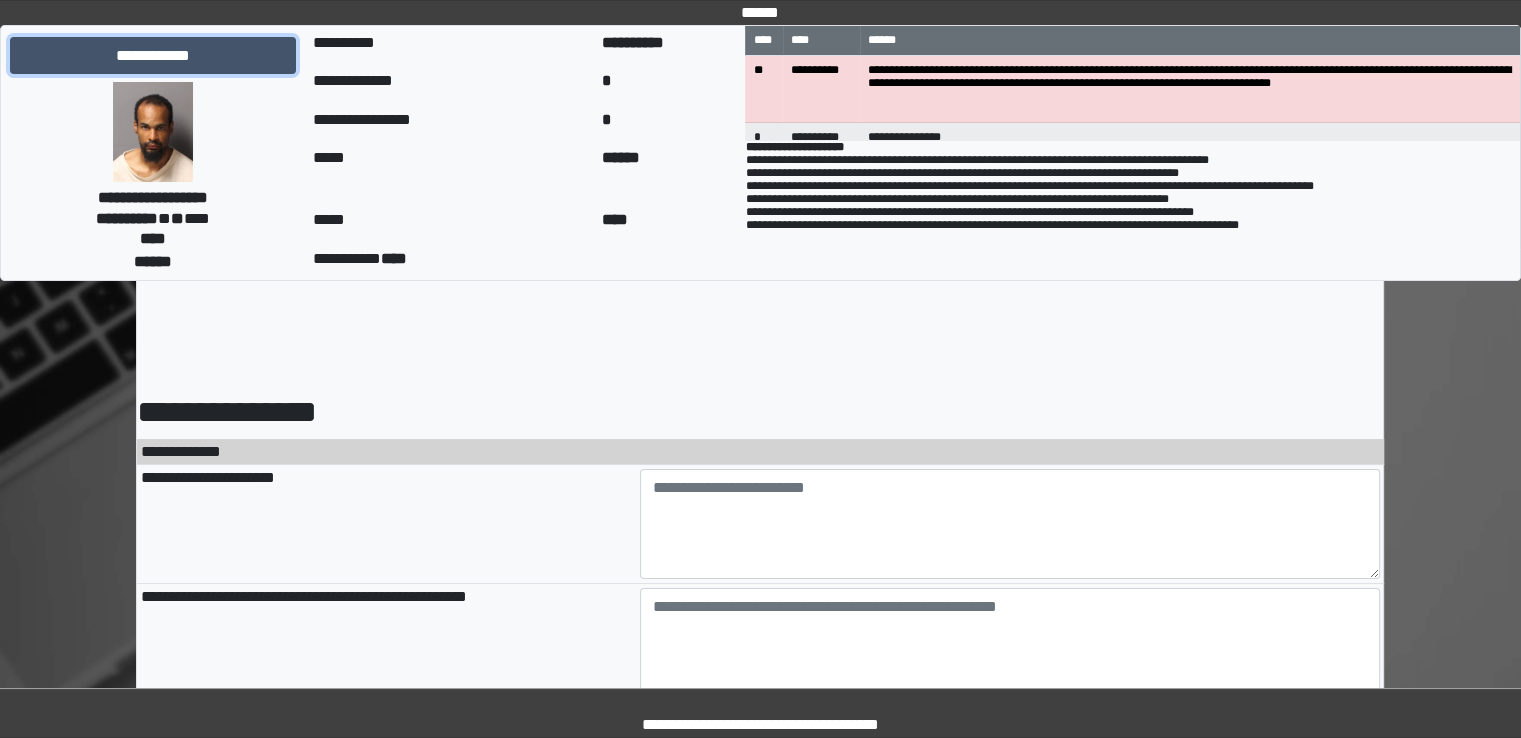click on "**********" at bounding box center [153, 56] 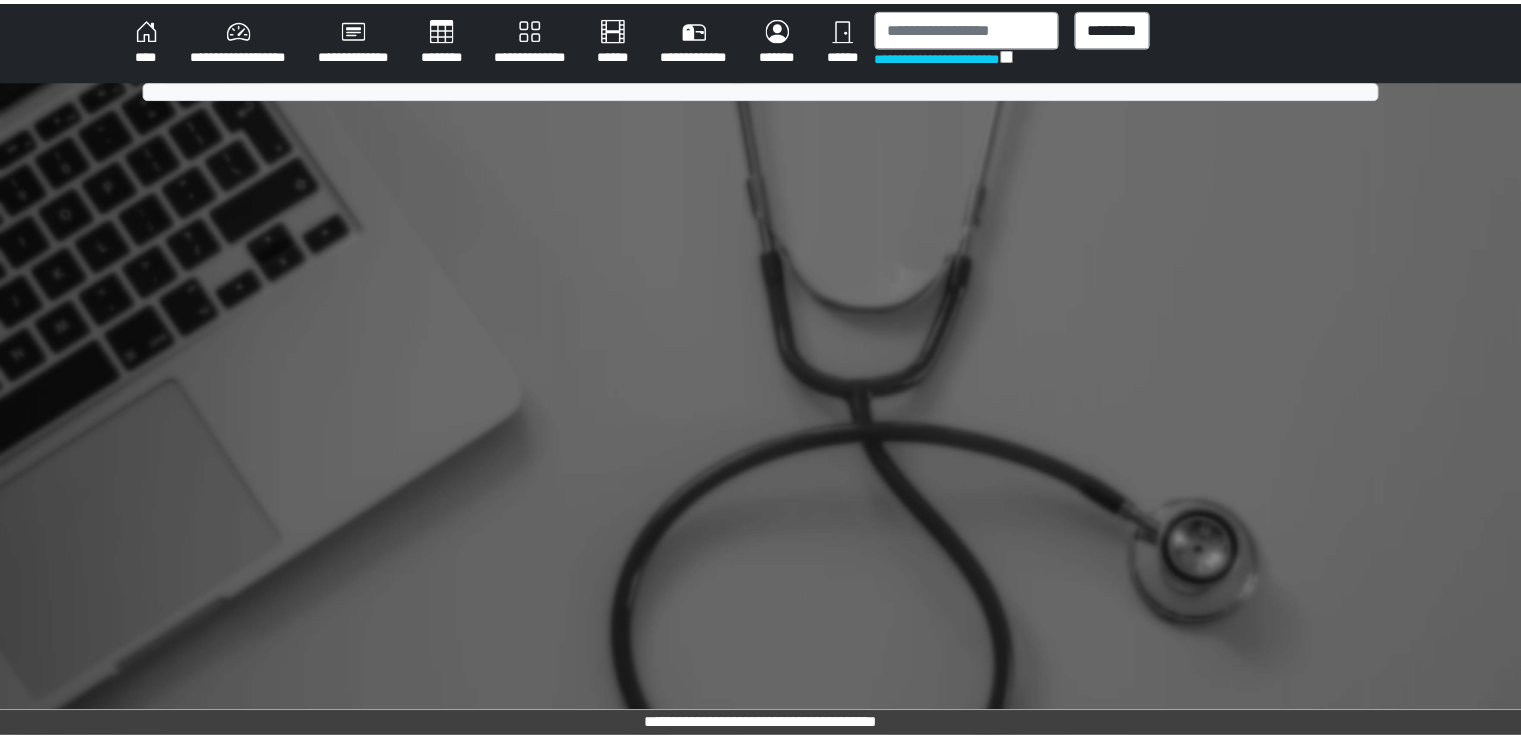 scroll, scrollTop: 0, scrollLeft: 0, axis: both 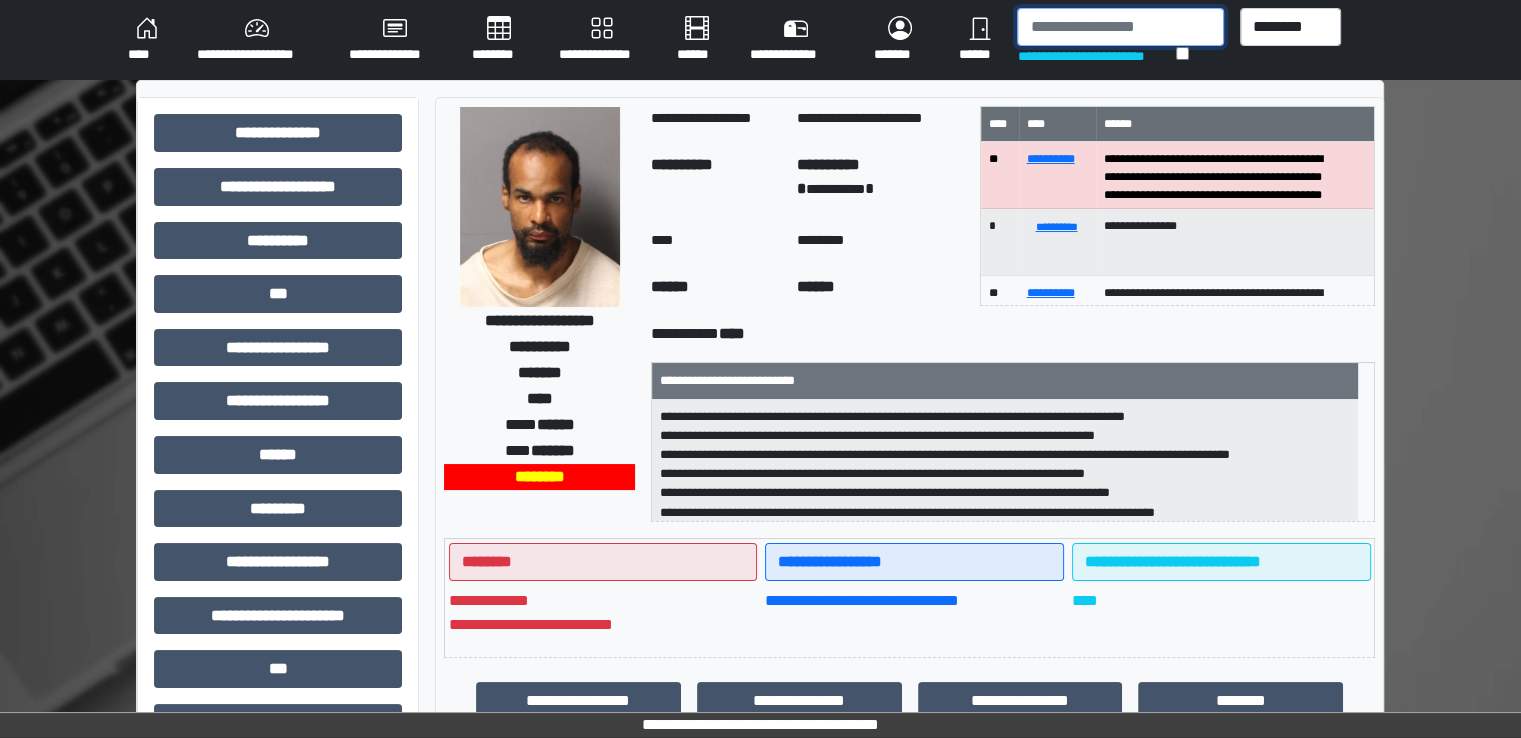 click at bounding box center [1120, 27] 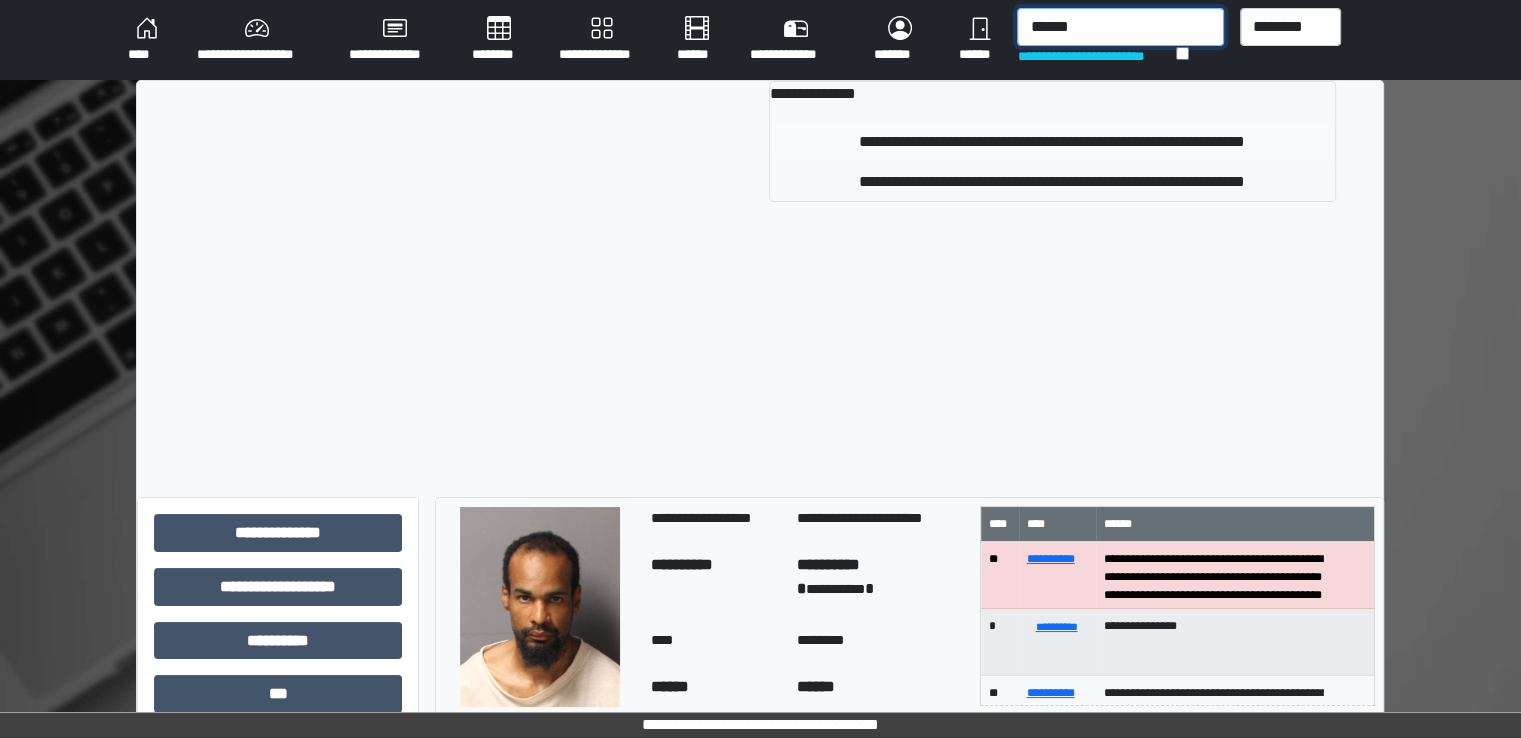 type on "******" 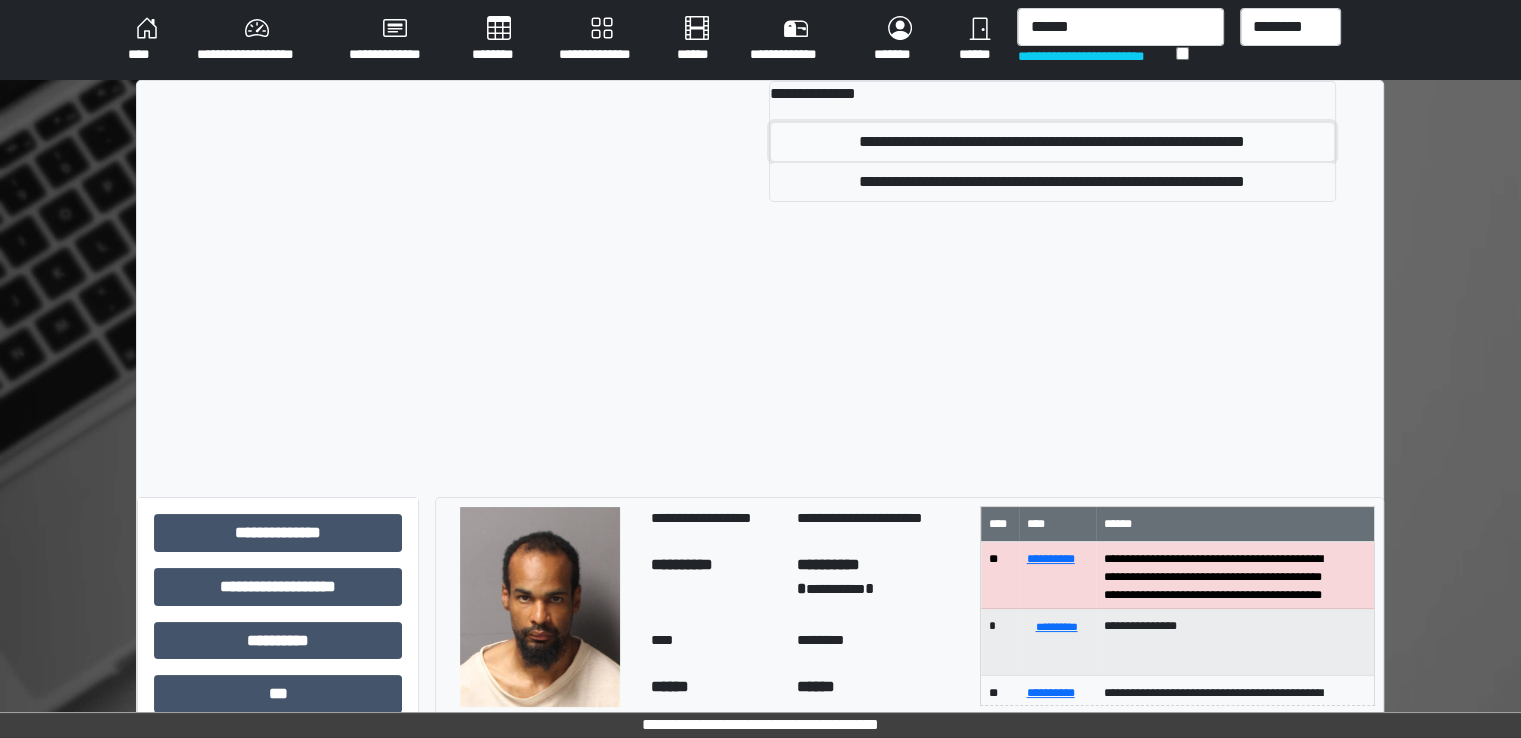 click on "**********" at bounding box center (1052, 142) 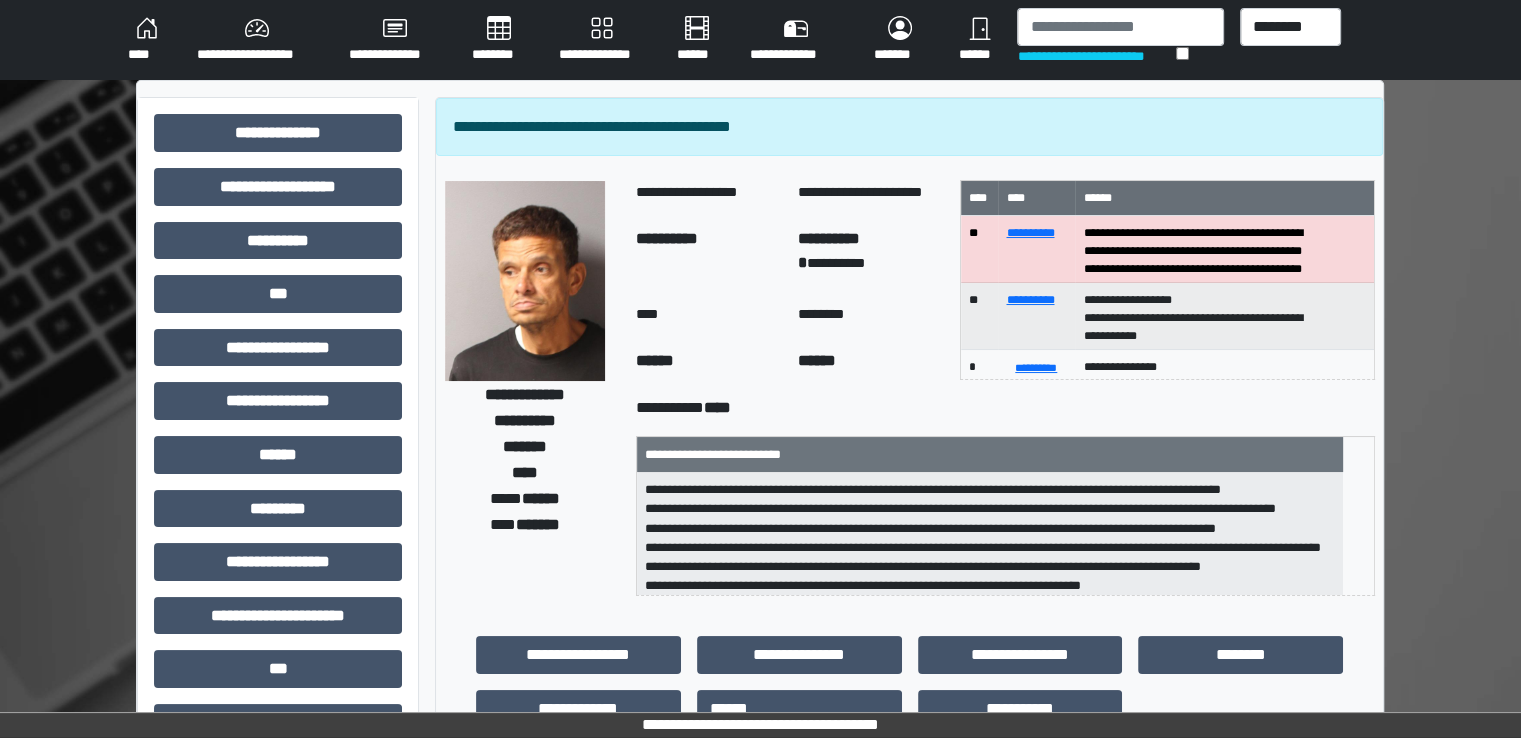 scroll, scrollTop: 428, scrollLeft: 0, axis: vertical 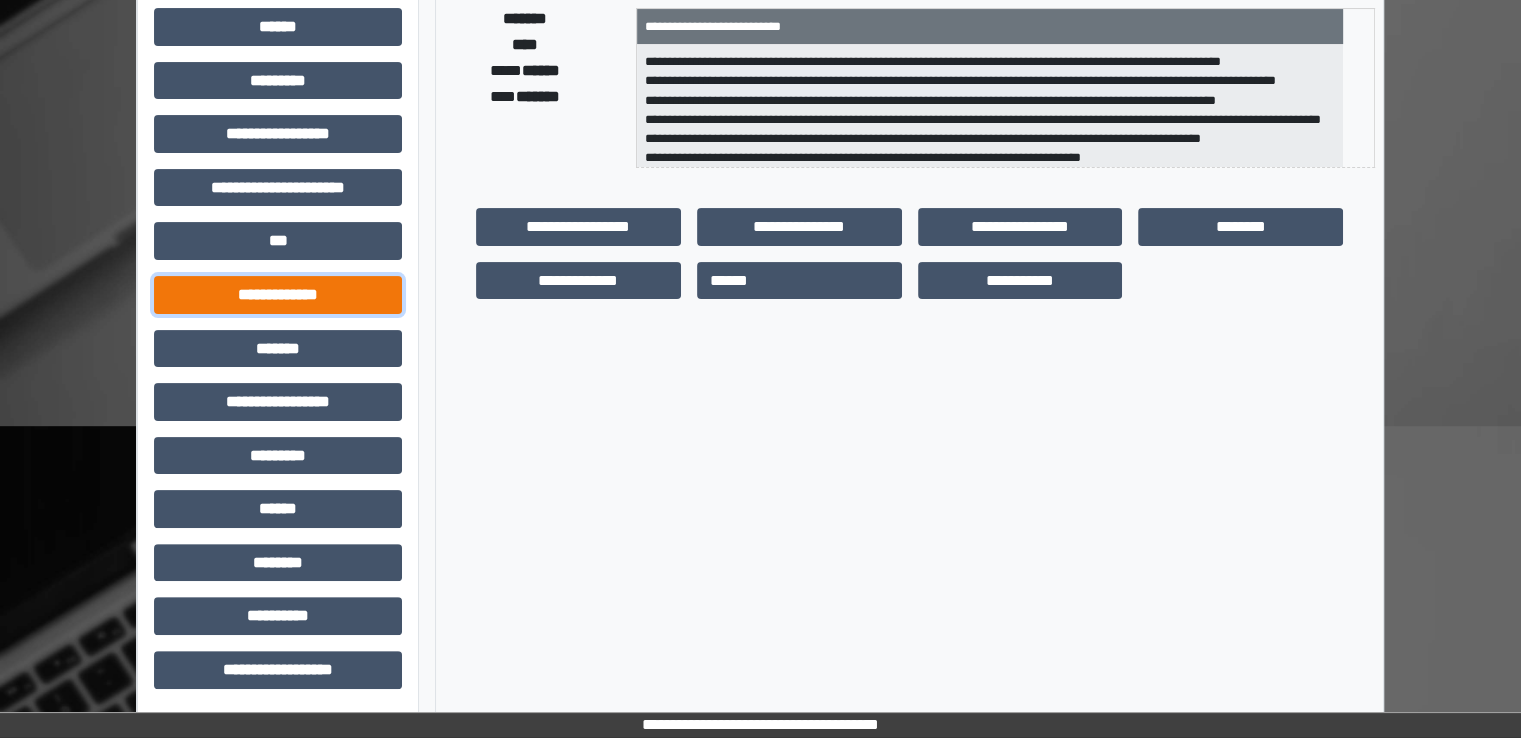 click on "**********" at bounding box center (278, 295) 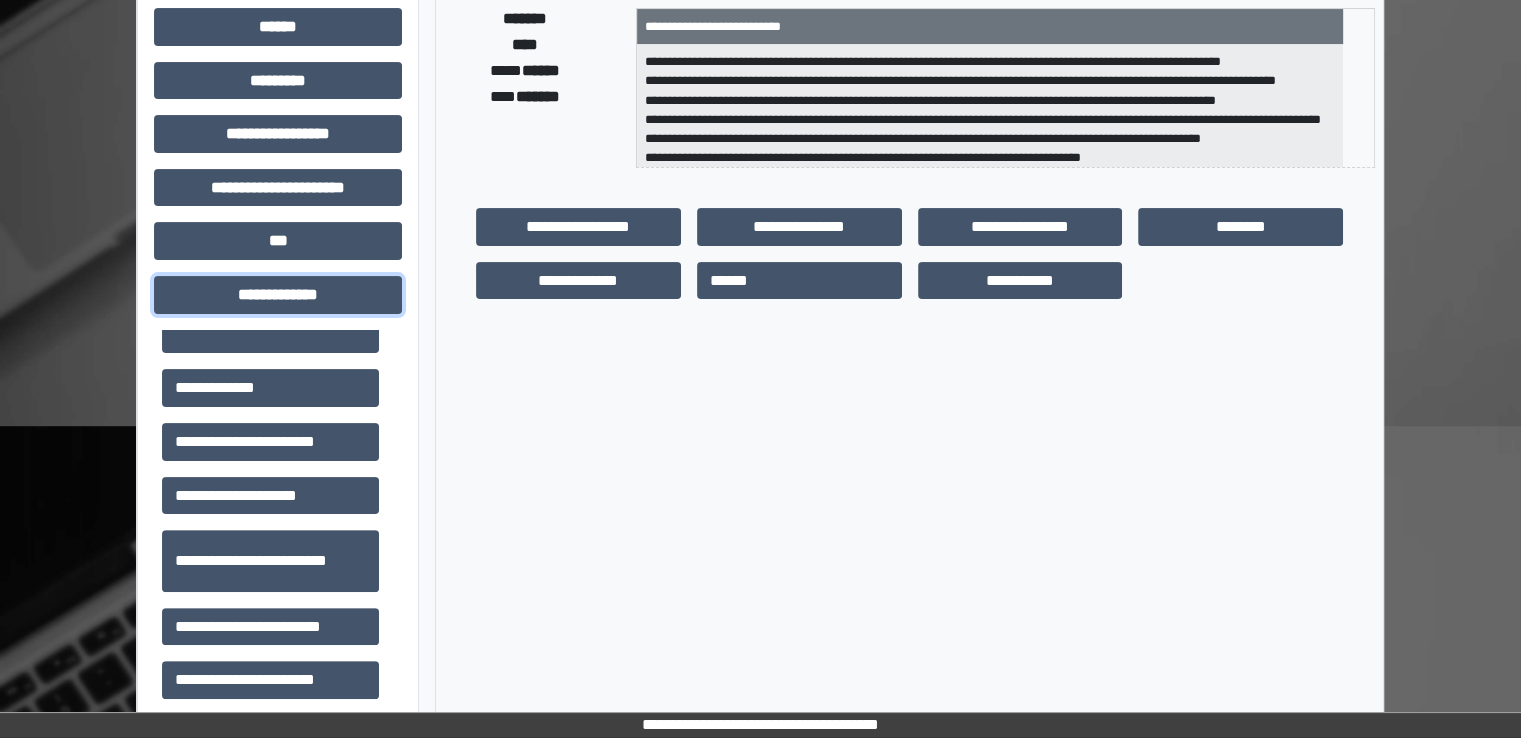 scroll, scrollTop: 600, scrollLeft: 0, axis: vertical 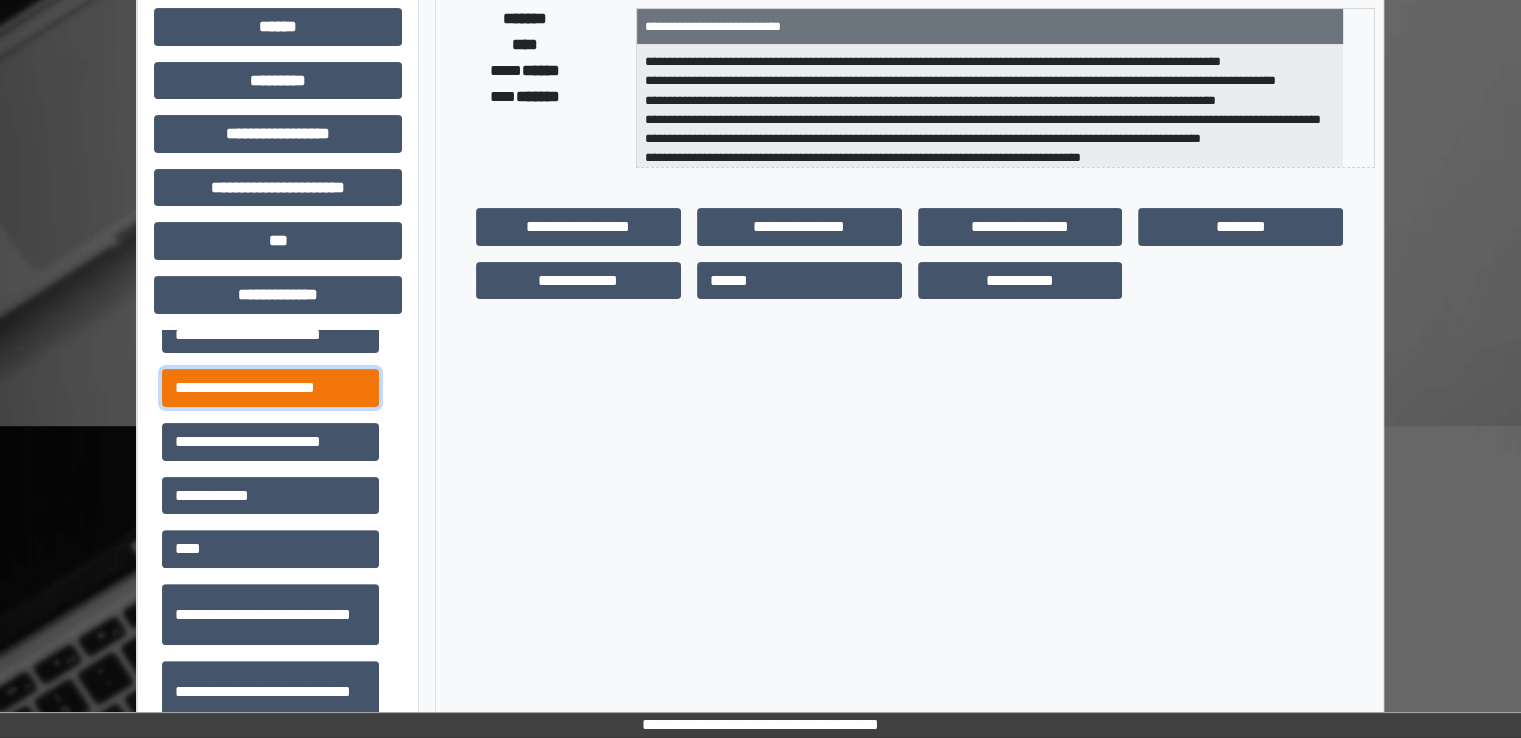 click on "**********" at bounding box center [270, 388] 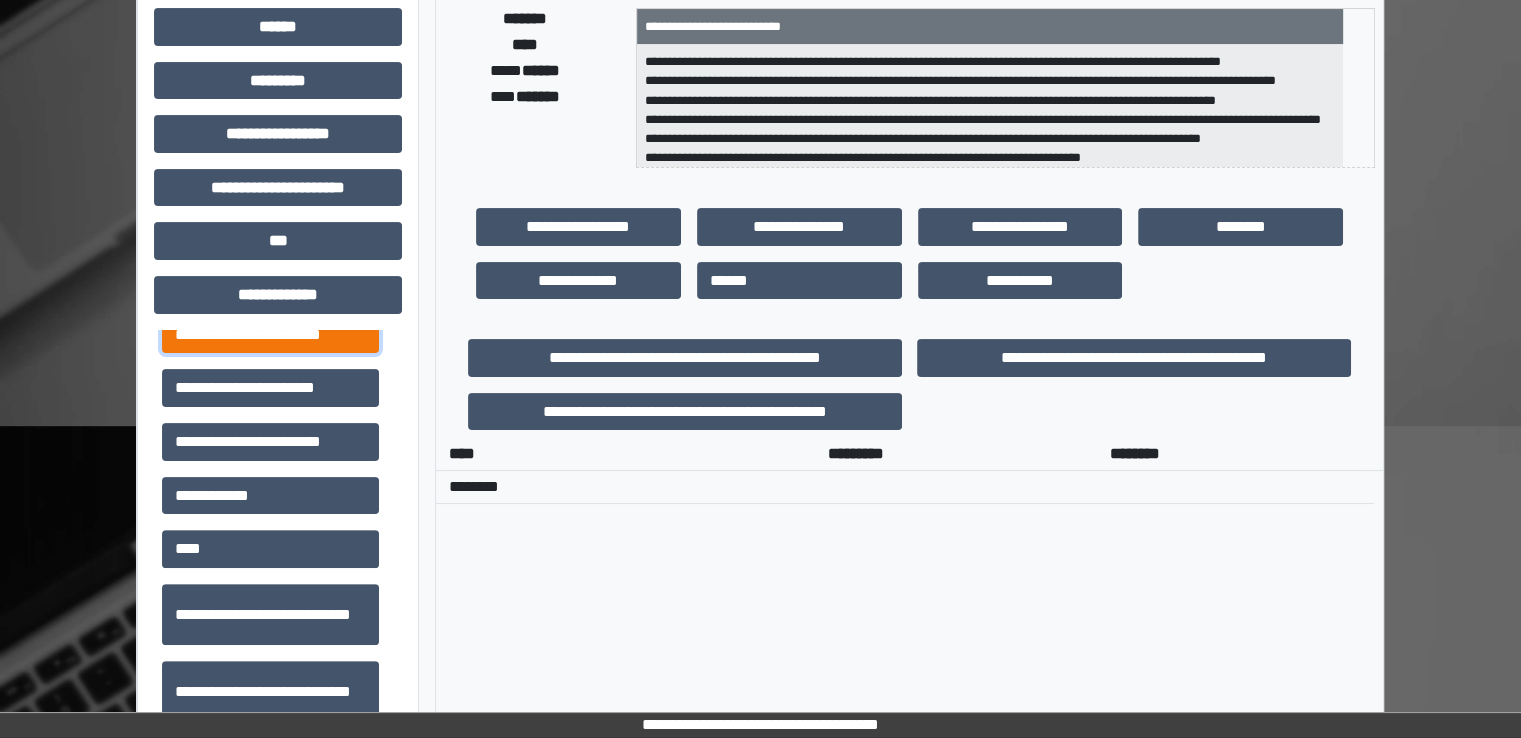 click on "**********" at bounding box center [270, 335] 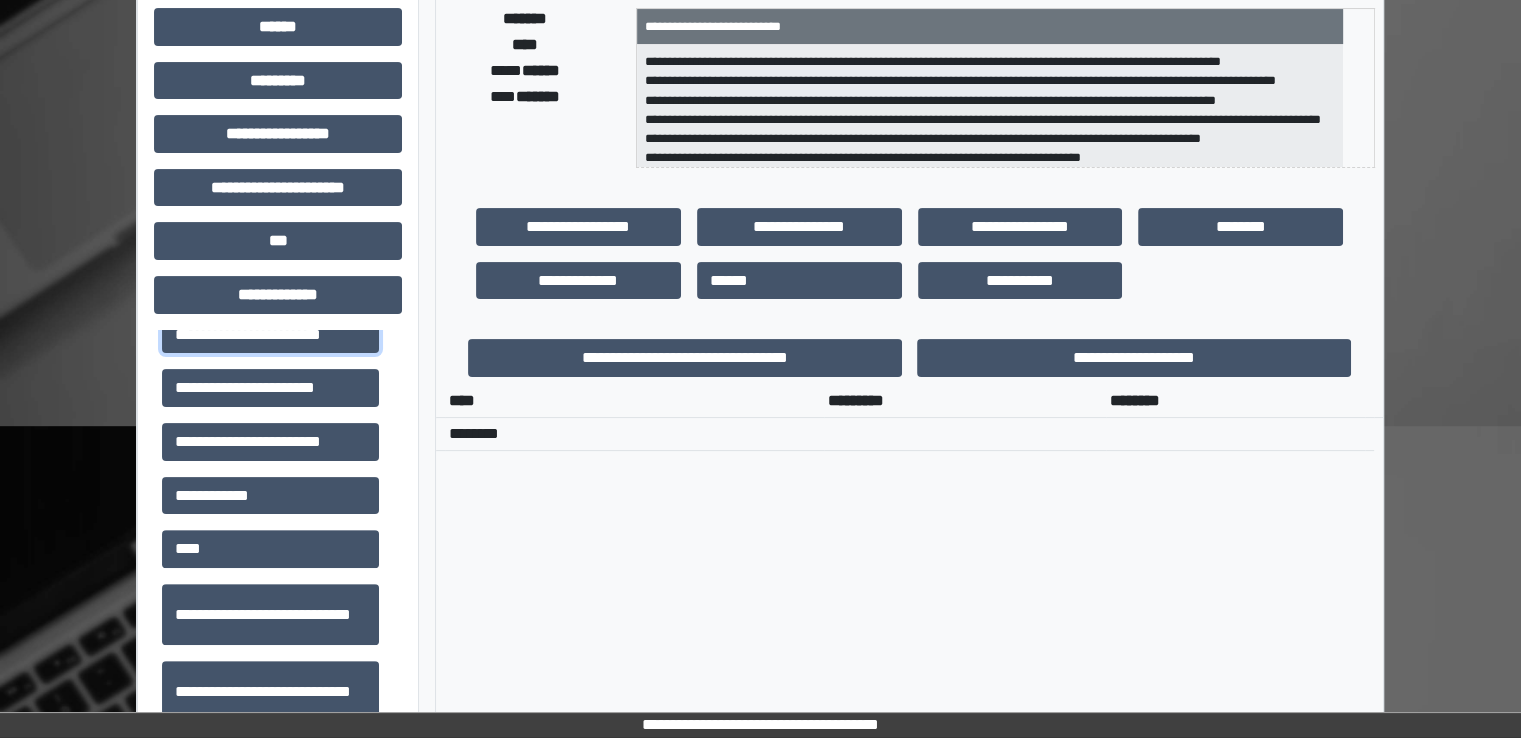 scroll, scrollTop: 0, scrollLeft: 0, axis: both 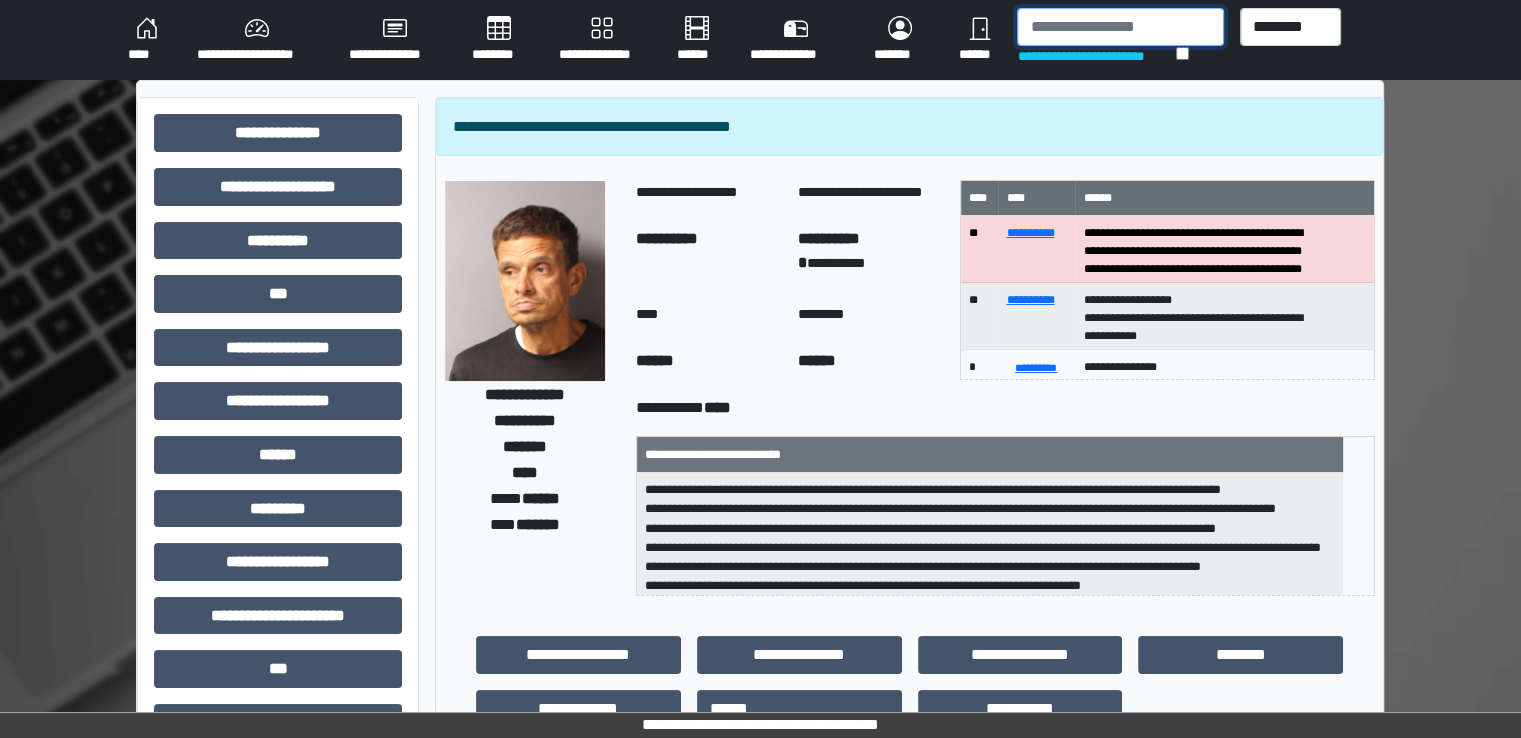 click at bounding box center [1120, 27] 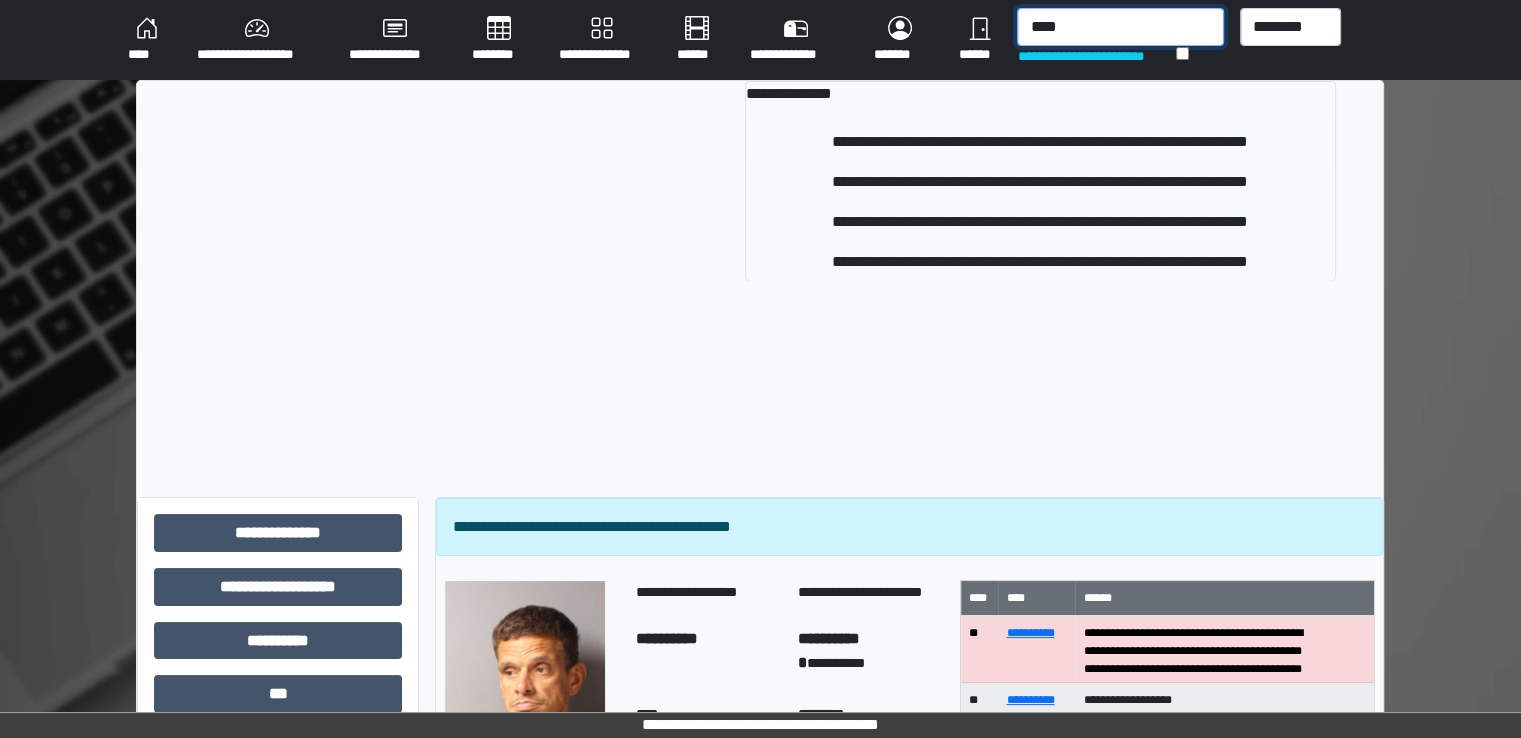 type on "****" 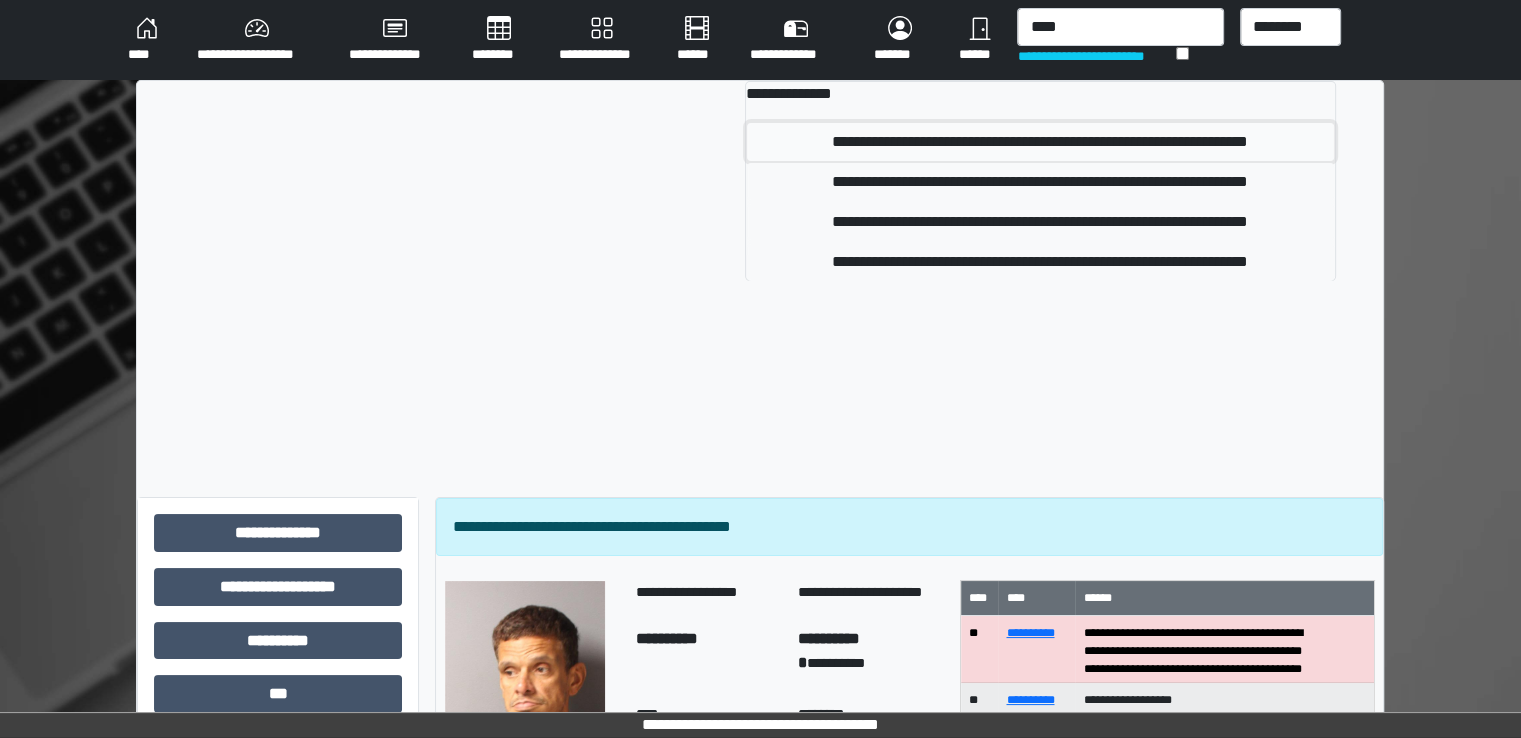 click on "**********" at bounding box center [1040, 142] 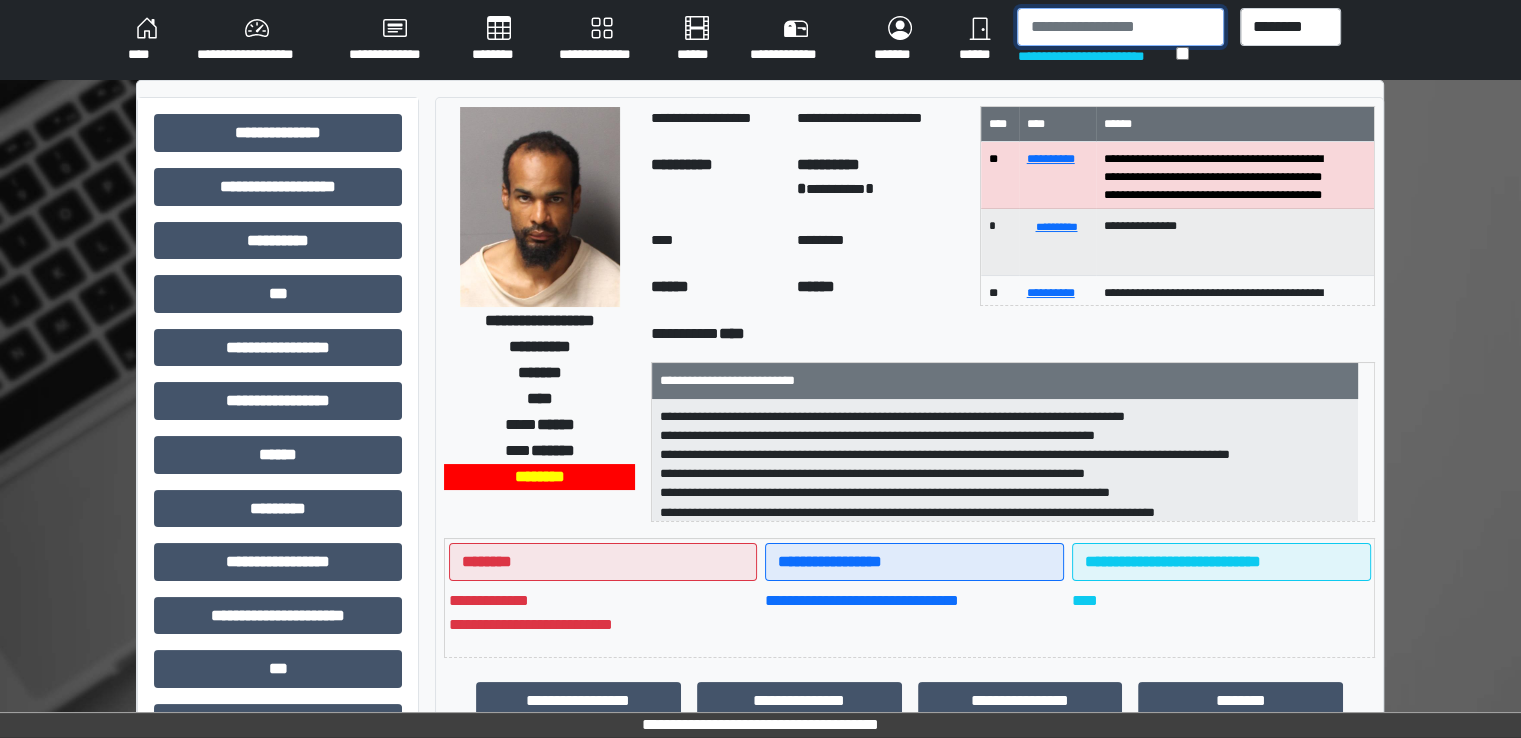 click at bounding box center [1120, 27] 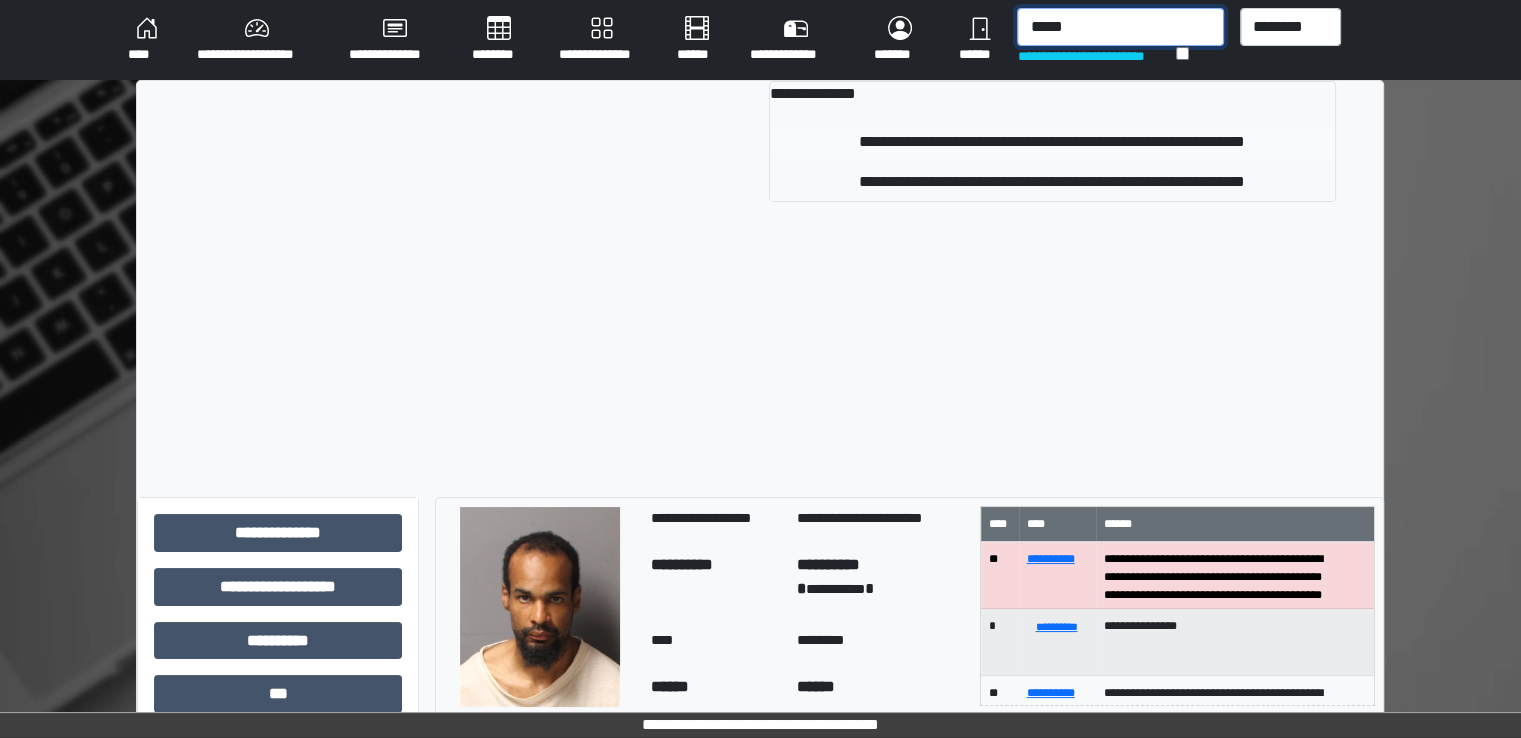 type on "*****" 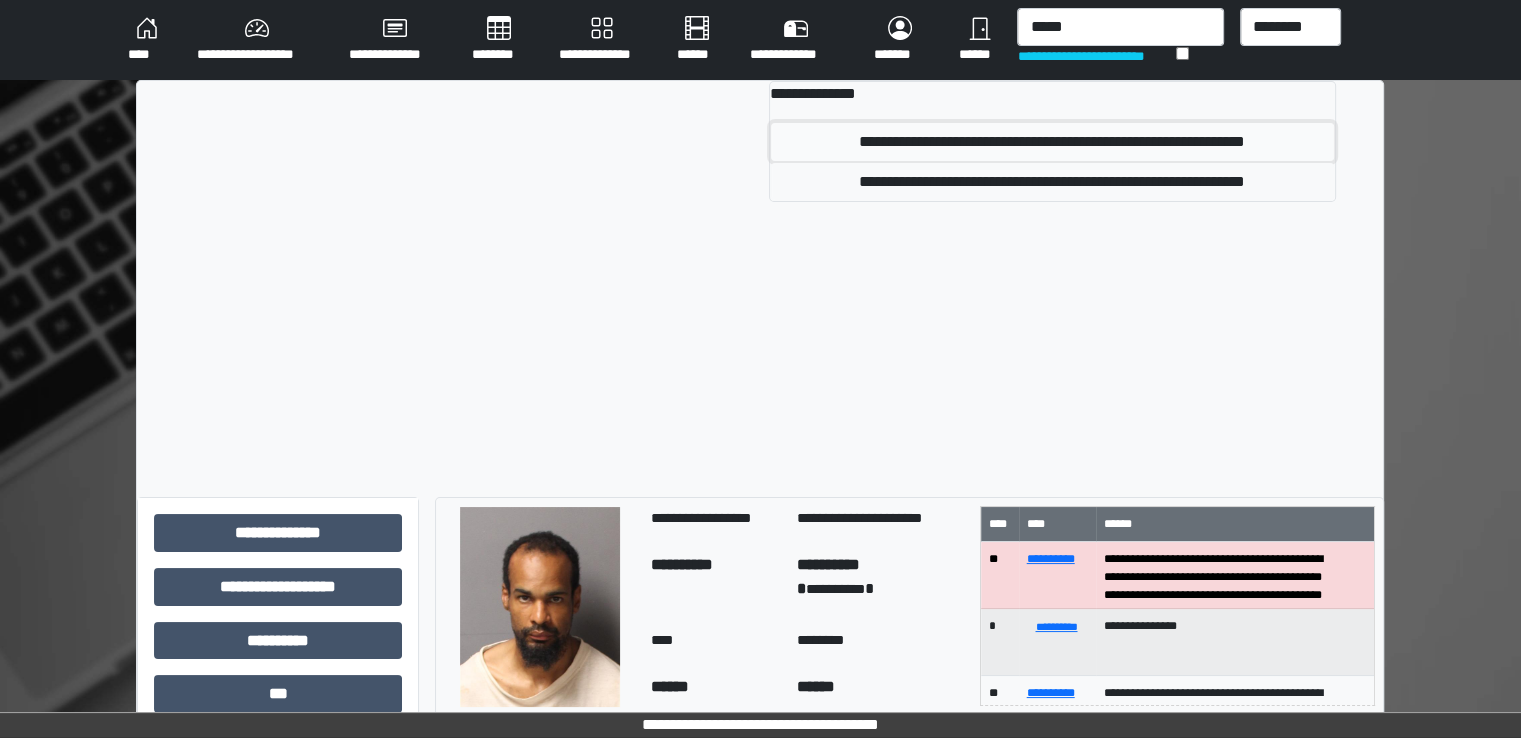 click on "**********" at bounding box center [1052, 142] 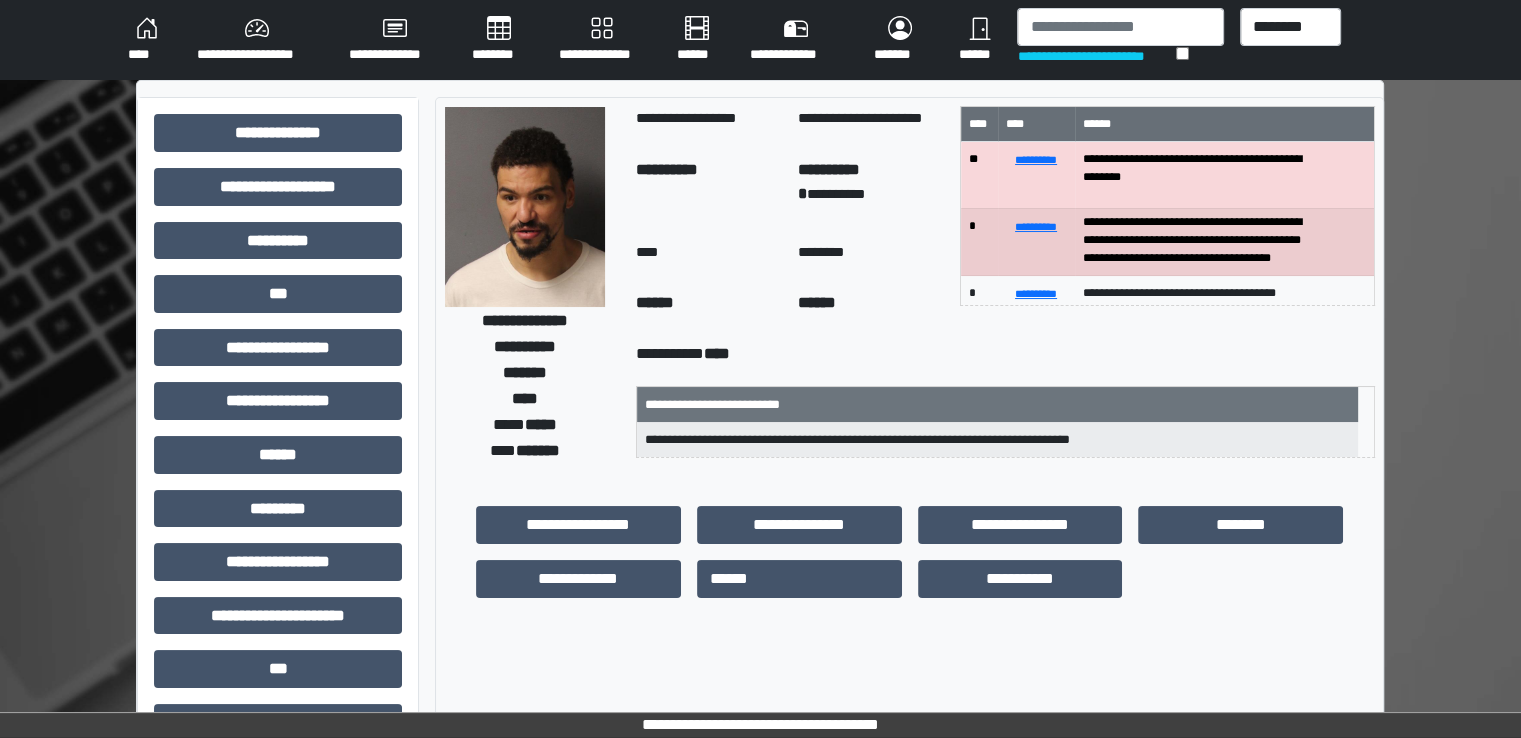 scroll, scrollTop: 21, scrollLeft: 0, axis: vertical 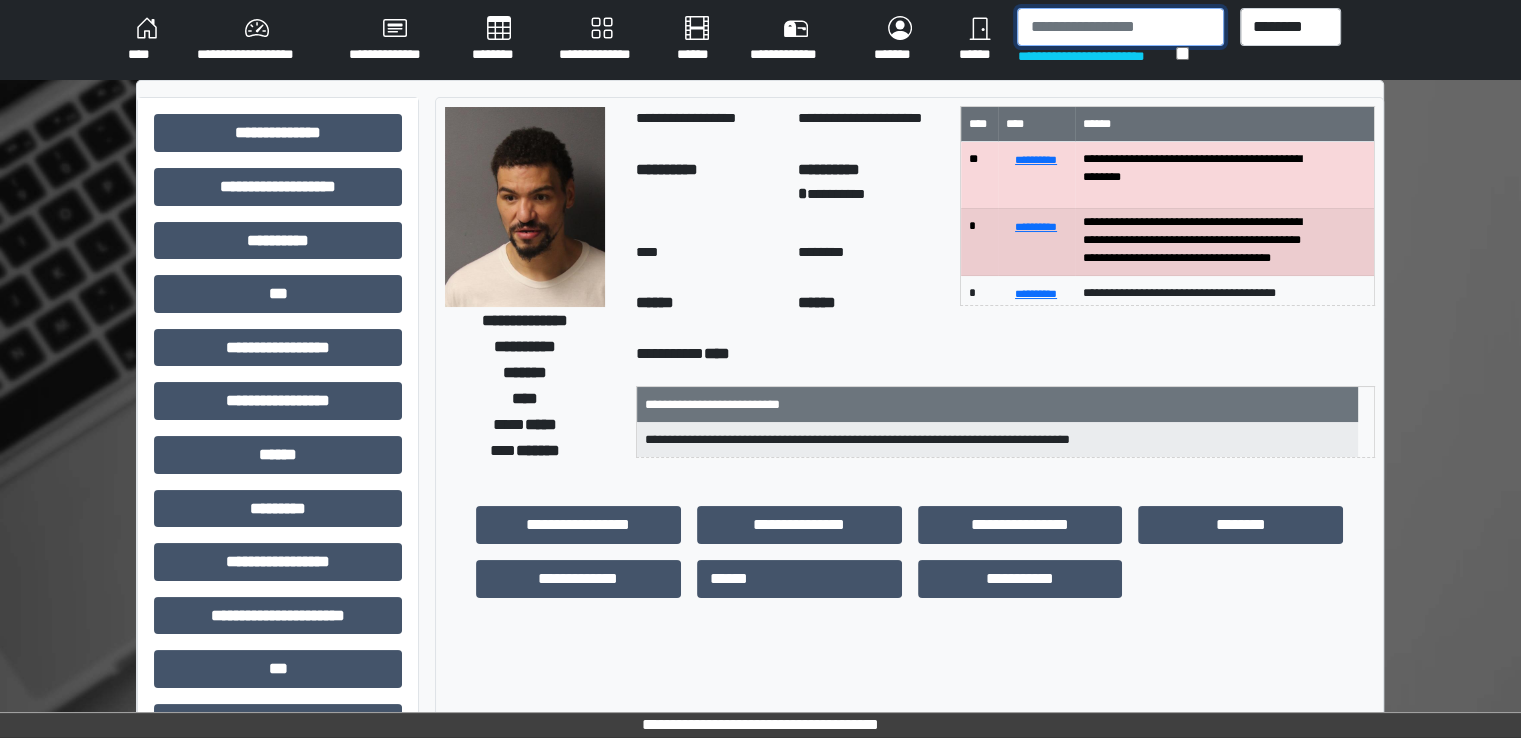 click at bounding box center (1120, 27) 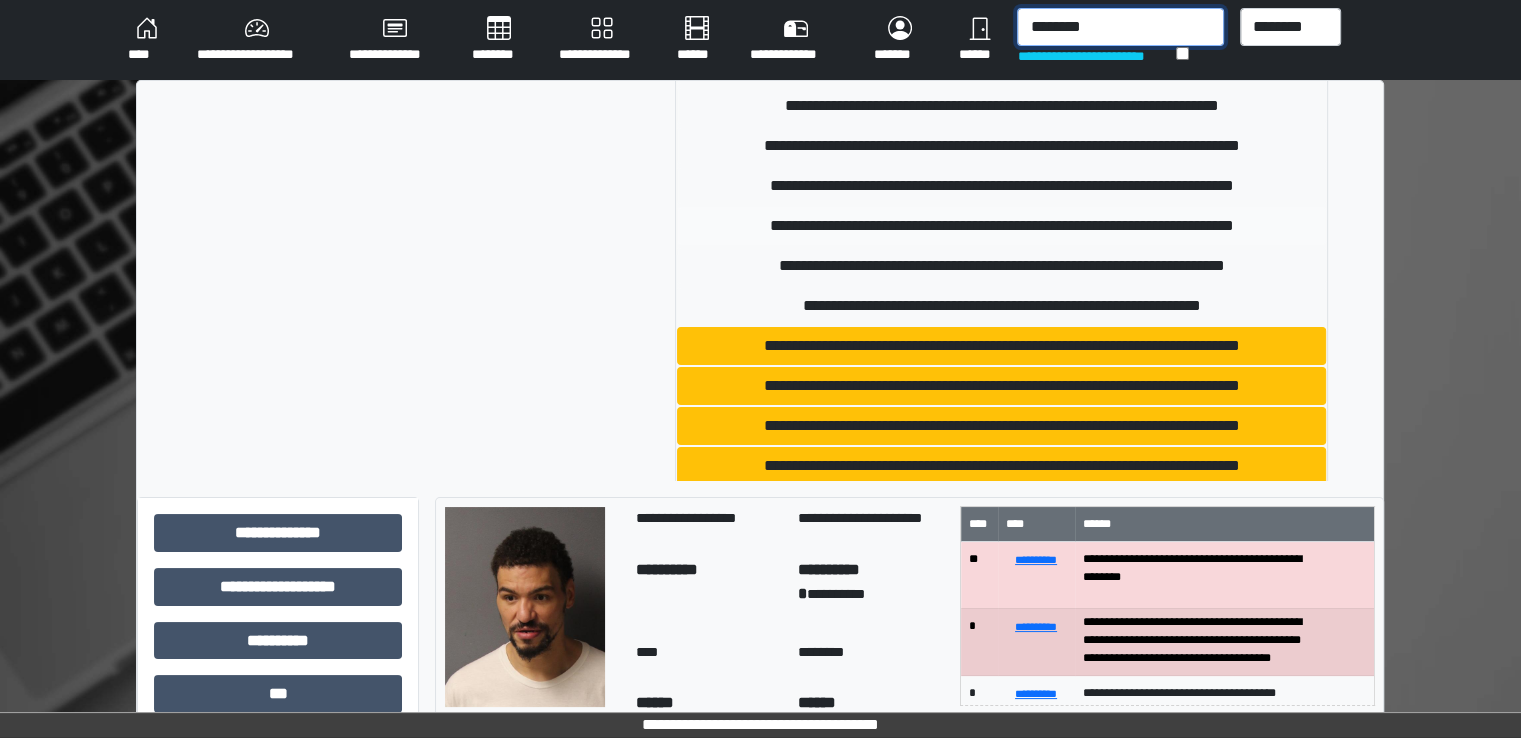 scroll, scrollTop: 200, scrollLeft: 0, axis: vertical 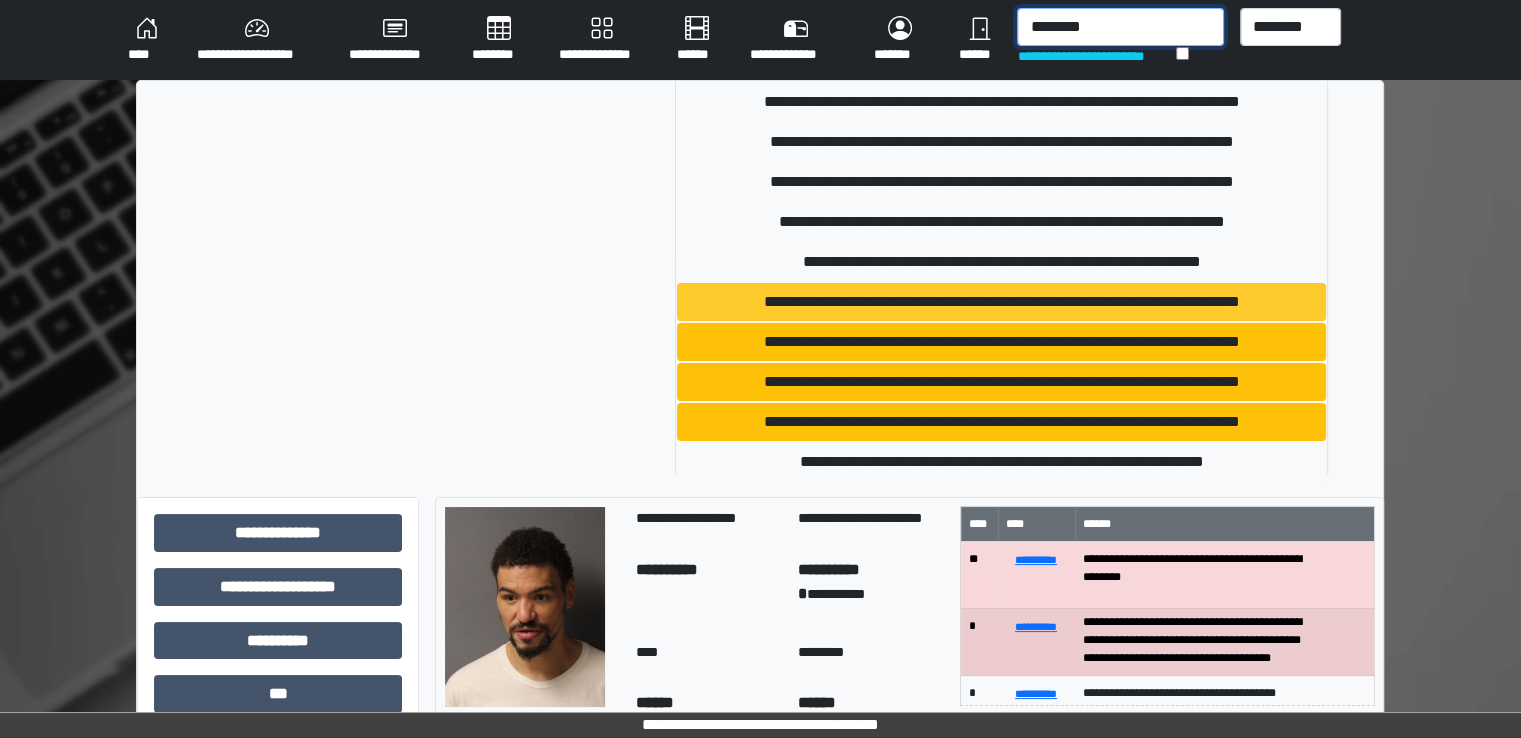 type on "********" 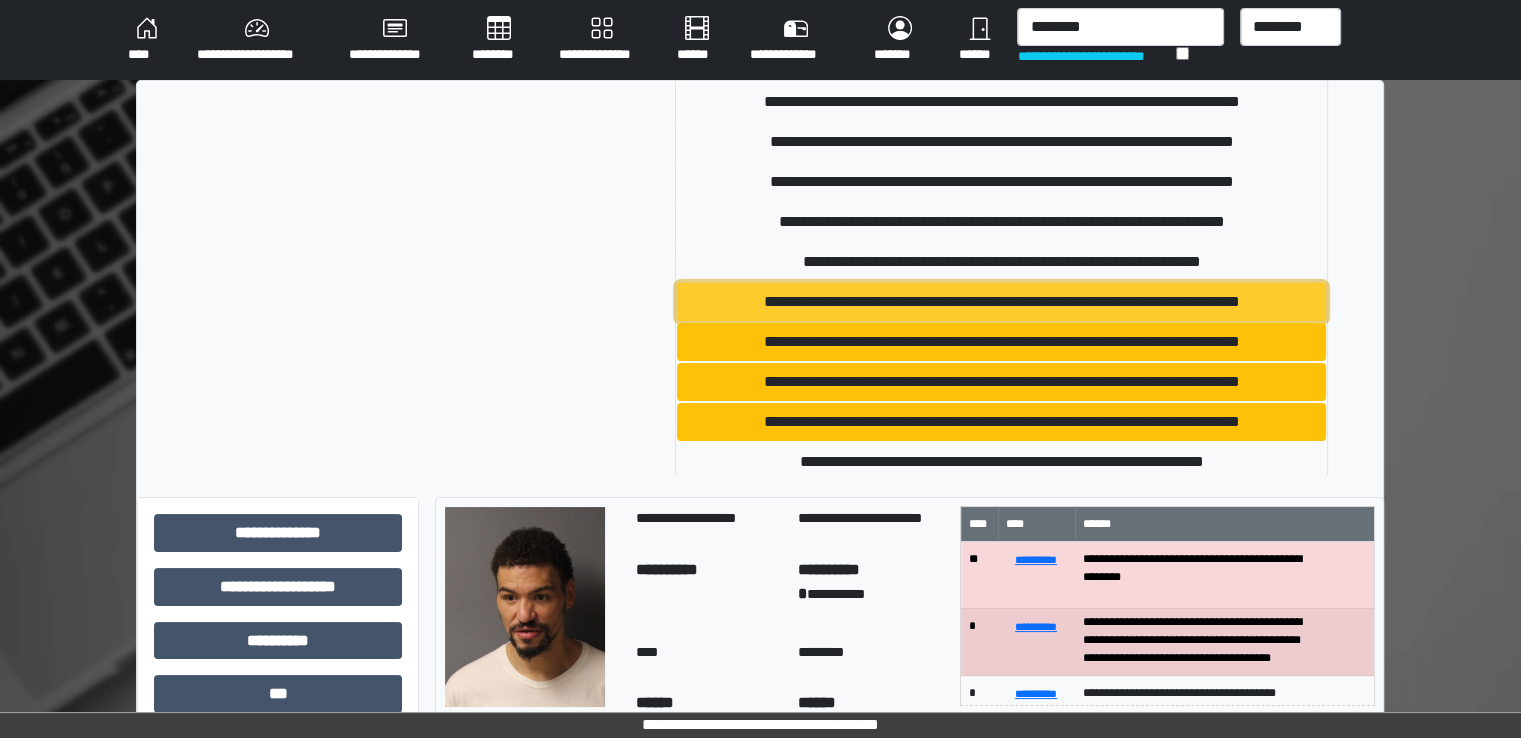click on "**********" at bounding box center (1001, 302) 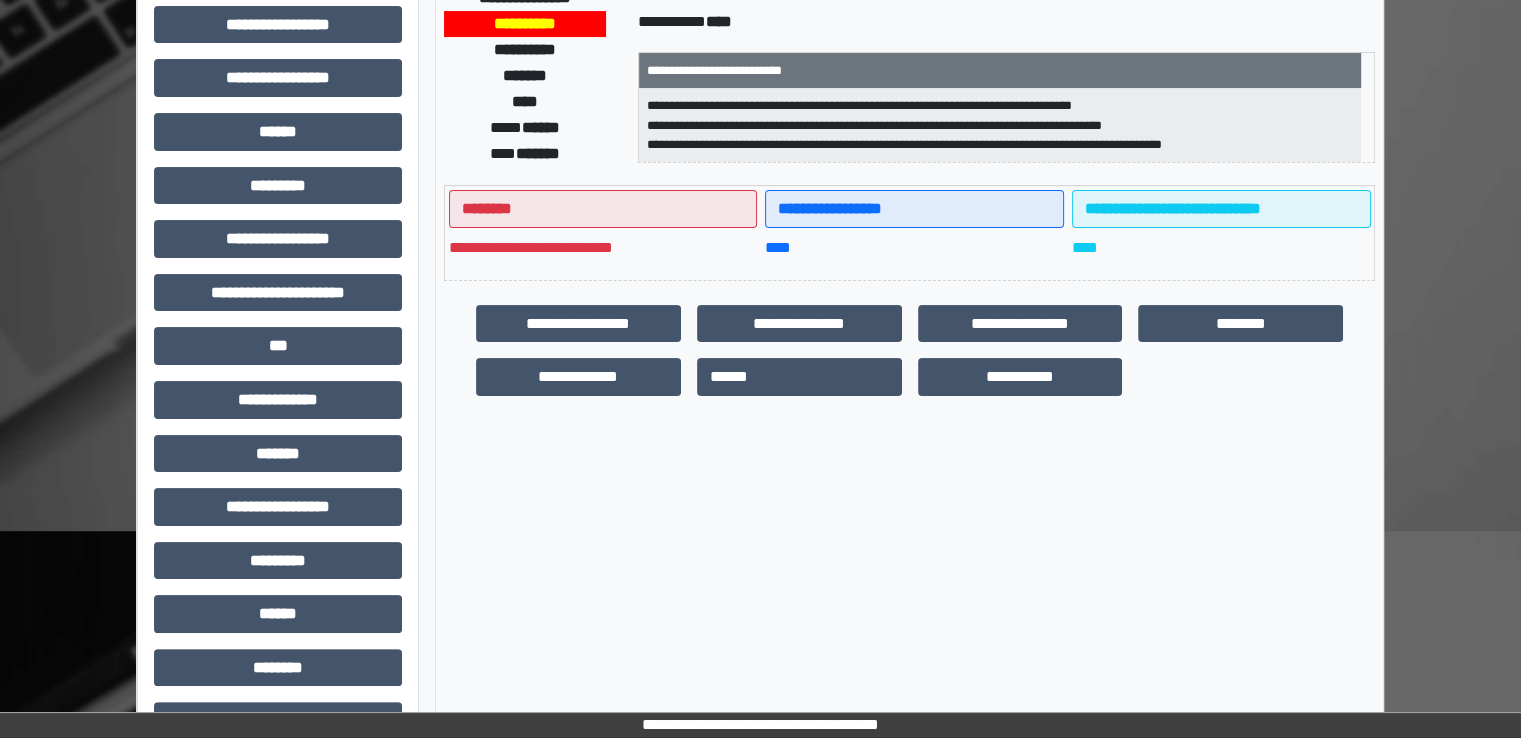 scroll, scrollTop: 428, scrollLeft: 0, axis: vertical 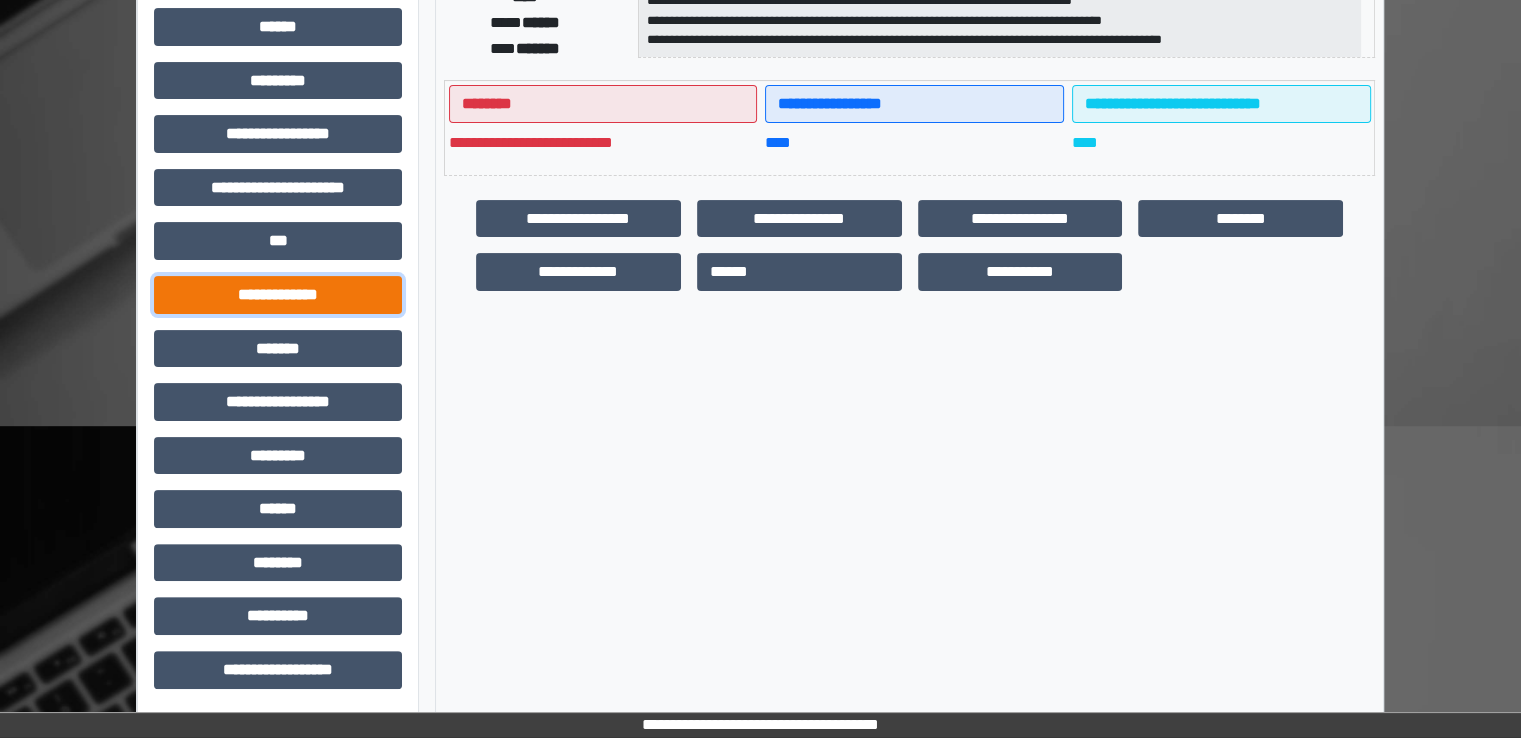 click on "**********" at bounding box center (278, 295) 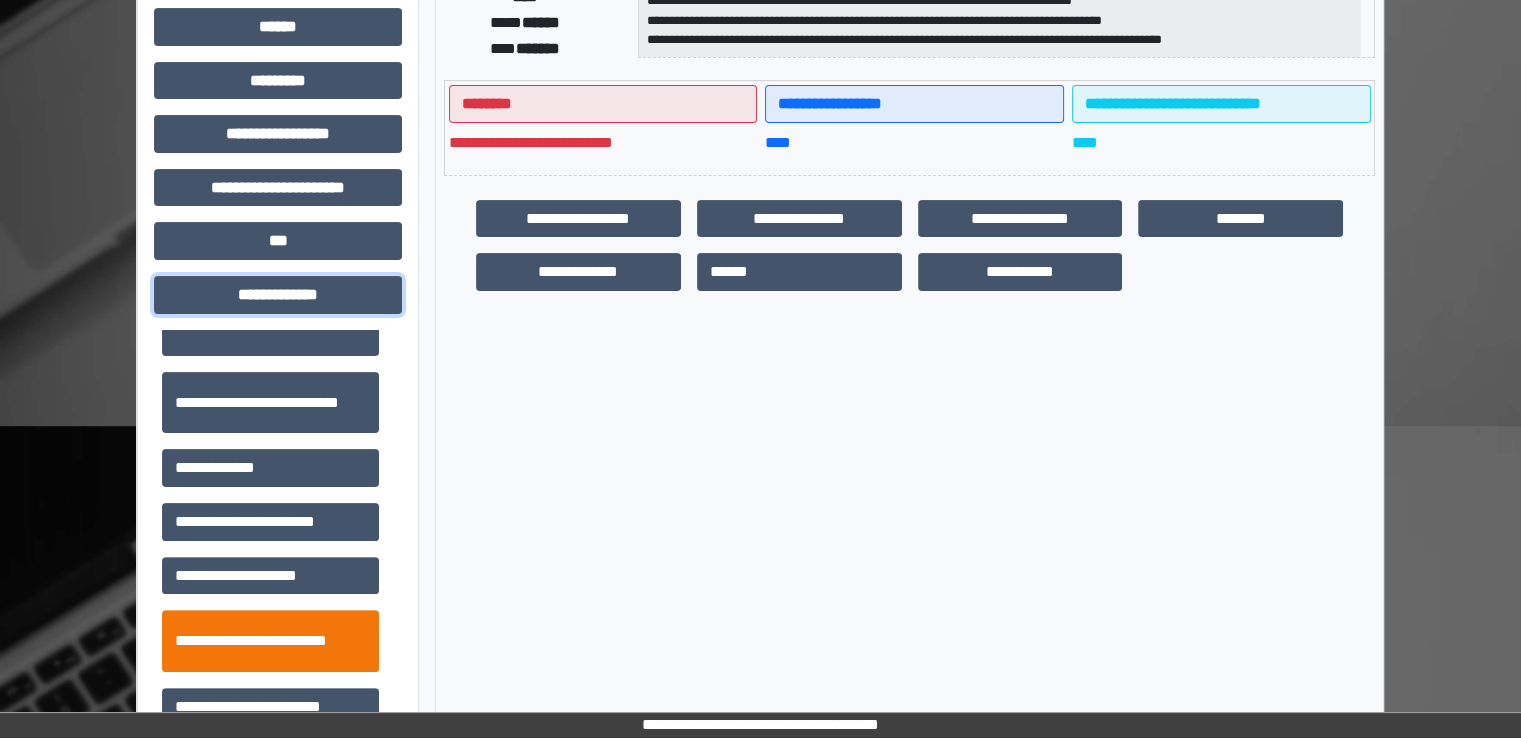 scroll, scrollTop: 500, scrollLeft: 0, axis: vertical 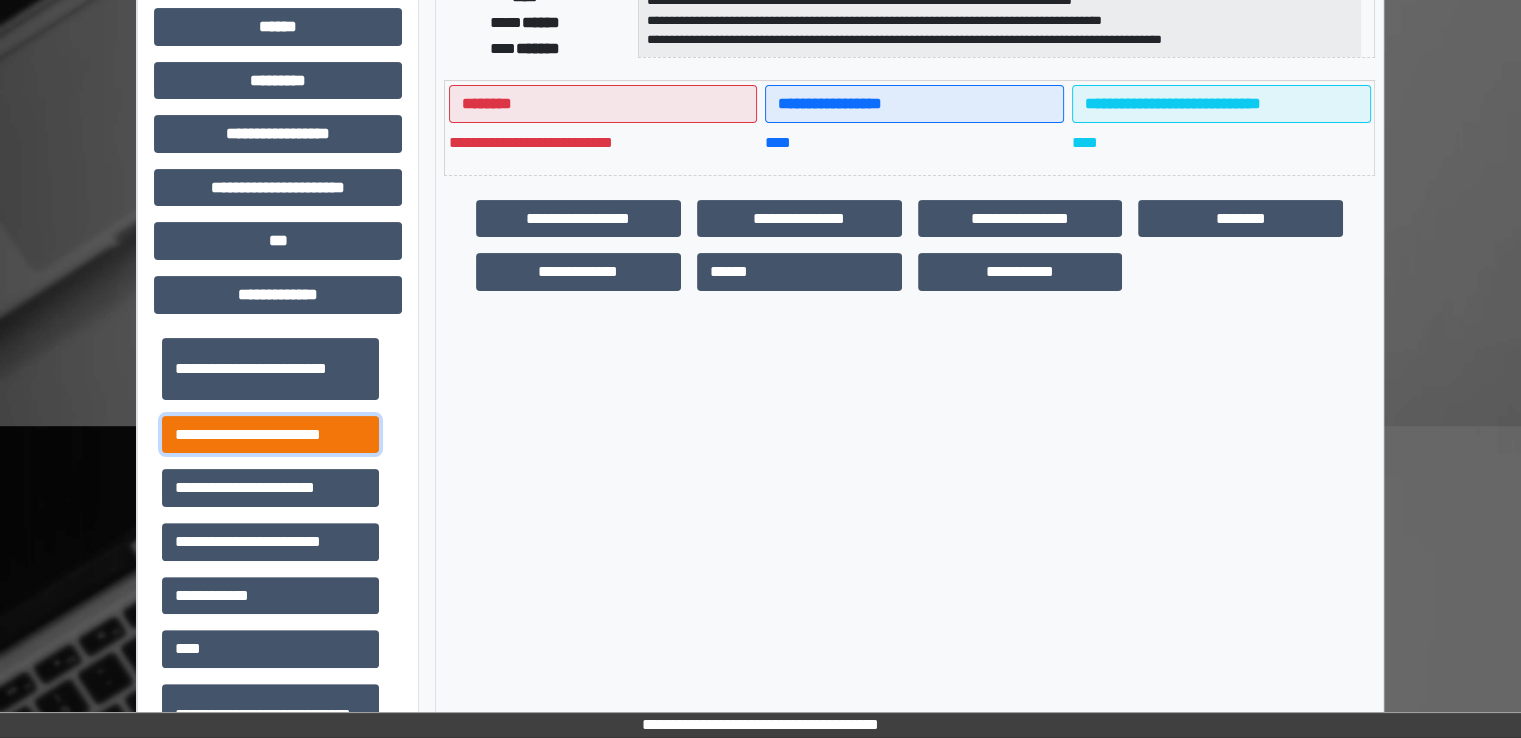 click on "**********" at bounding box center (270, 435) 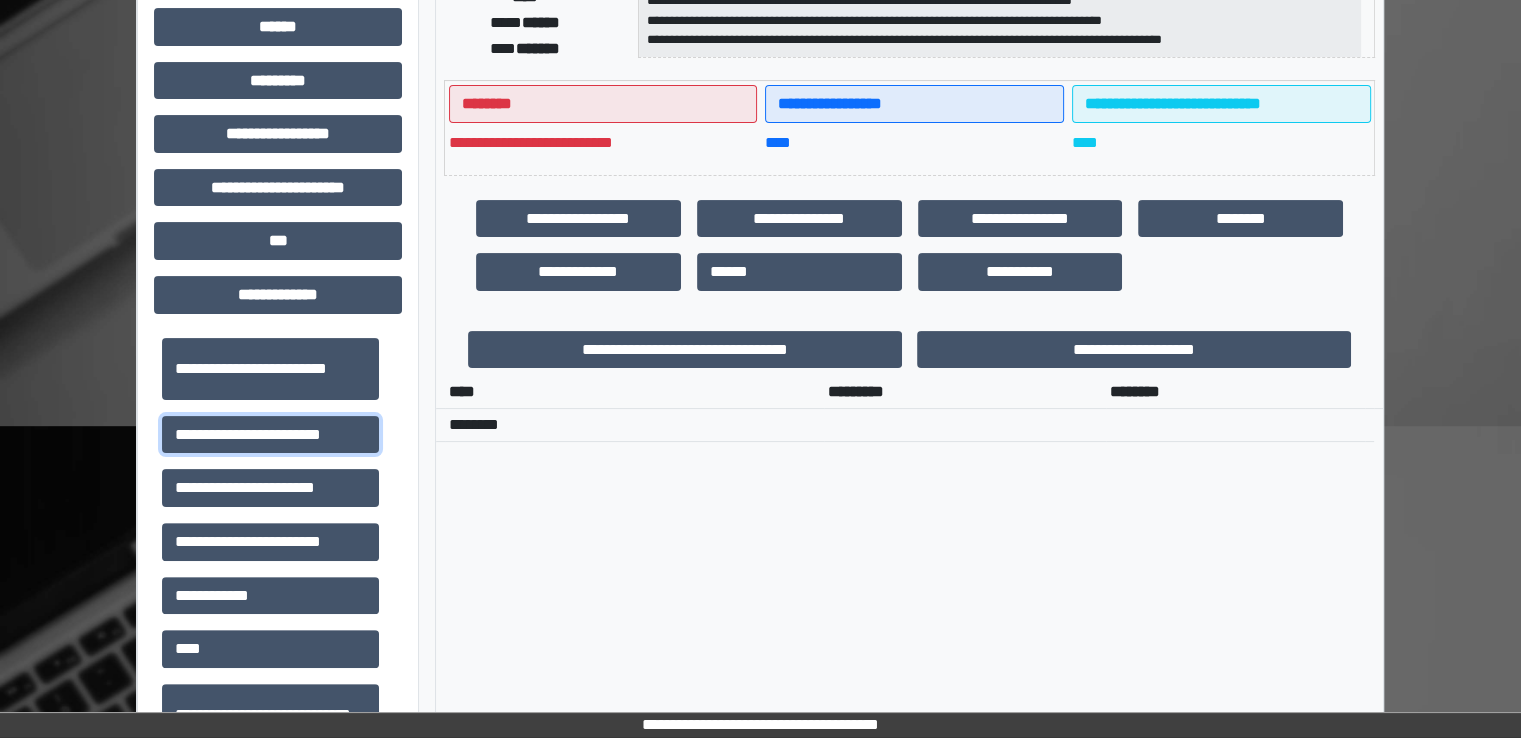 scroll, scrollTop: 500, scrollLeft: 0, axis: vertical 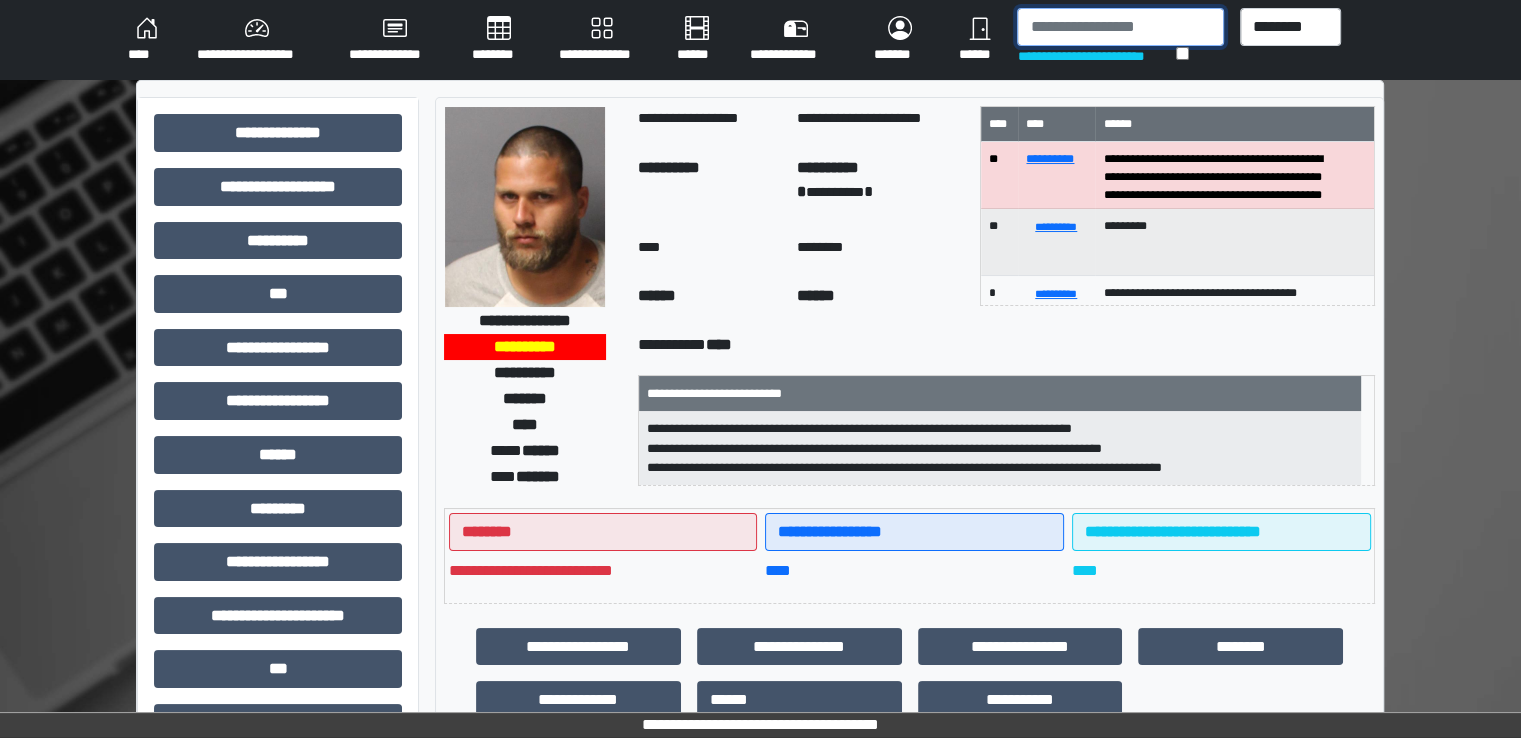 click at bounding box center (1120, 27) 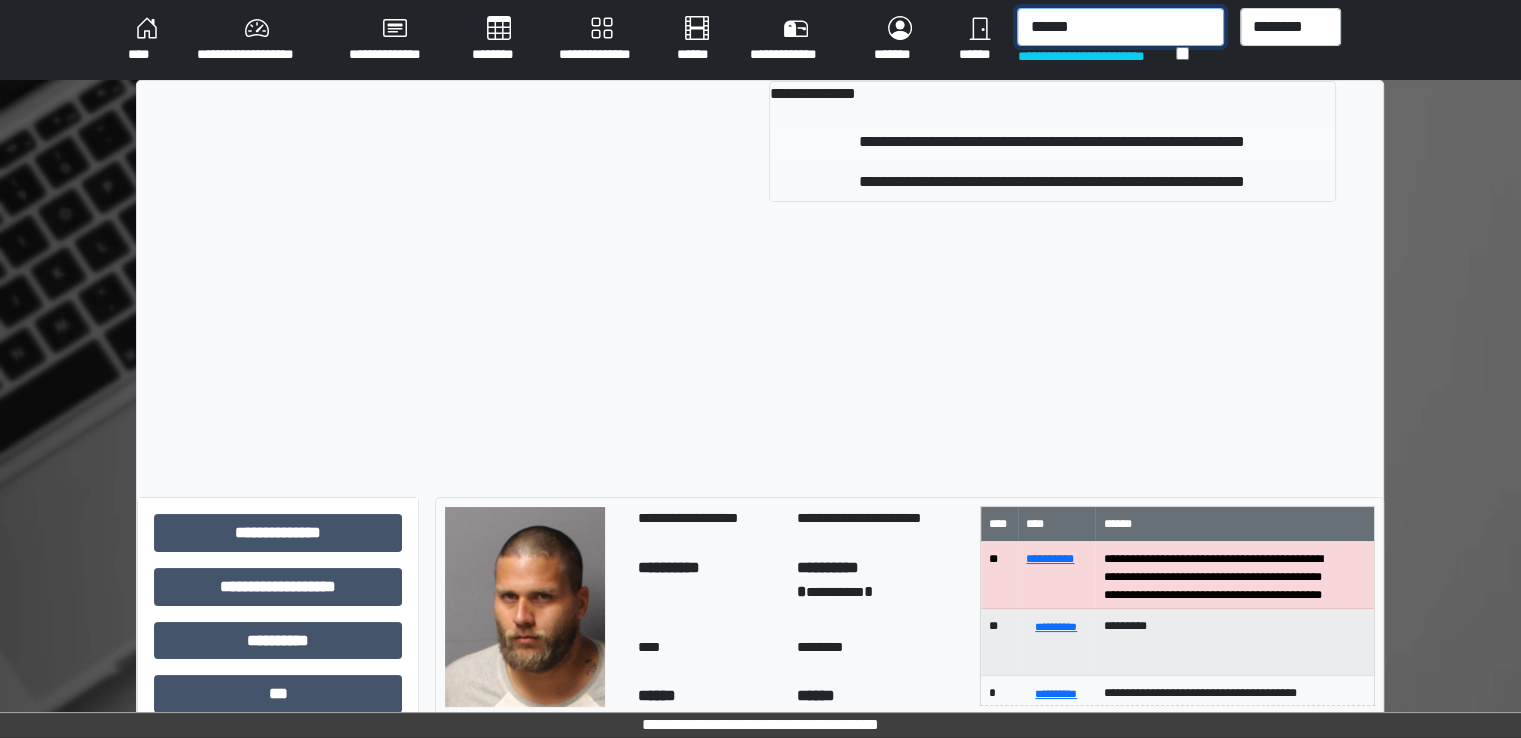type on "******" 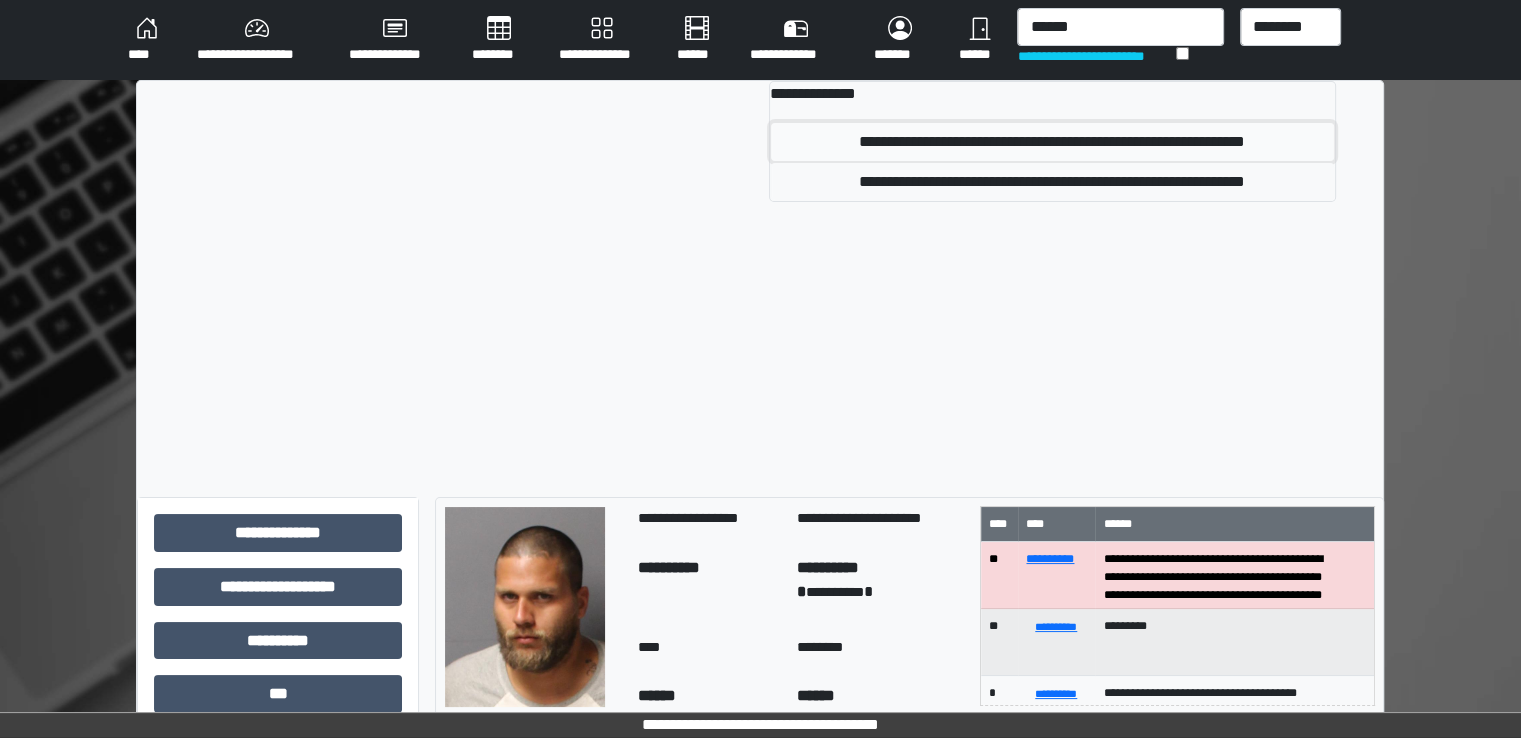 click on "**********" at bounding box center (1052, 142) 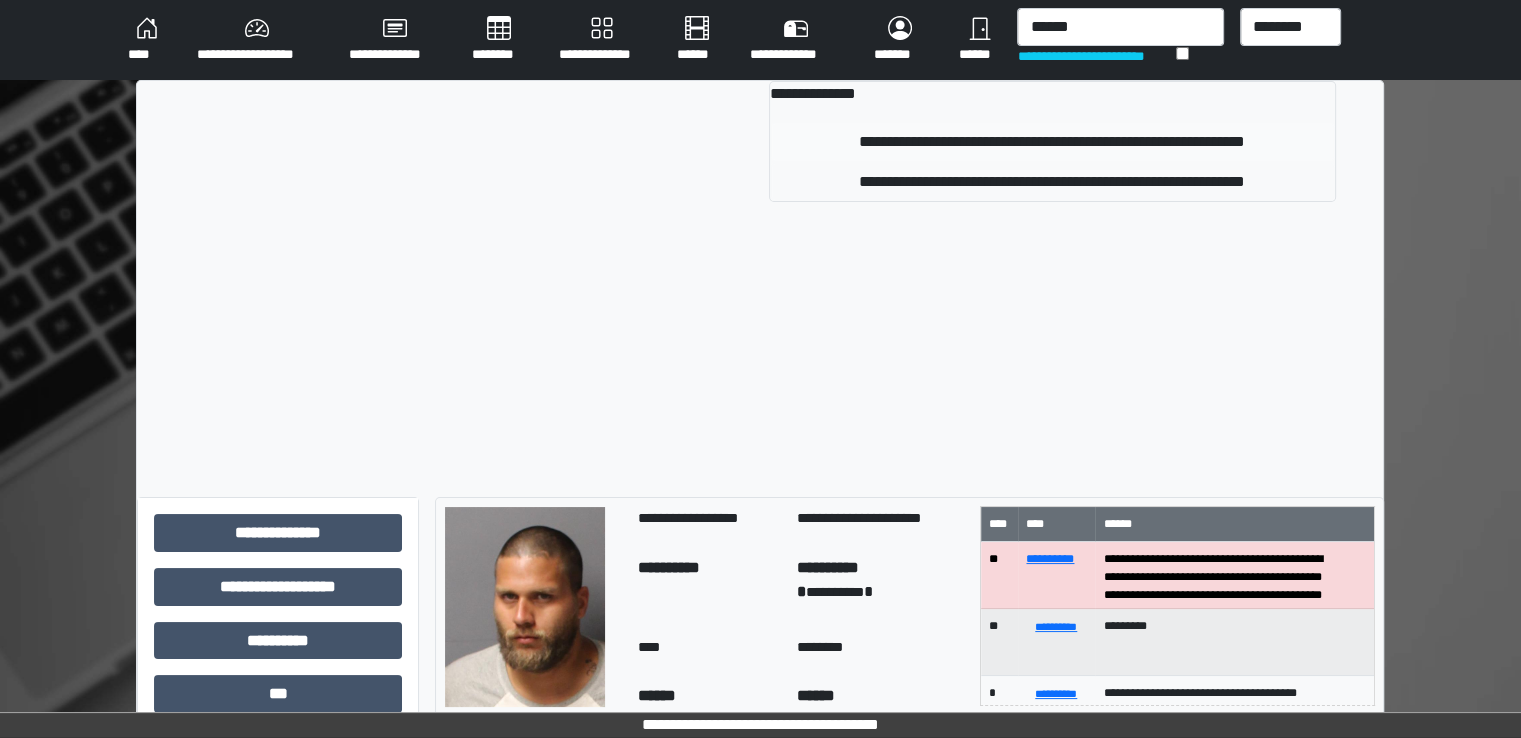 type 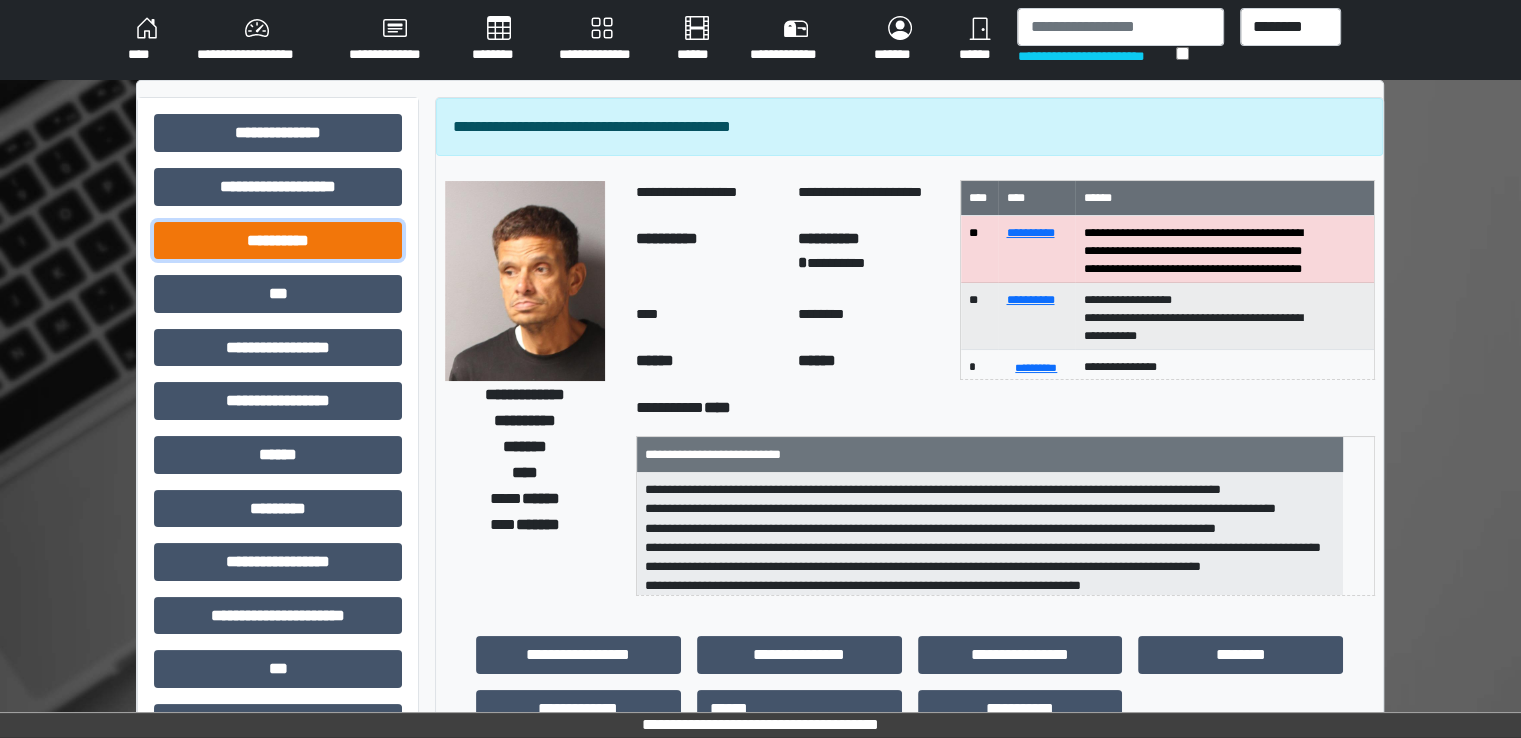click on "**********" at bounding box center [278, 241] 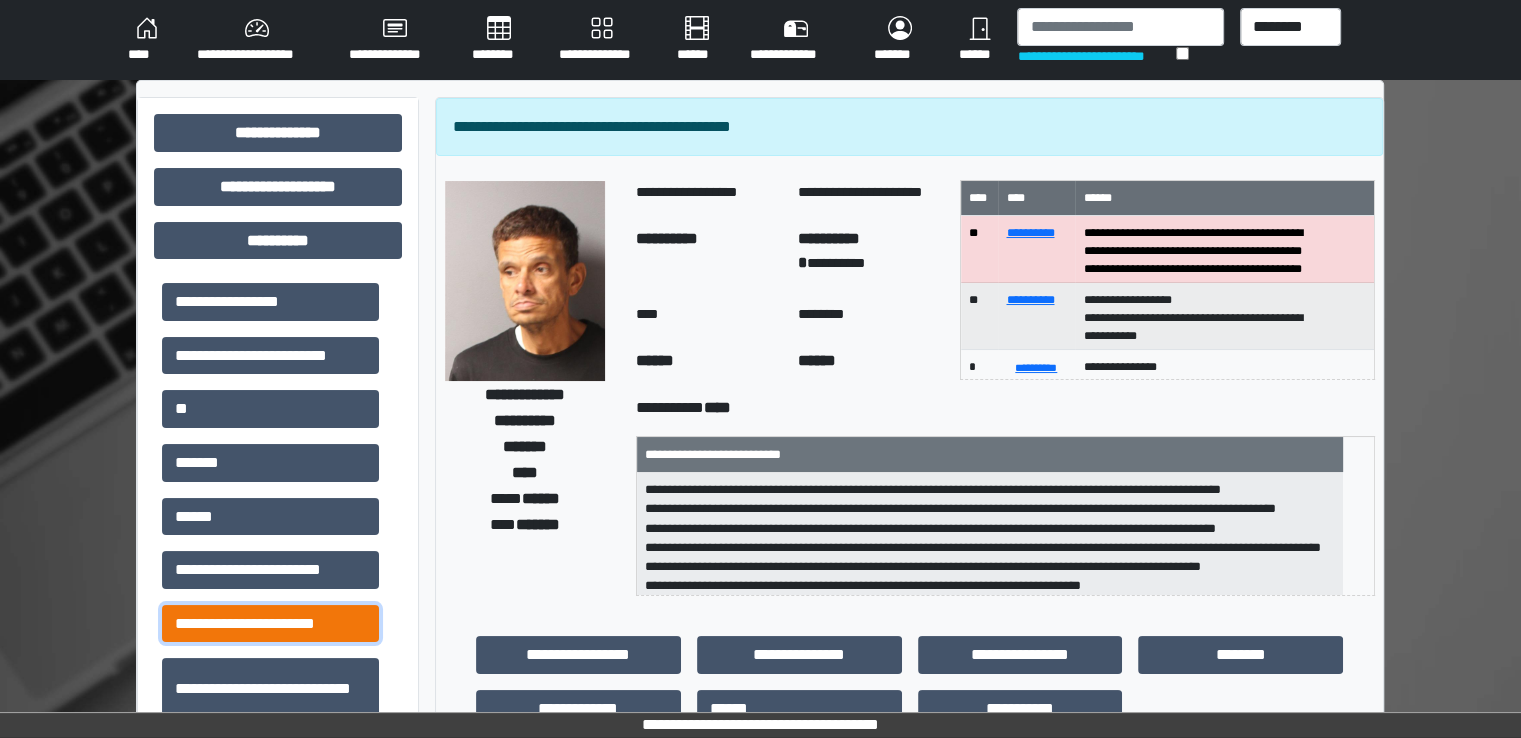 click on "**********" at bounding box center [270, 624] 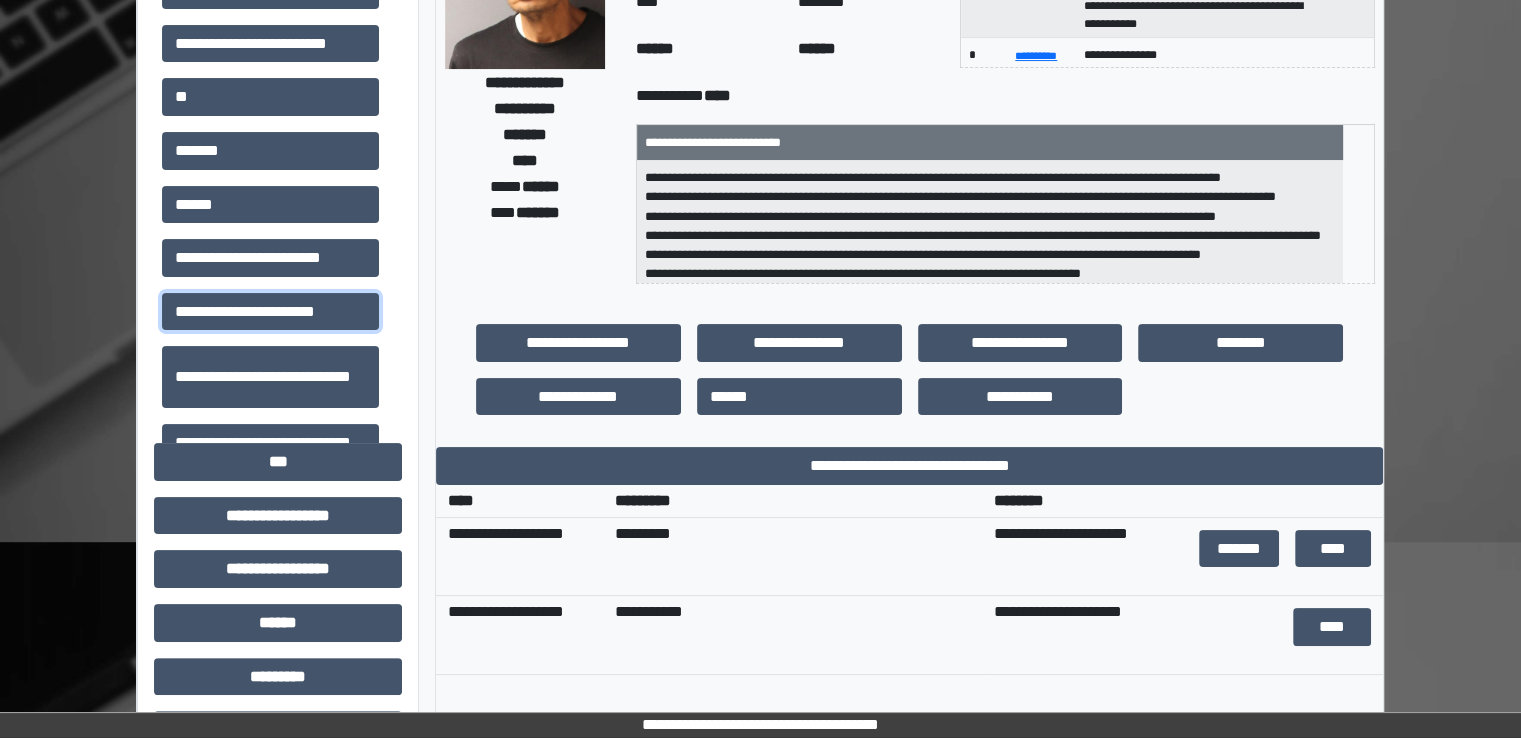 scroll, scrollTop: 400, scrollLeft: 0, axis: vertical 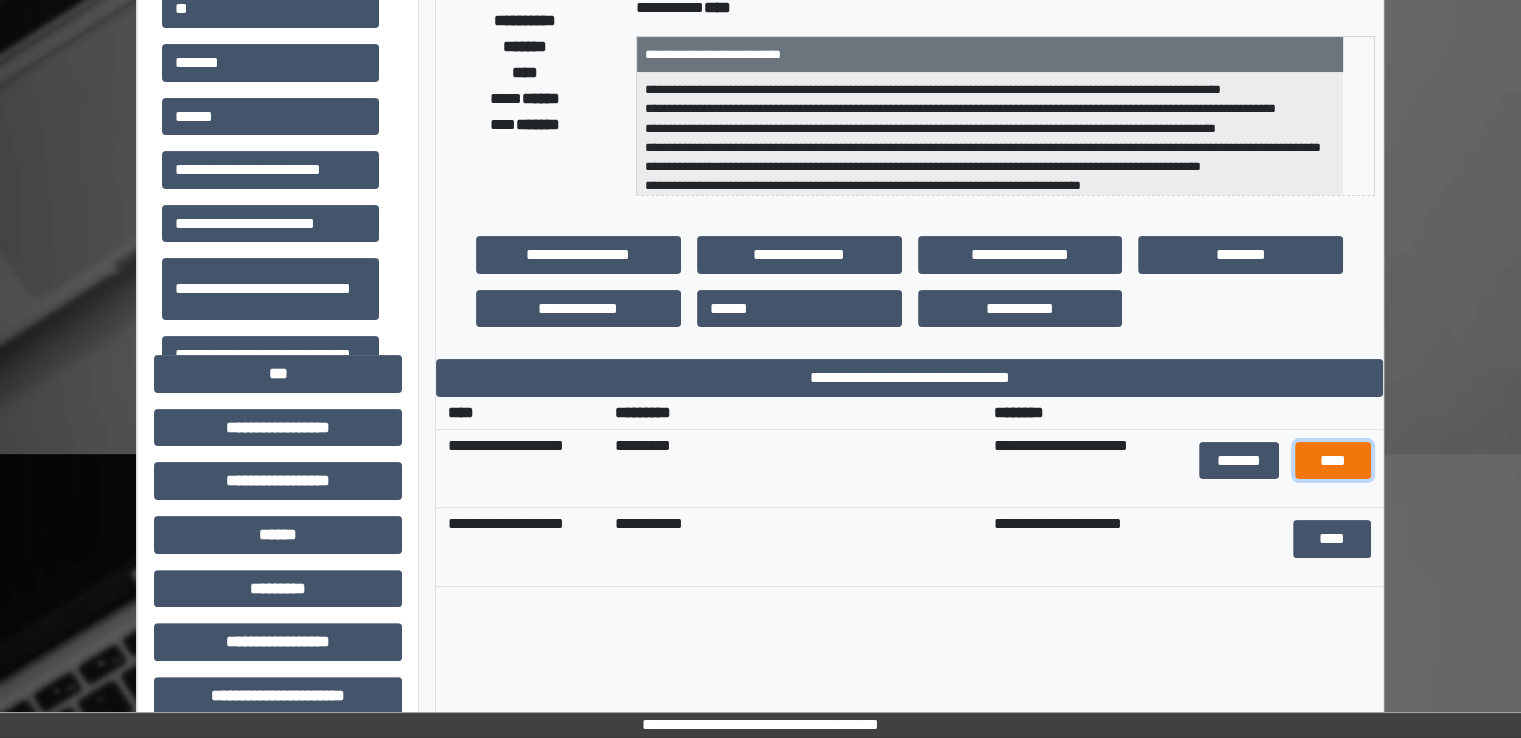 click on "****" at bounding box center (1333, 461) 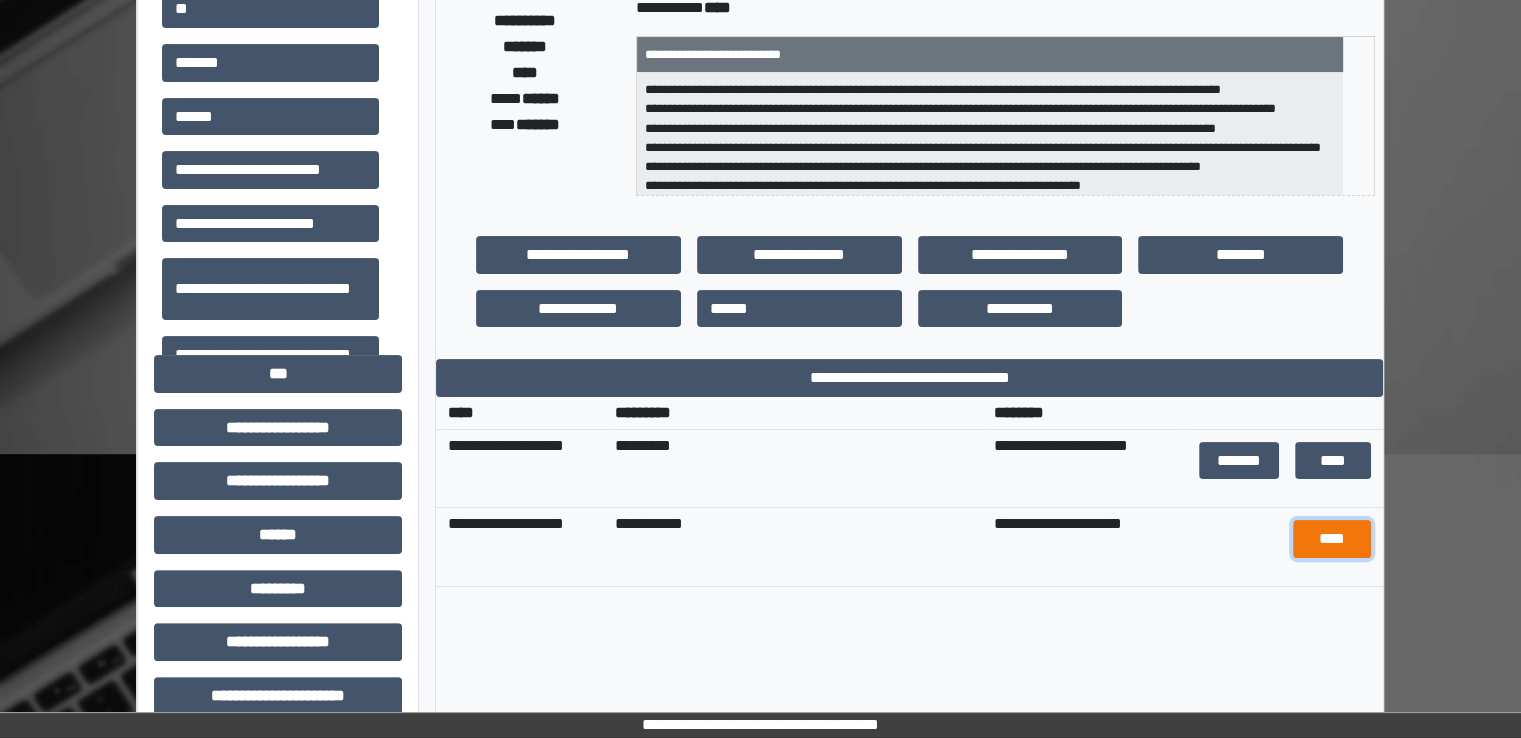 click on "****" at bounding box center [1332, 539] 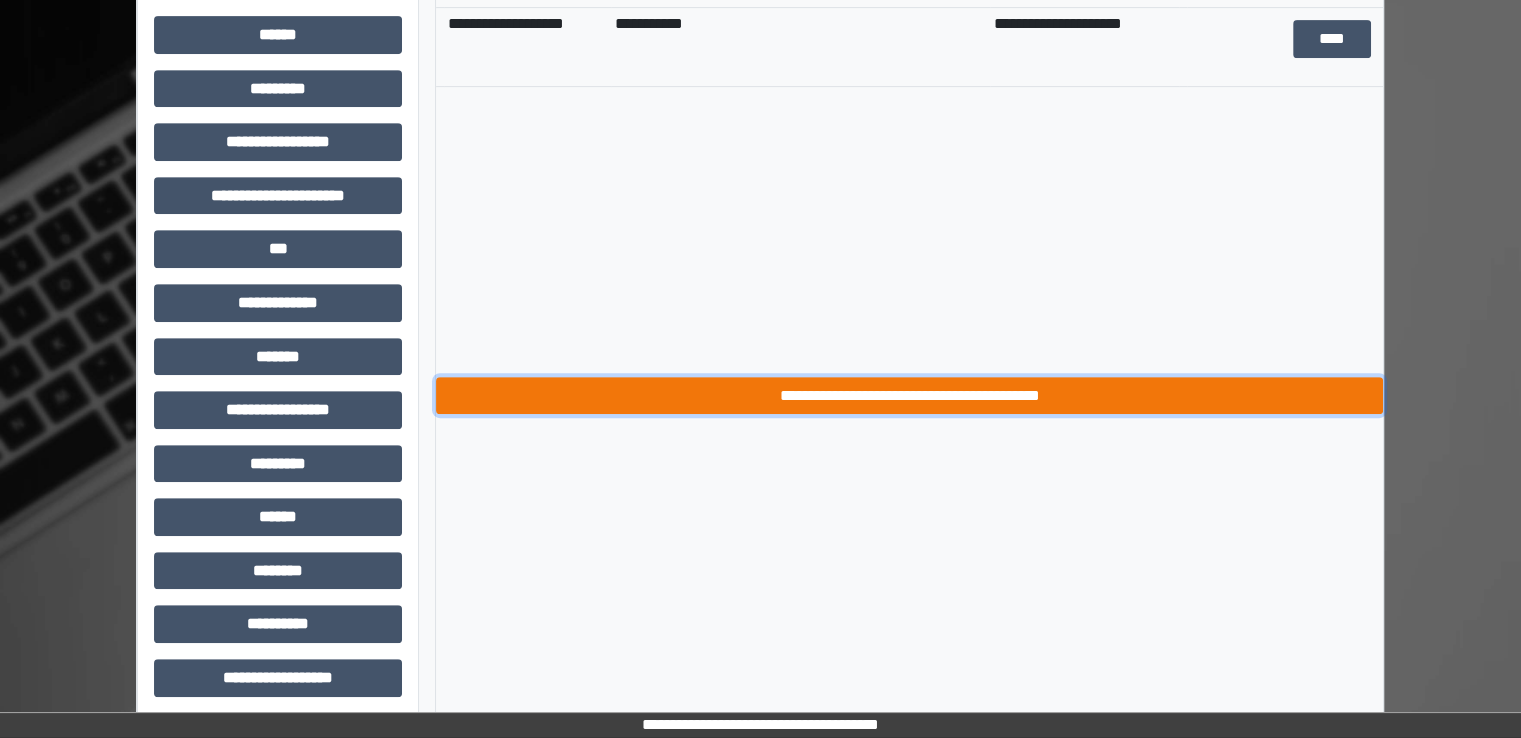 click on "**********" at bounding box center (909, 396) 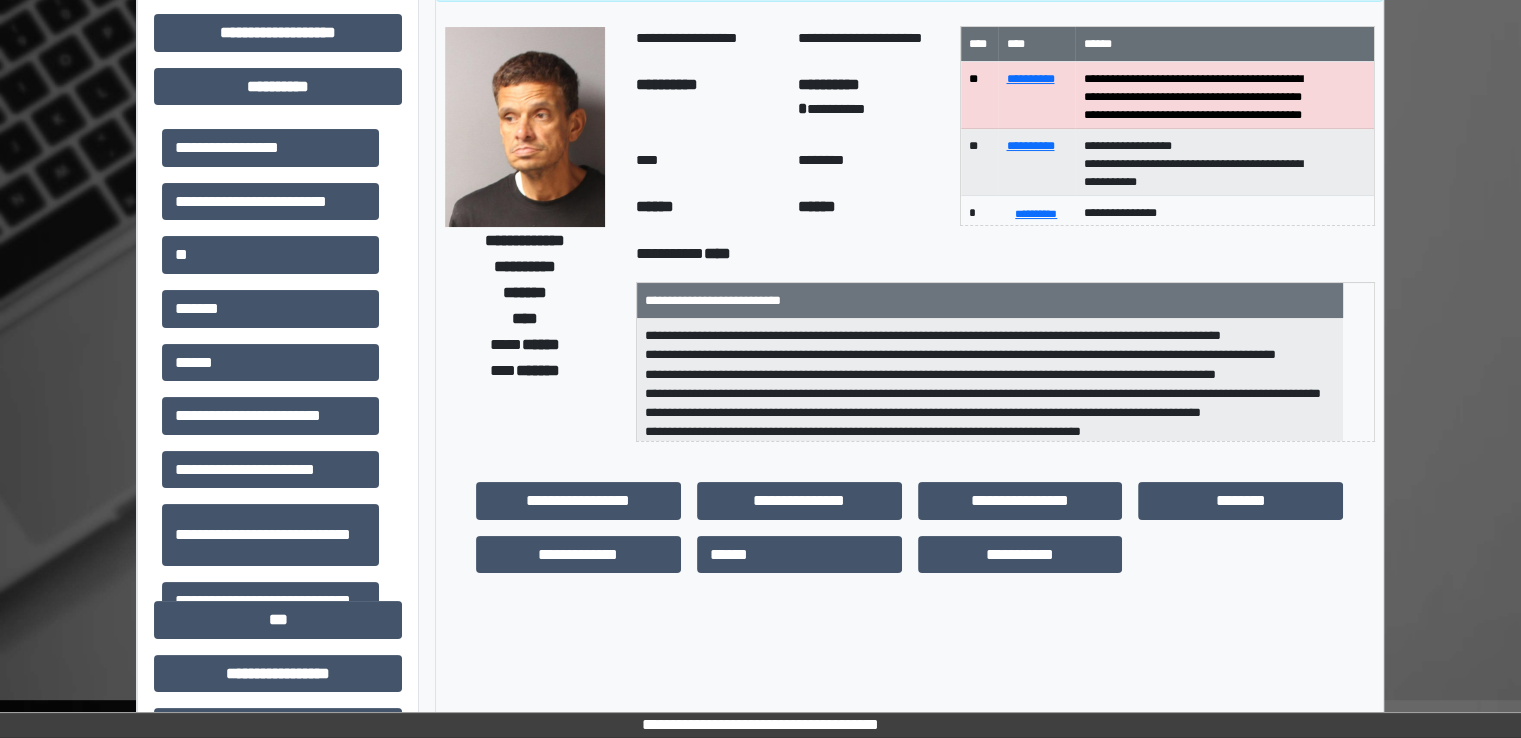 scroll, scrollTop: 0, scrollLeft: 0, axis: both 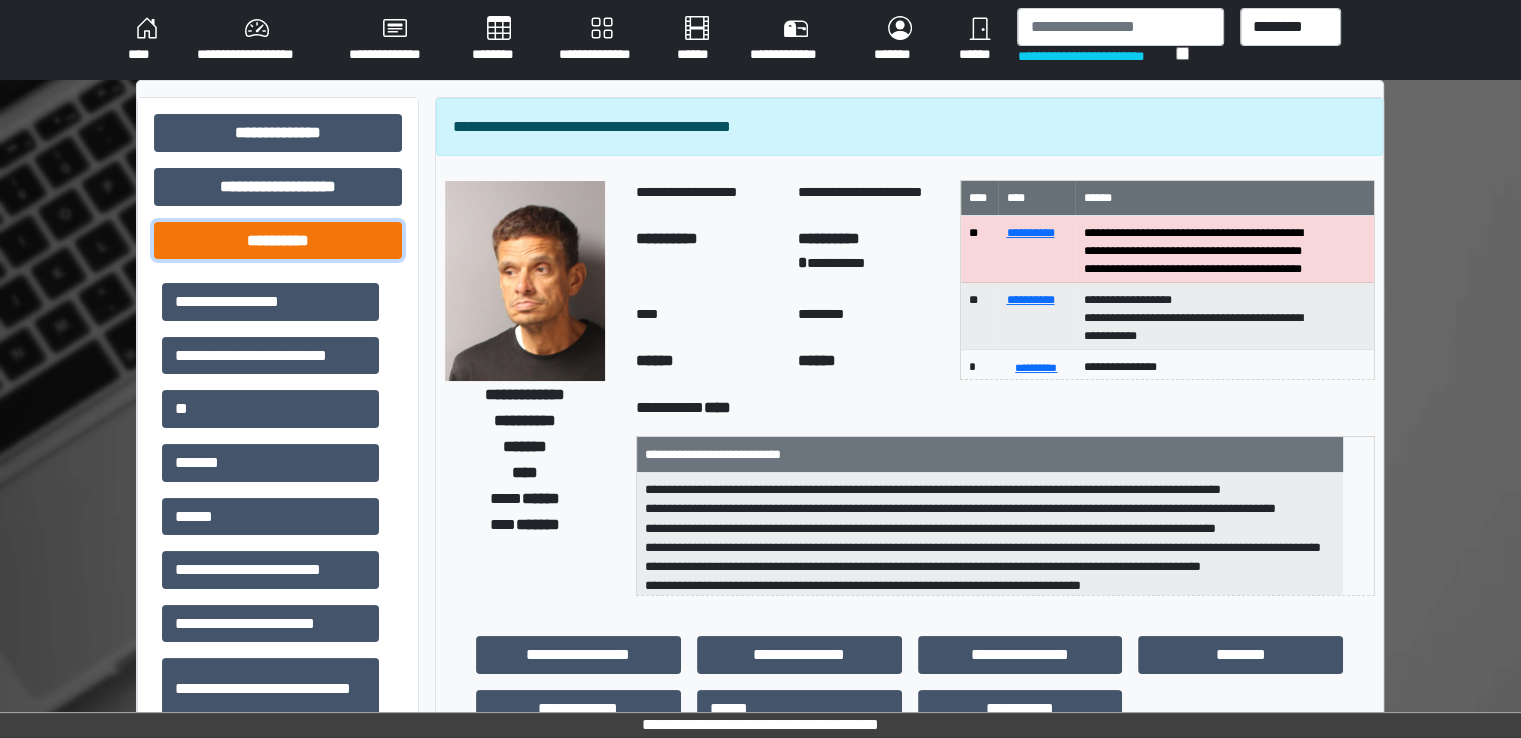 click on "**********" at bounding box center (278, 241) 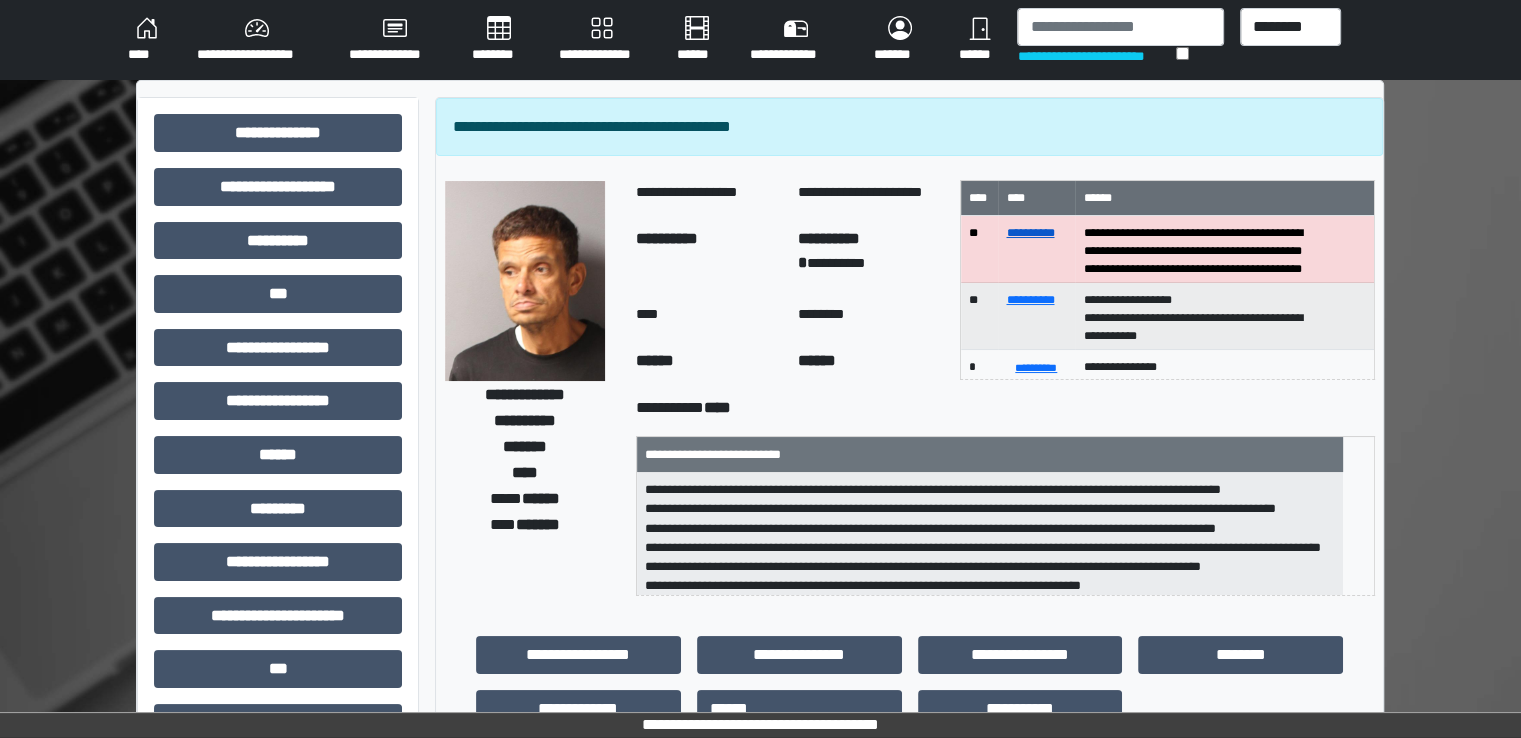 click on "**********" at bounding box center (1030, 233) 